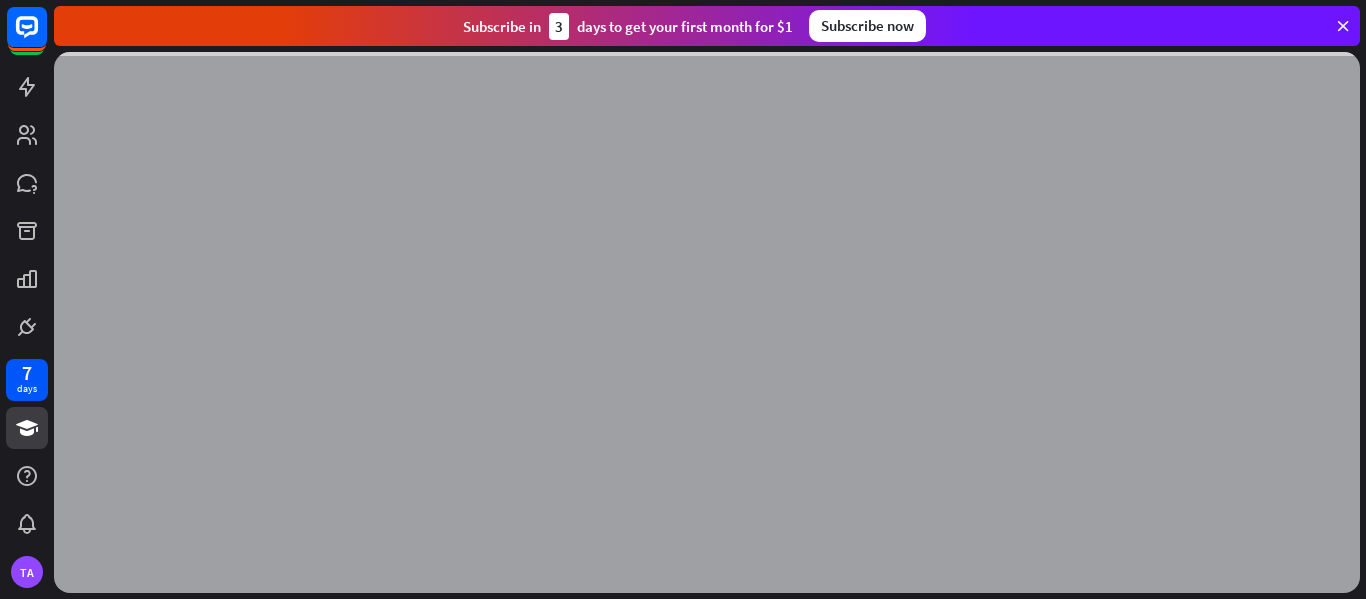 scroll, scrollTop: 0, scrollLeft: 0, axis: both 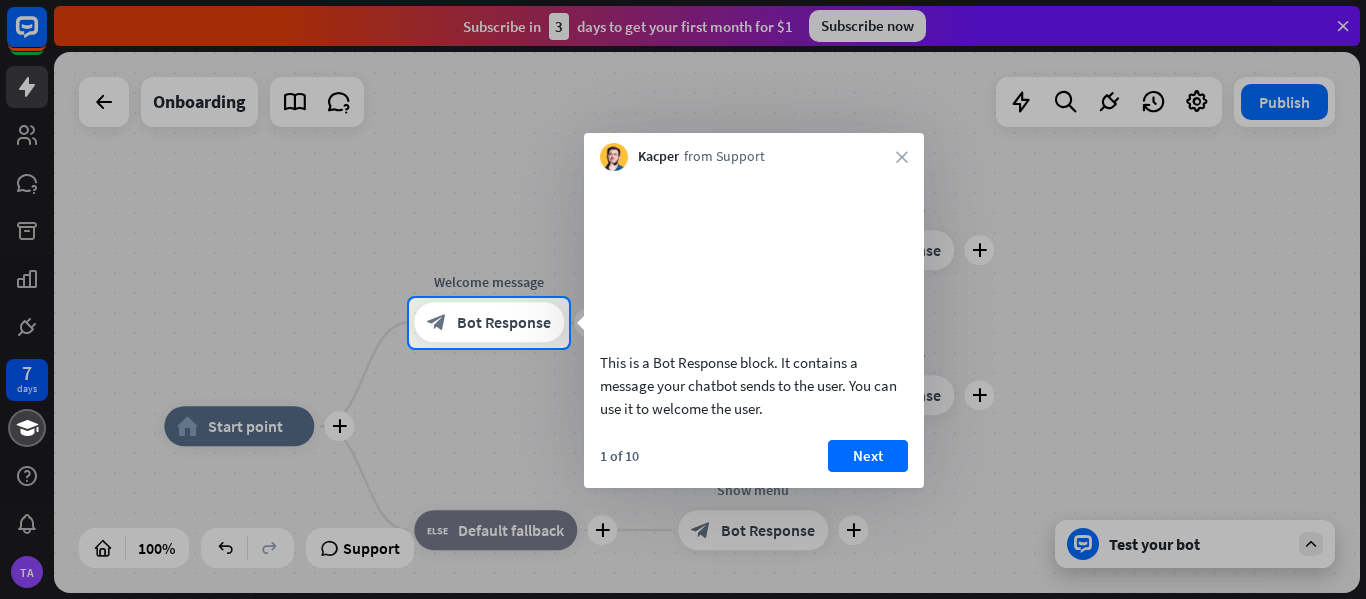 drag, startPoint x: 1139, startPoint y: 12, endPoint x: 1137, endPoint y: 297, distance: 285.00702 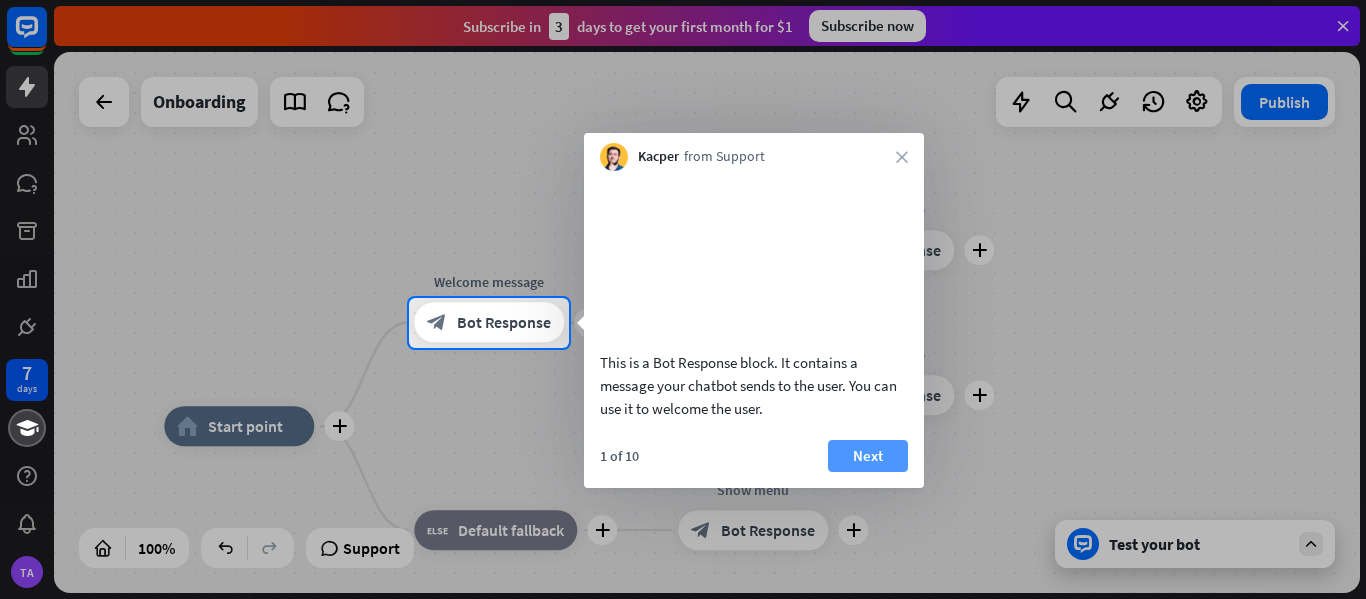 click on "Next" at bounding box center [868, 456] 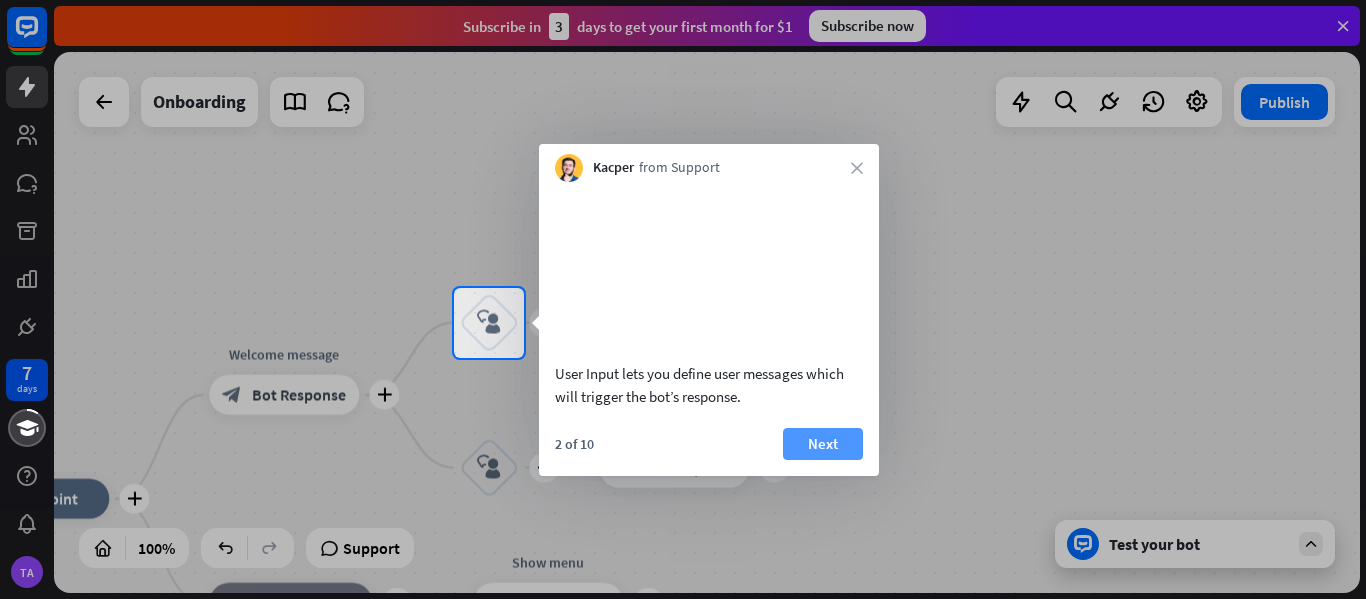 click on "Next" at bounding box center [823, 444] 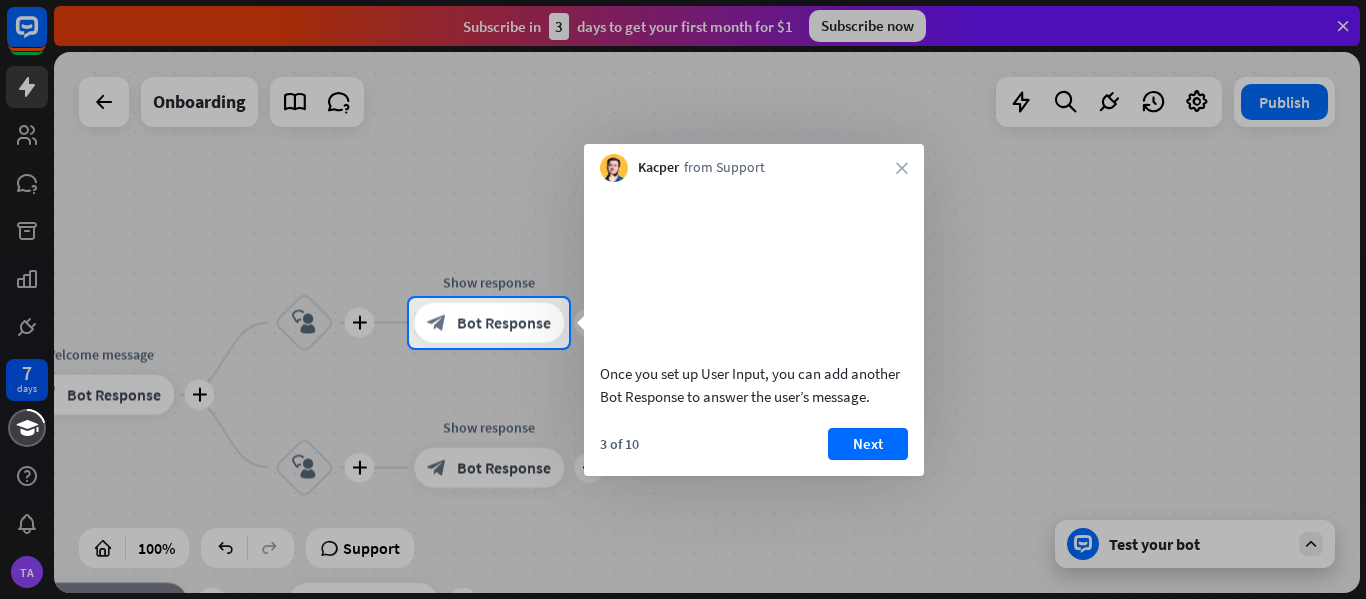 click on "Next" at bounding box center [868, 444] 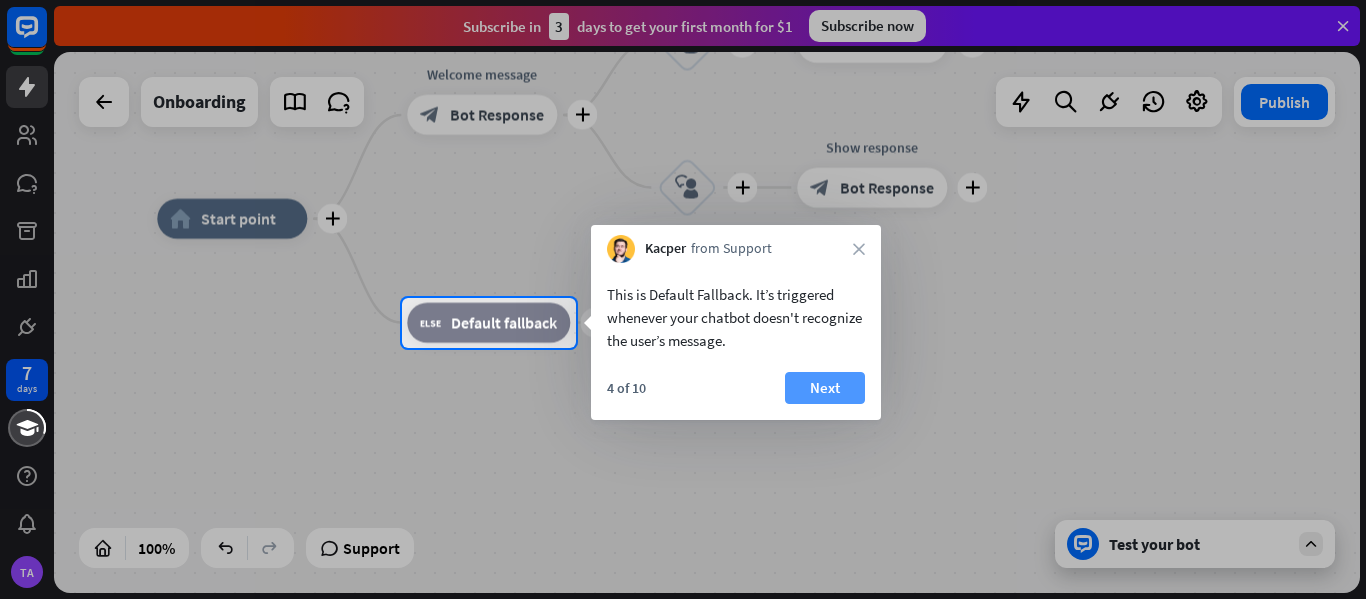 click on "Next" at bounding box center [825, 388] 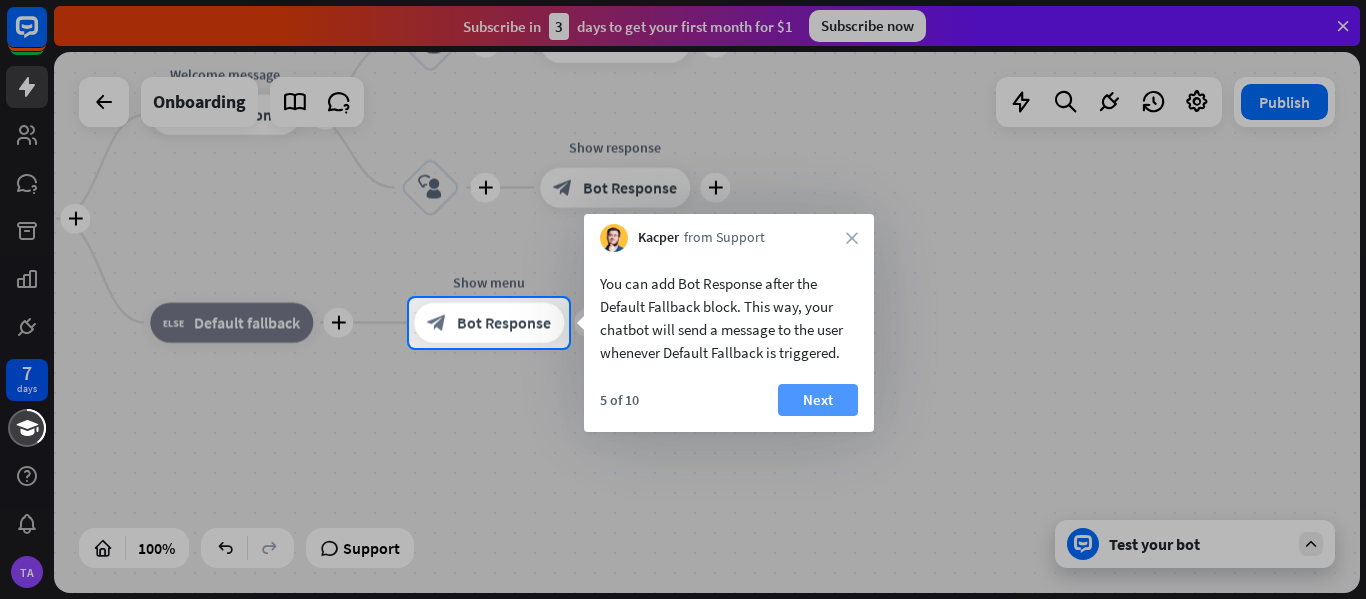 click on "Next" at bounding box center [818, 400] 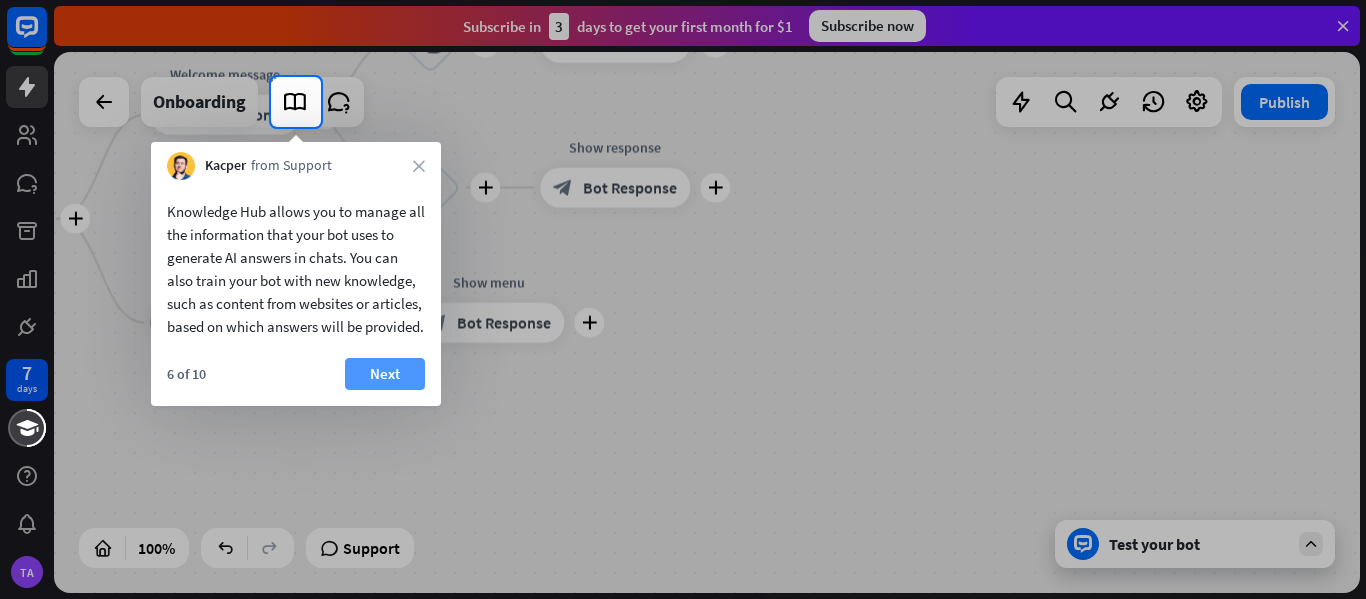 click on "Next" at bounding box center (385, 374) 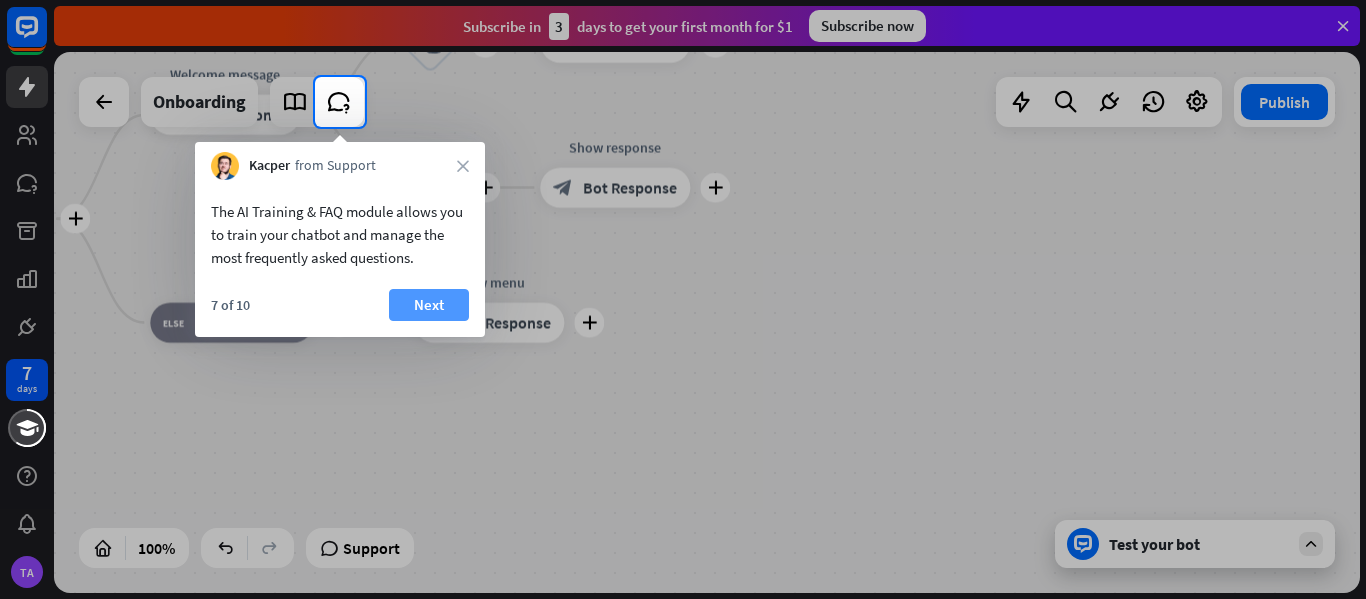click on "Next" at bounding box center [429, 305] 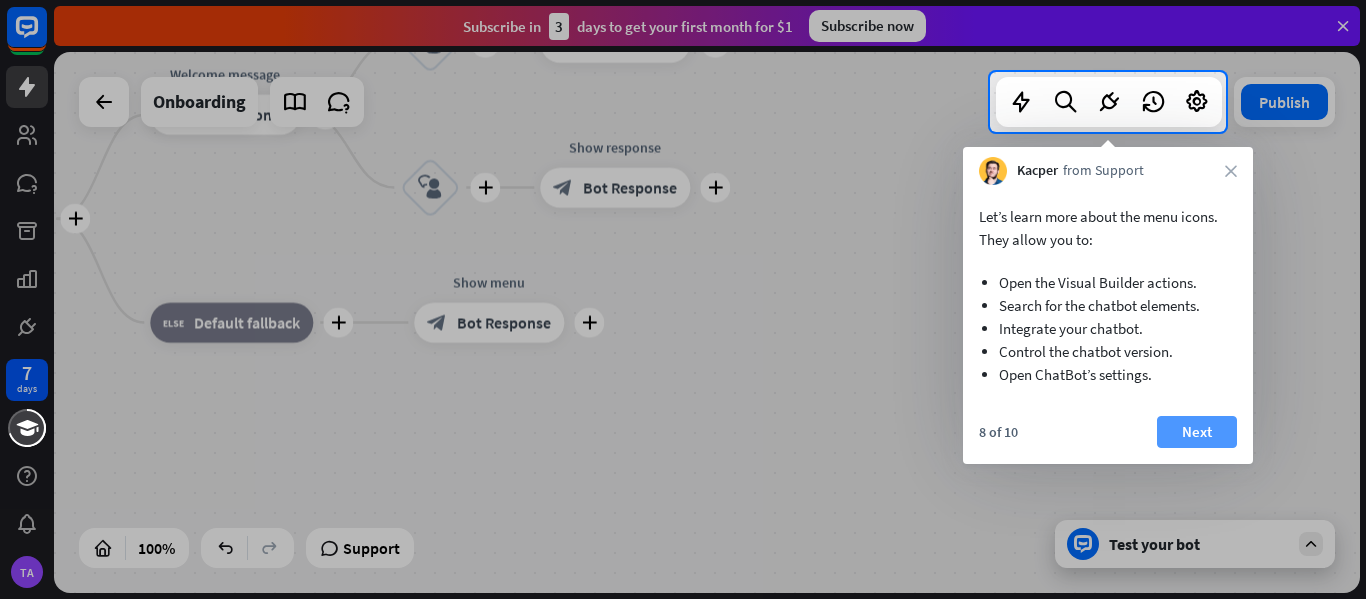 click on "Next" at bounding box center [1197, 432] 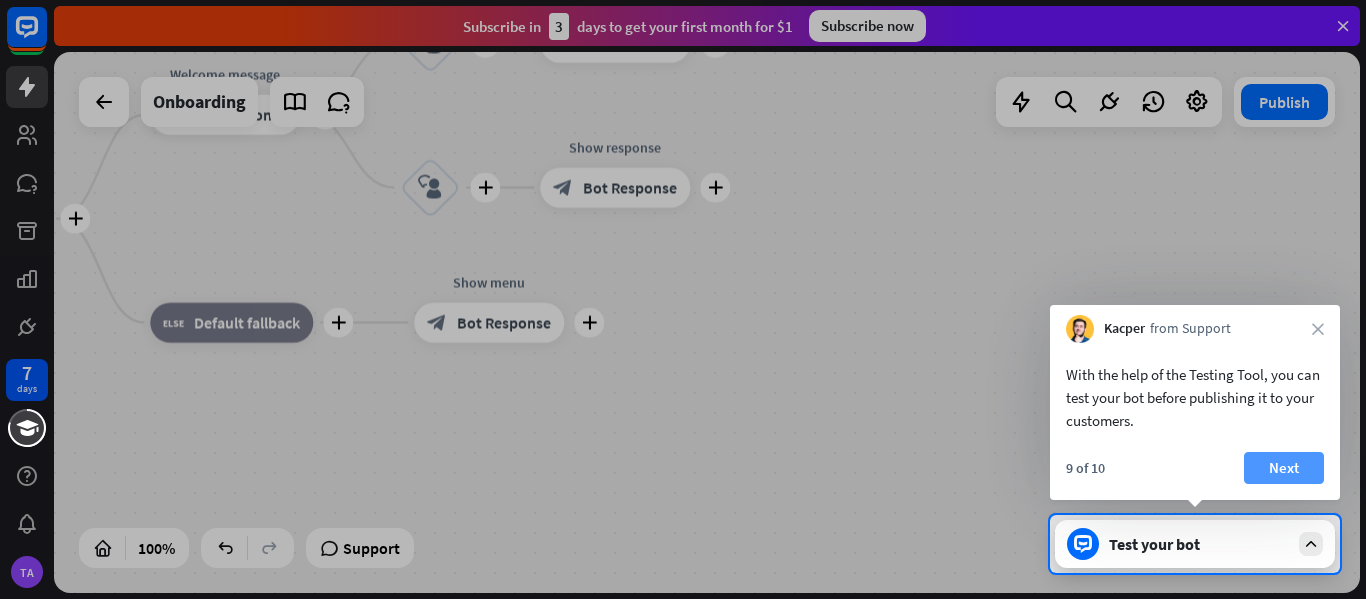 click on "Next" at bounding box center [1284, 468] 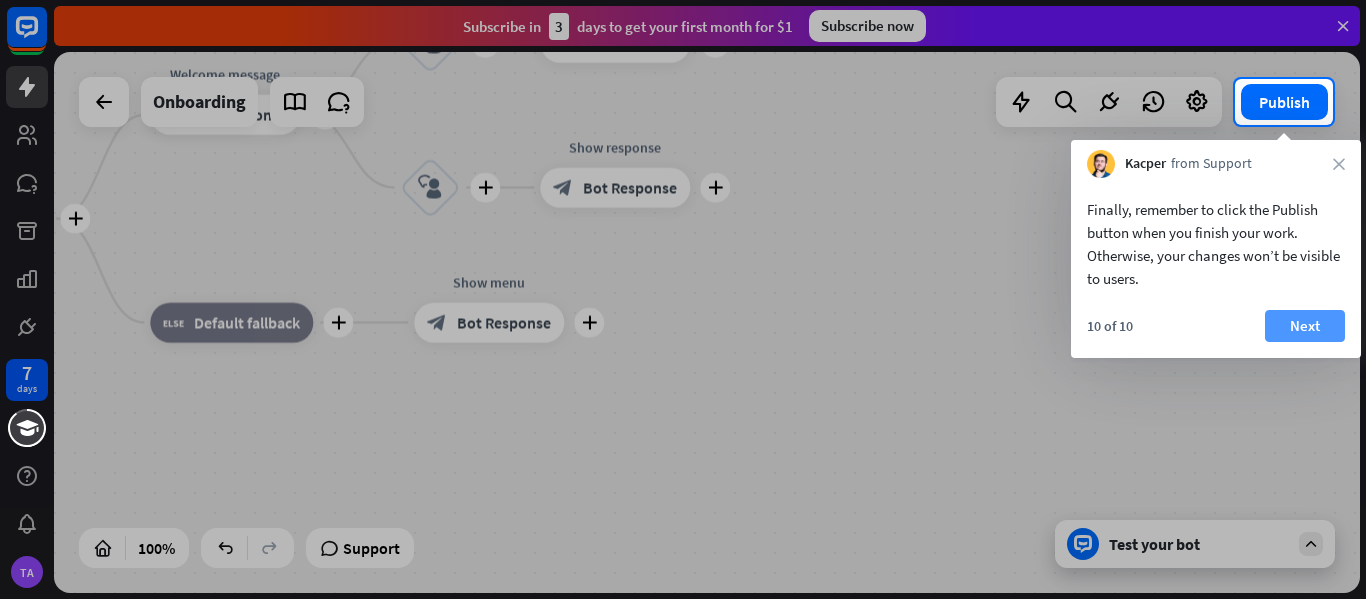 click on "Next" at bounding box center (1305, 326) 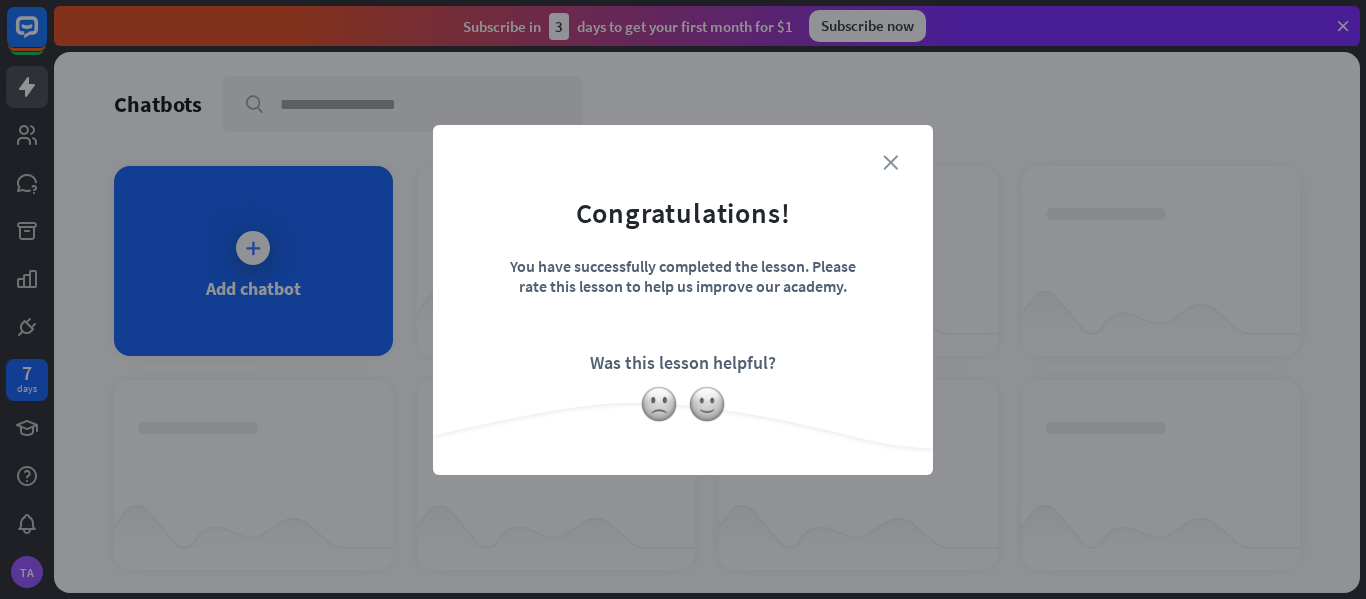 click on "close" at bounding box center (890, 162) 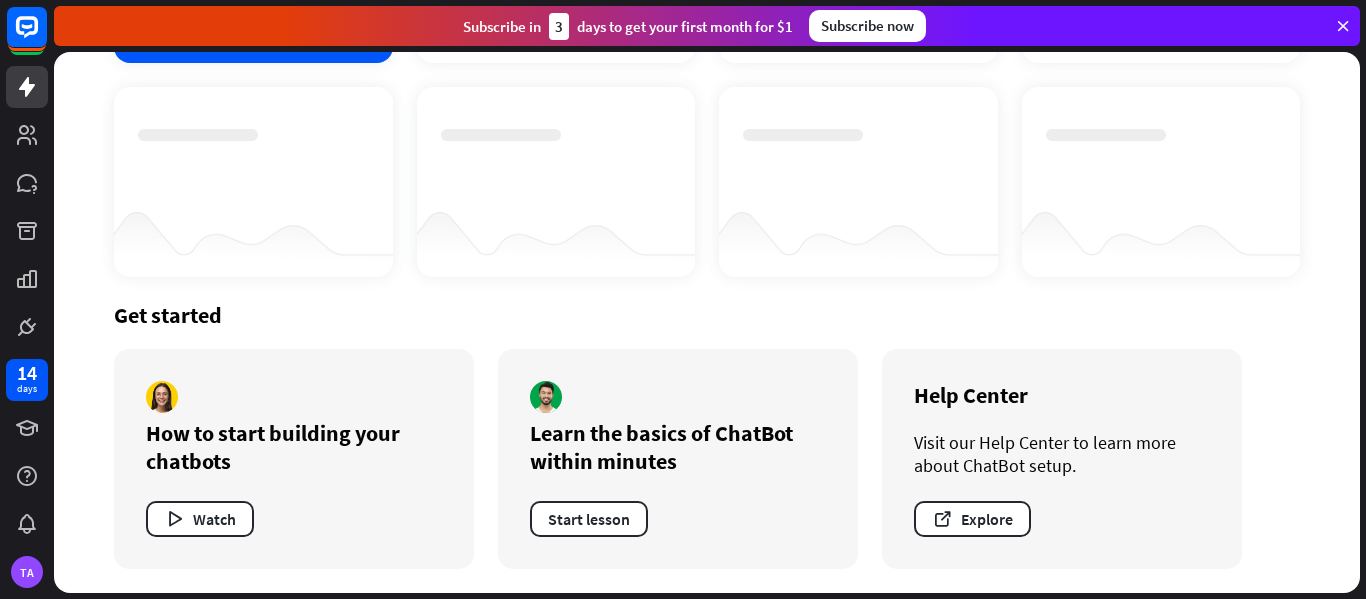 scroll, scrollTop: 0, scrollLeft: 0, axis: both 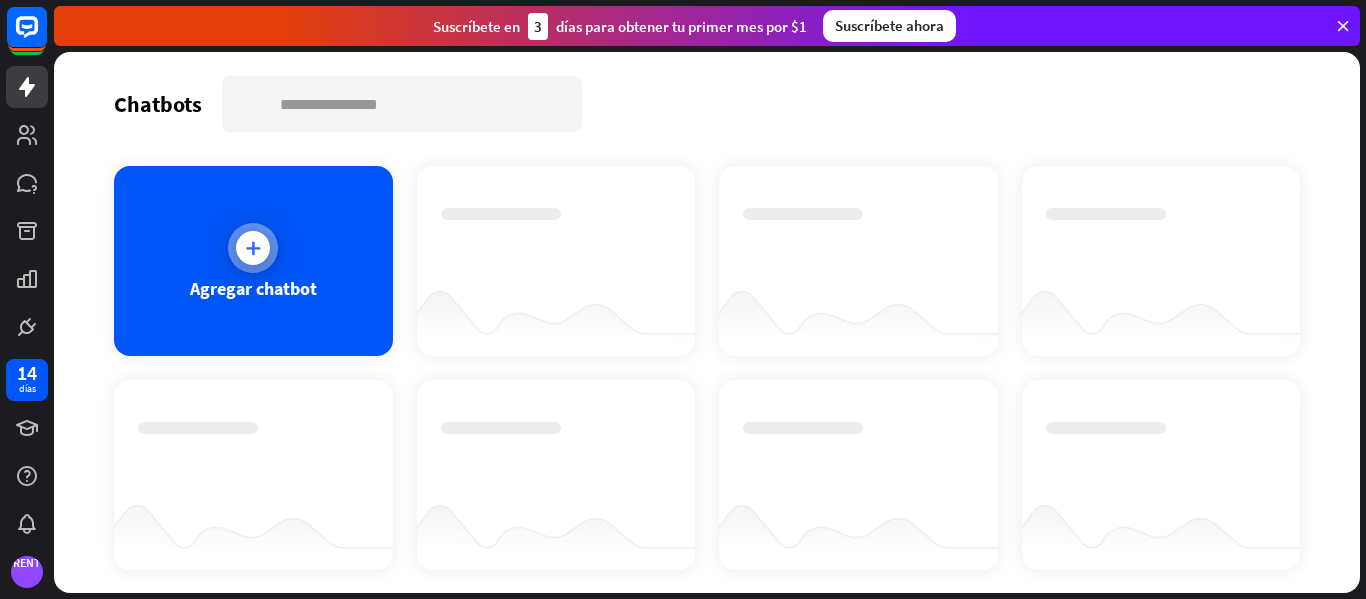 click at bounding box center (253, 248) 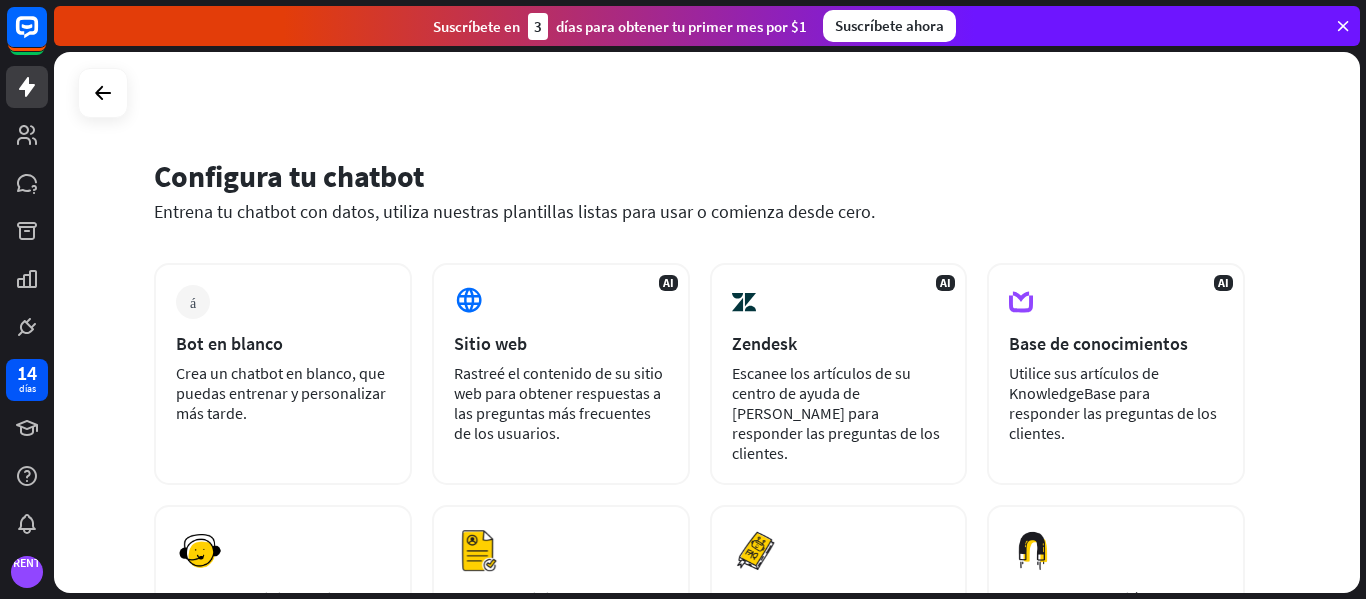 scroll, scrollTop: 100, scrollLeft: 0, axis: vertical 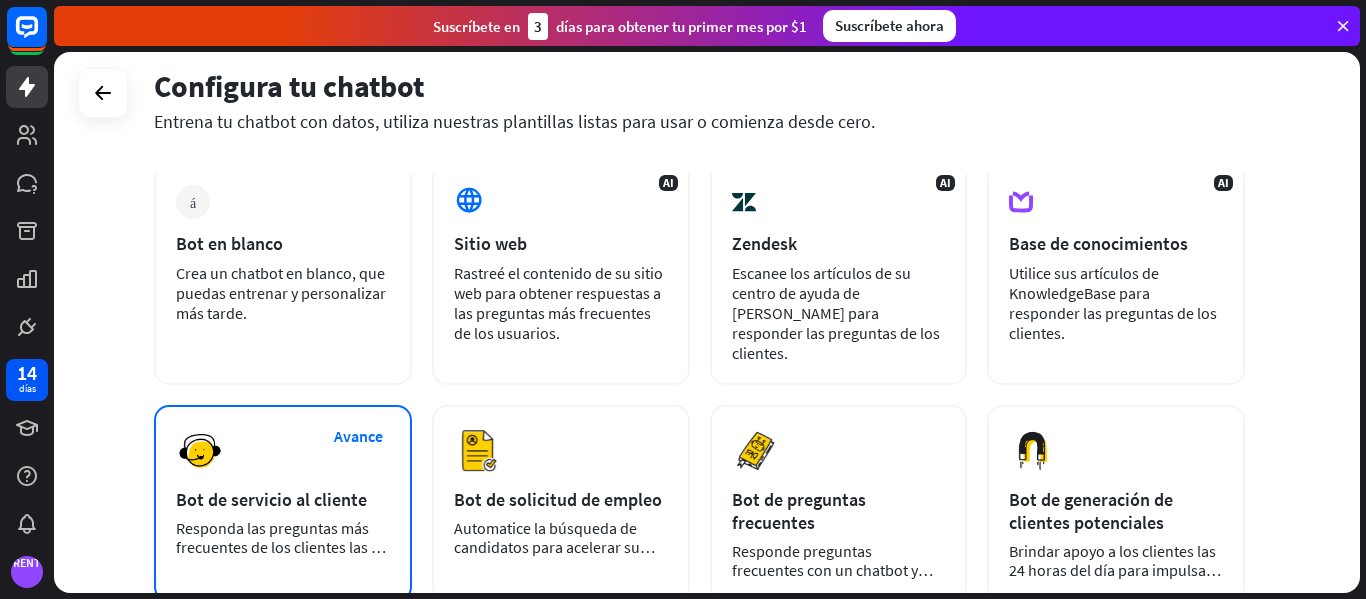 click on "Bot de servicio al cliente" at bounding box center (271, 499) 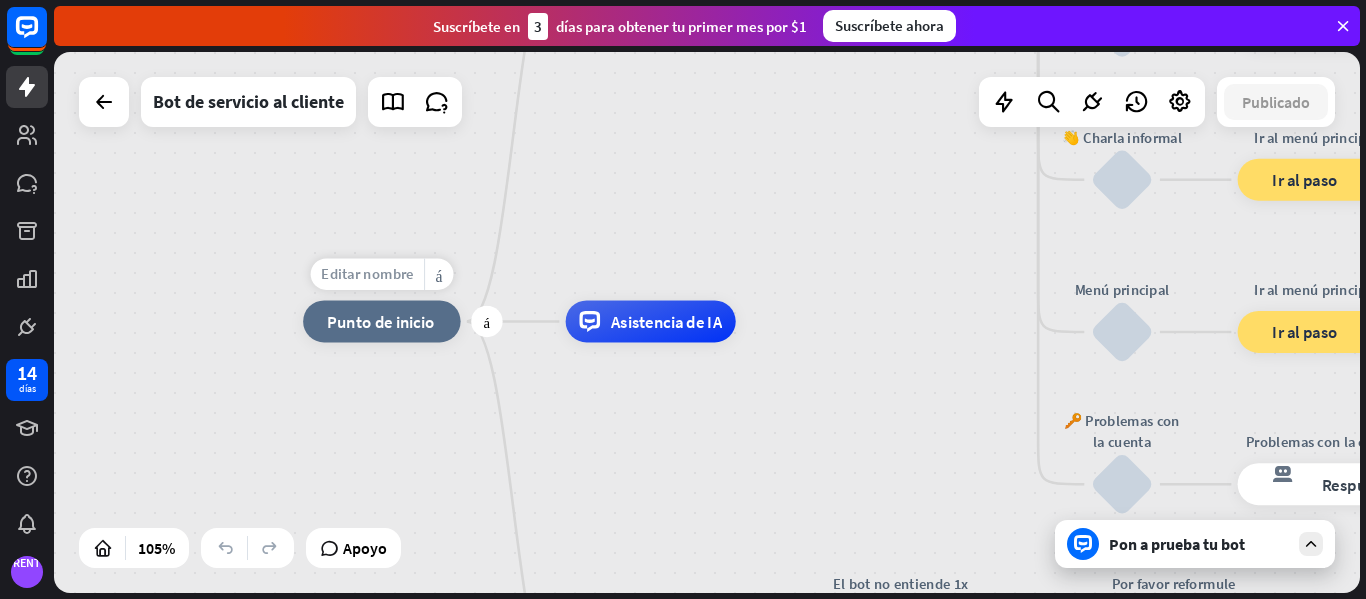 click on "Editar nombre" at bounding box center [367, 274] 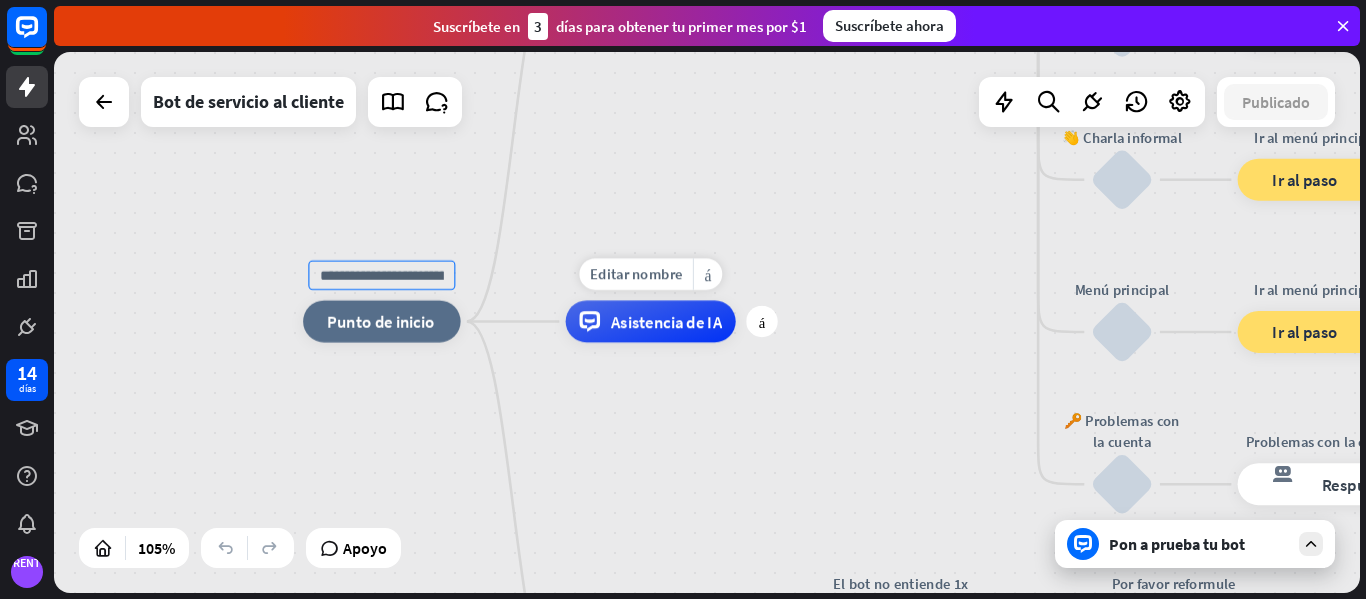 click on "Asistencia de IA" at bounding box center [666, 321] 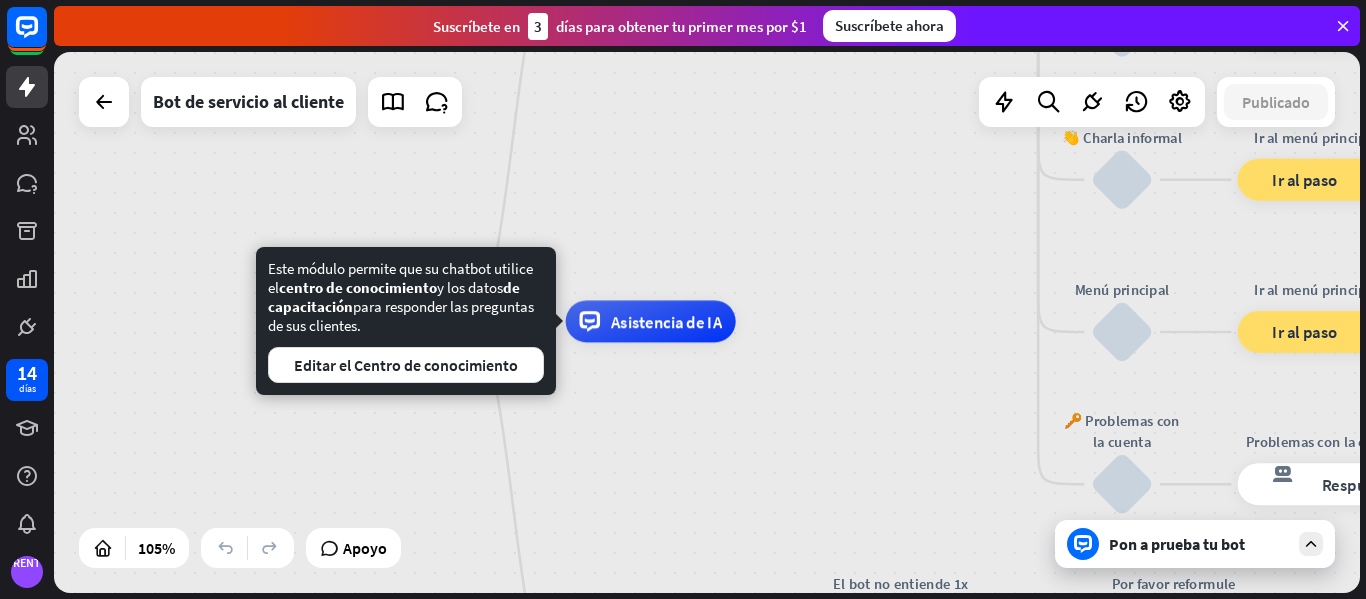 click on "inicio_2   Punto de inicio                 Mensaje de bienvenida   respuesta del bot de bloqueo   Respuesta del bot                 🔙 Menú principal   respuesta del bot de bloqueo   Respuesta del bot                 Nuestra oferta   bloquear_entrada_de_usuario                 Seleccione la categoría del producto   respuesta del bot de bloqueo   Respuesta del bot                 ❓ Pregunta   bloquear_entrada_de_usuario                 ¿Le puedo ayudar en algo?   respuesta del bot de bloqueo   Respuesta del bot                 Preguntas frecuentes   bloquear_entrada_de_usuario                 Escribe tu pregunta   respuesta del bot de bloqueo   Respuesta del bot                 Preguntas frecuentes   Preguntas frecuentes sobre bloques                 Comentario   bloquear_entrada_de_usuario                 Flujo de retroalimentación   árbol constructor   Fluir                 Hoja informativa   bloquear_entrada_de_usuario                 Flujo del boletín informativo     Fluir" at bounding box center [988, 605] 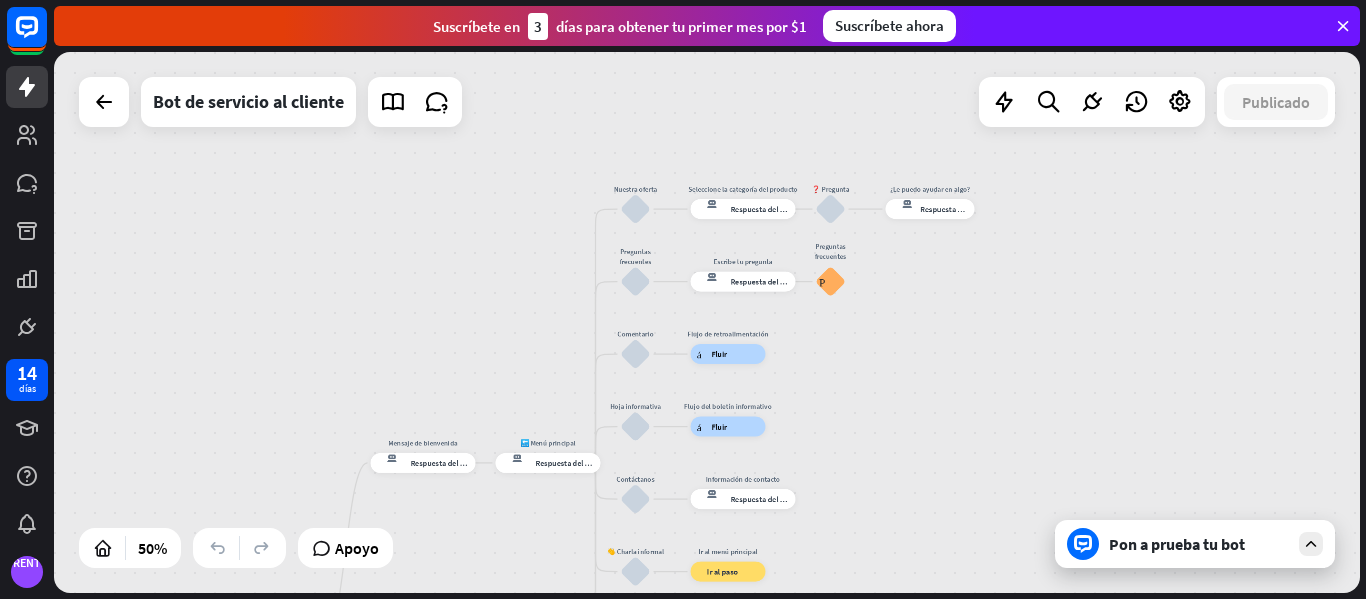 drag, startPoint x: 1254, startPoint y: 210, endPoint x: 956, endPoint y: 510, distance: 422.85223 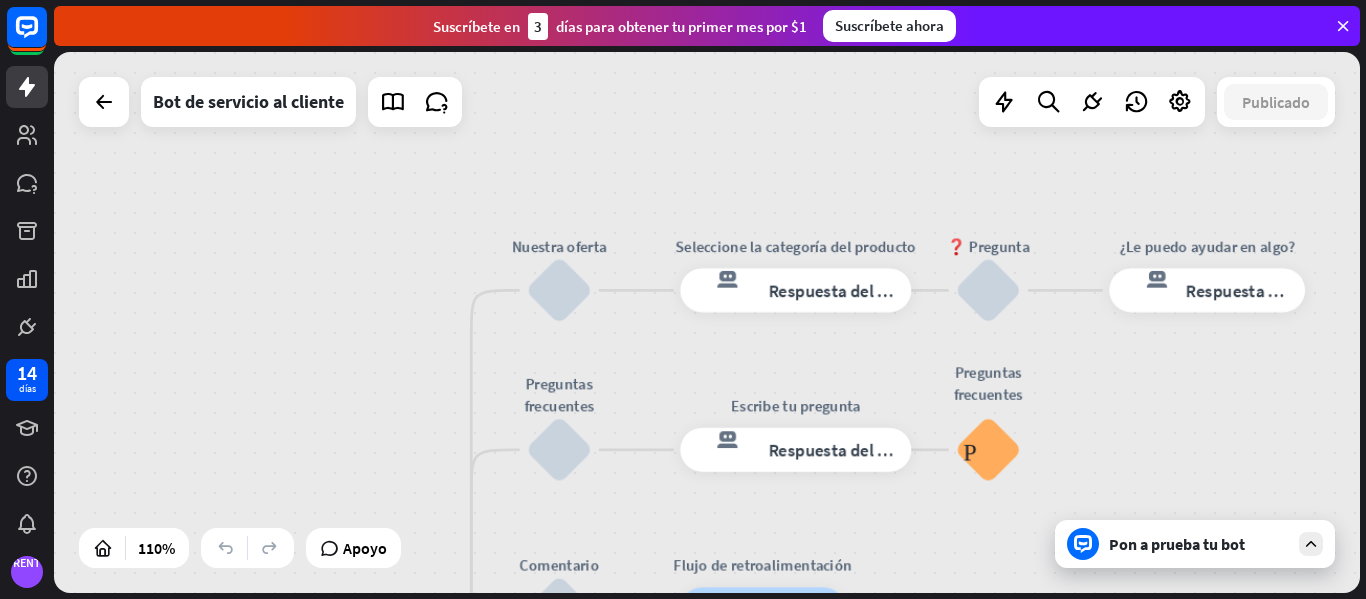 drag, startPoint x: 1153, startPoint y: 240, endPoint x: 1165, endPoint y: 440, distance: 200.35968 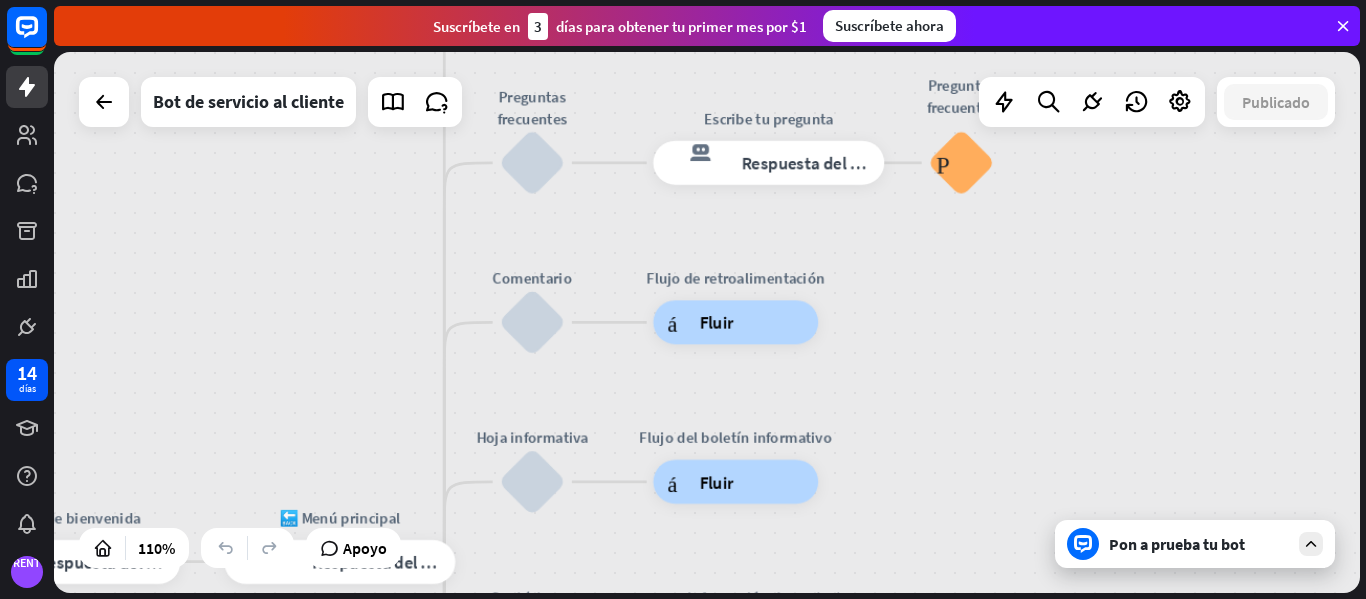drag, startPoint x: 684, startPoint y: 523, endPoint x: 657, endPoint y: 236, distance: 288.26724 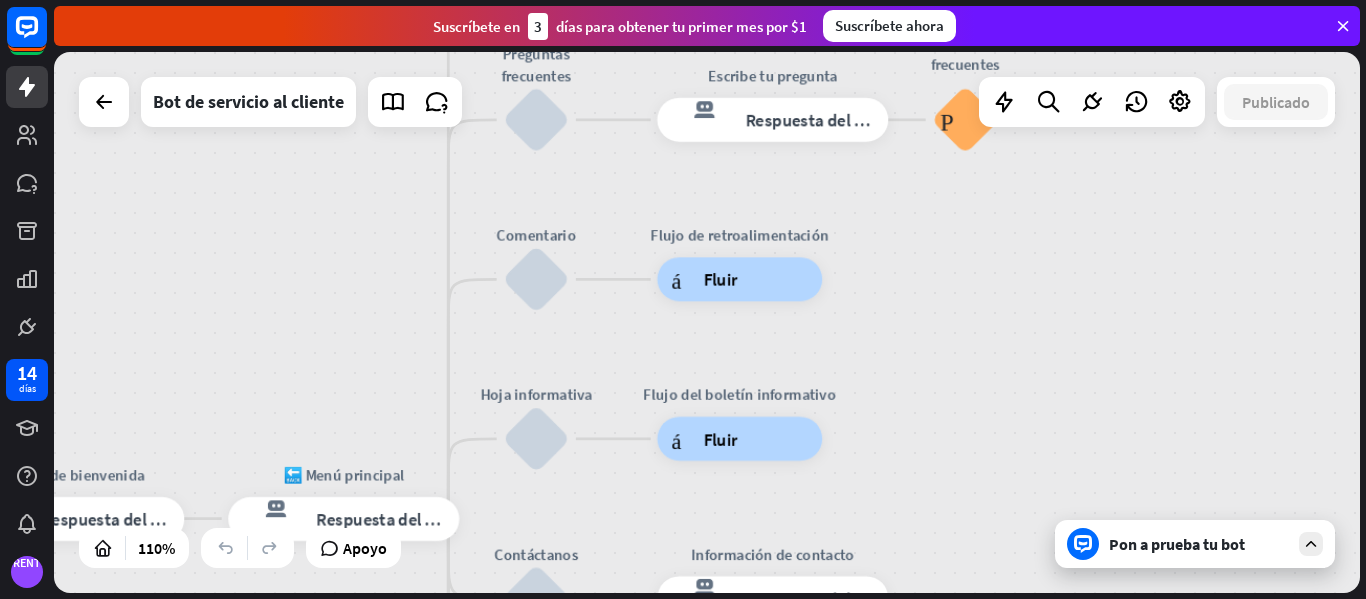 drag, startPoint x: 954, startPoint y: 467, endPoint x: 968, endPoint y: 215, distance: 252.3886 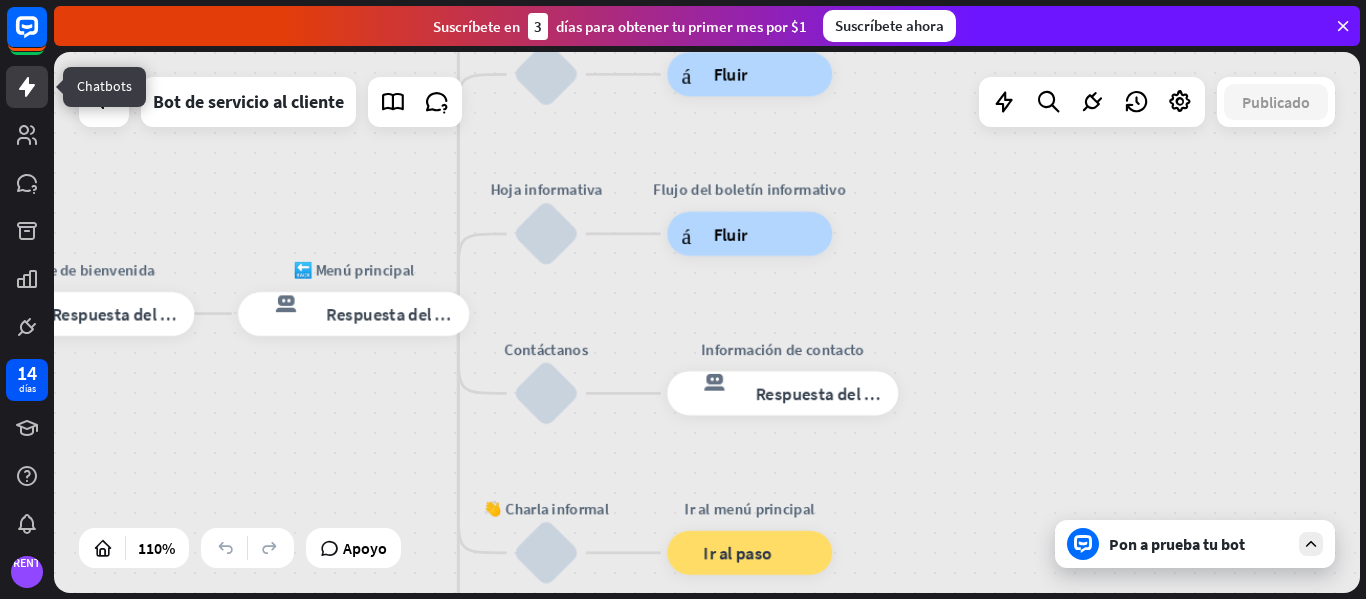 click 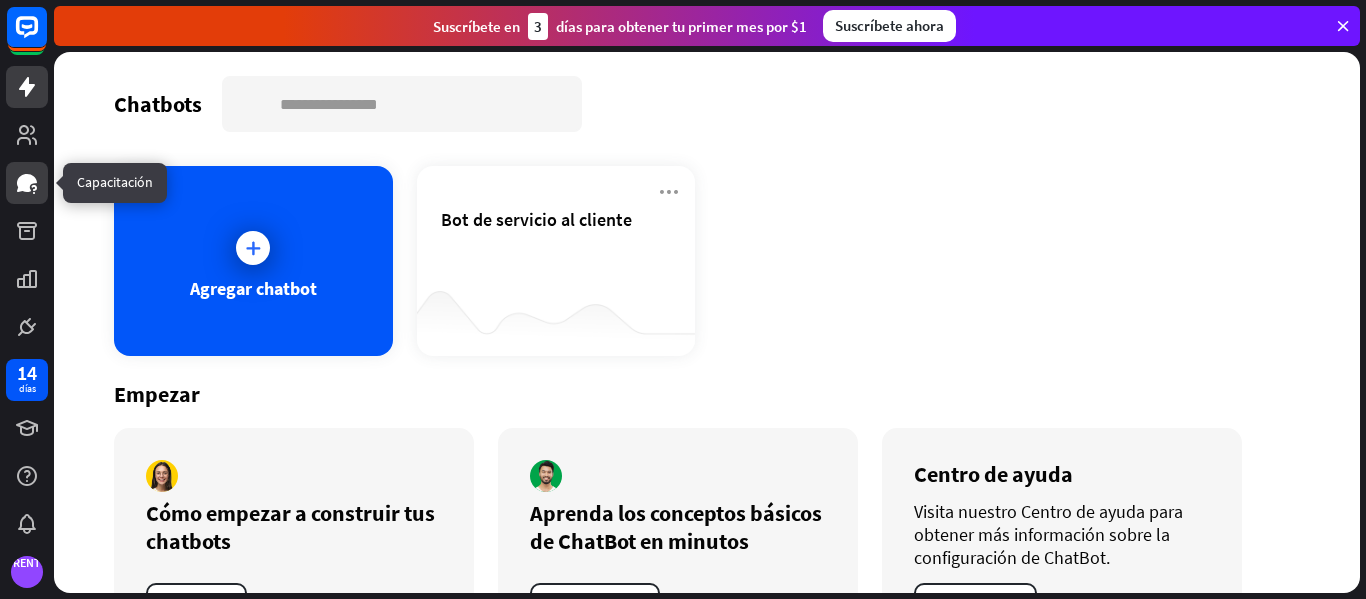 click 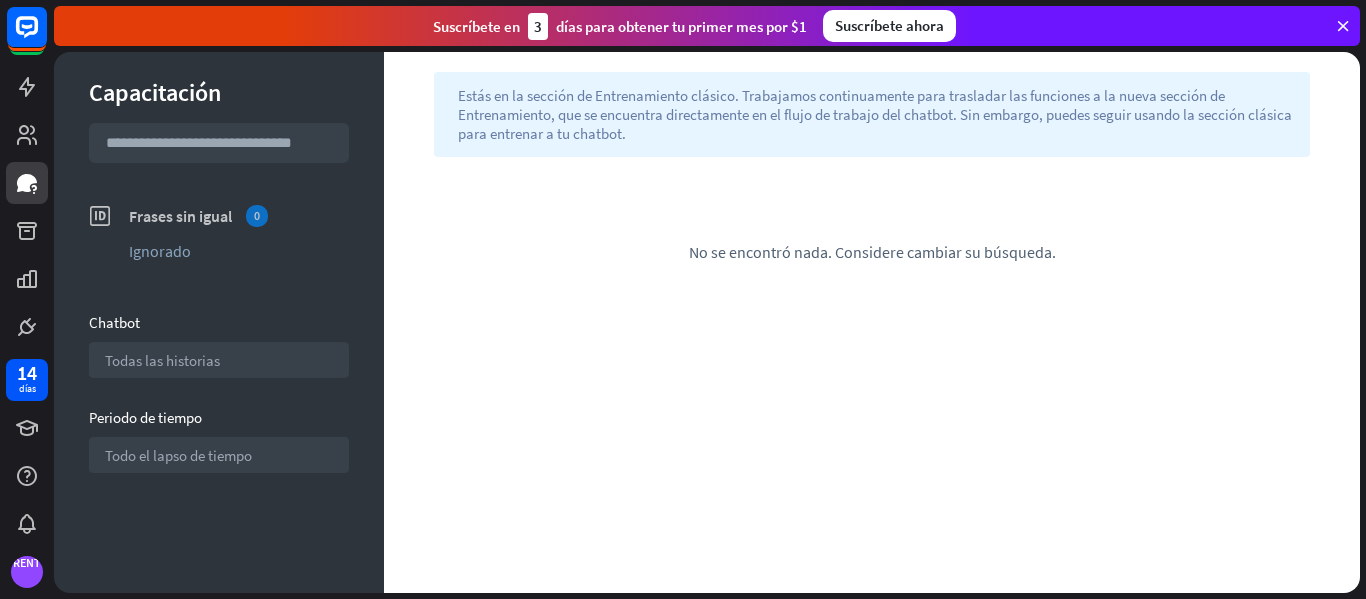 click on "Frases sin igual" at bounding box center [180, 216] 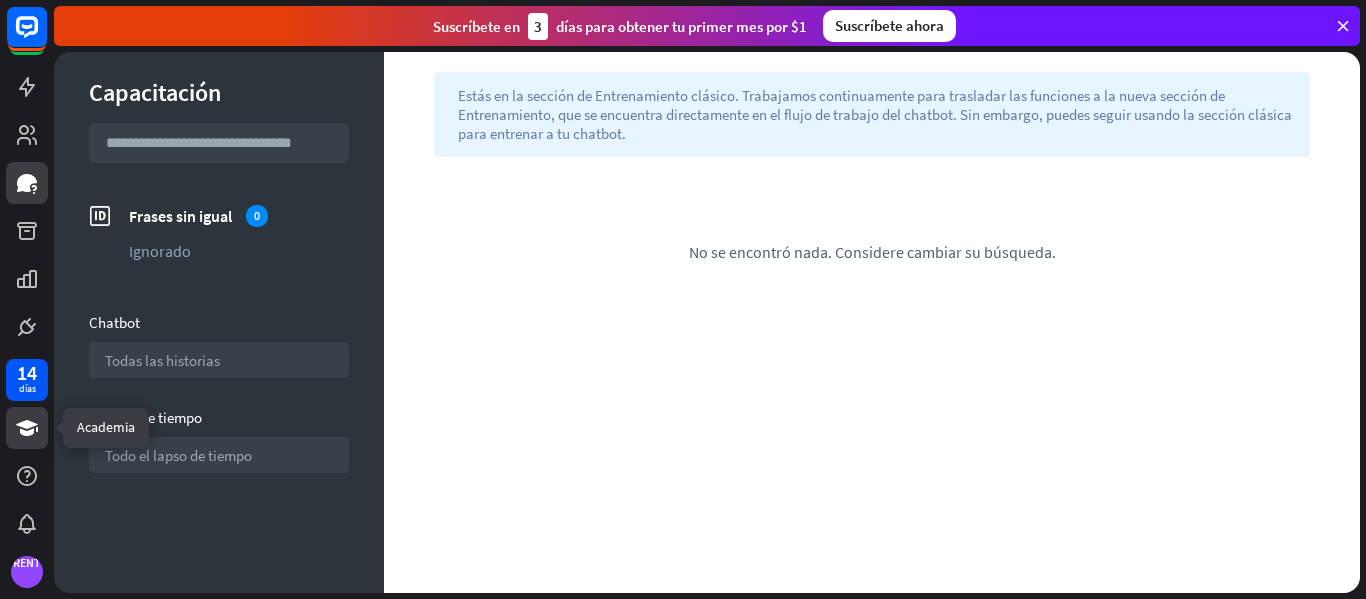 click 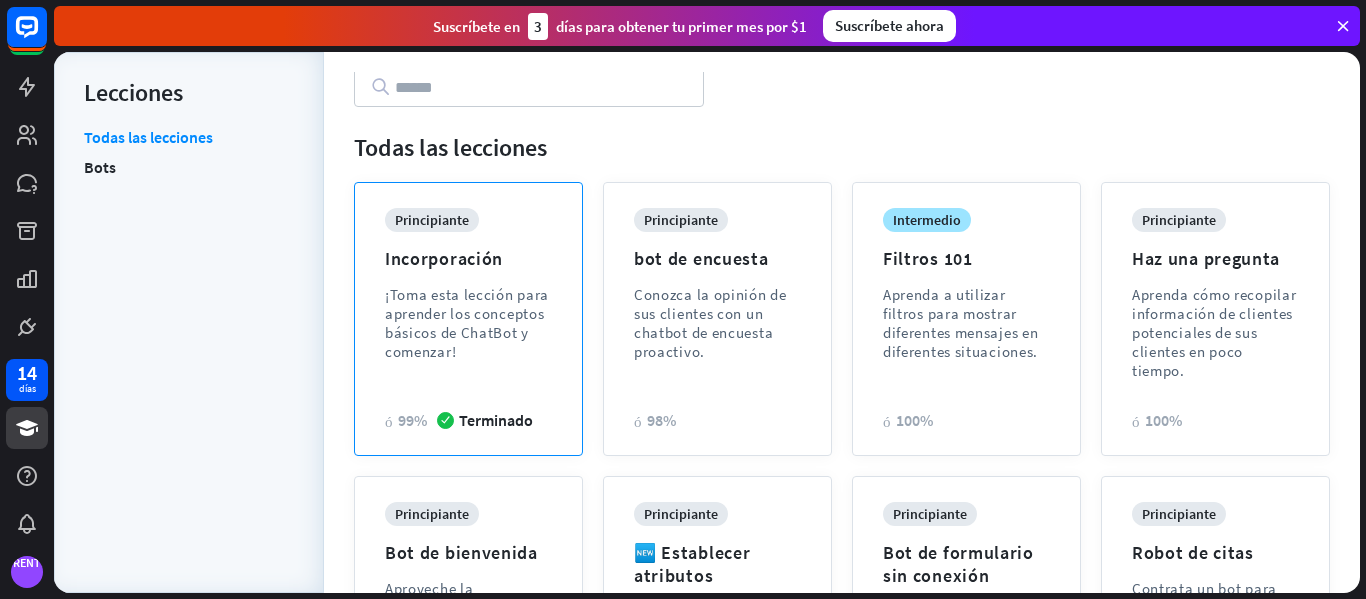 scroll, scrollTop: 200, scrollLeft: 0, axis: vertical 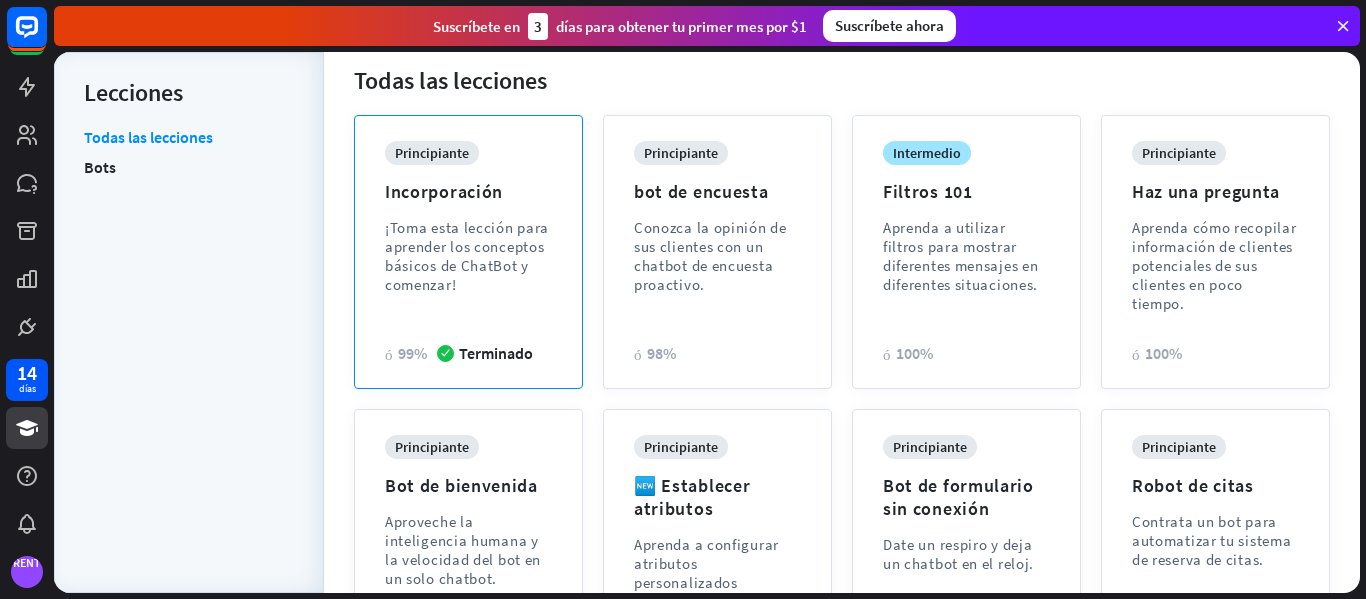 click on "¡Toma esta lección para aprender los conceptos básicos de ChatBot y comenzar!" at bounding box center (468, 256) 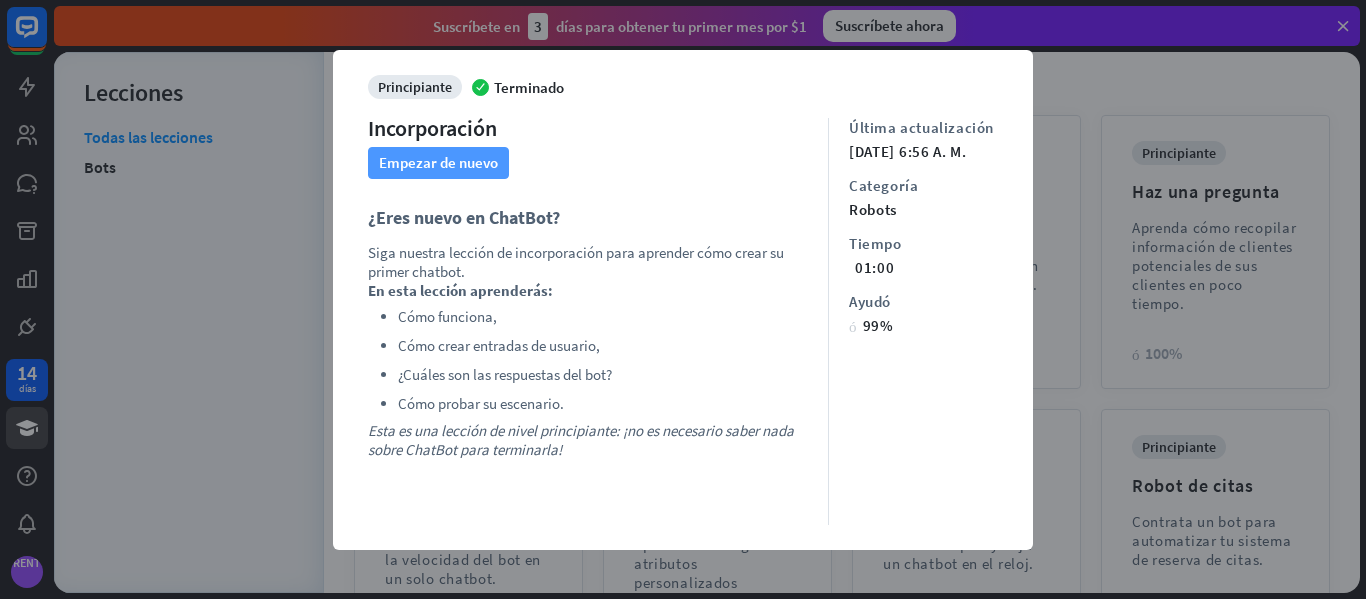click on "Empezar de nuevo" at bounding box center (438, 162) 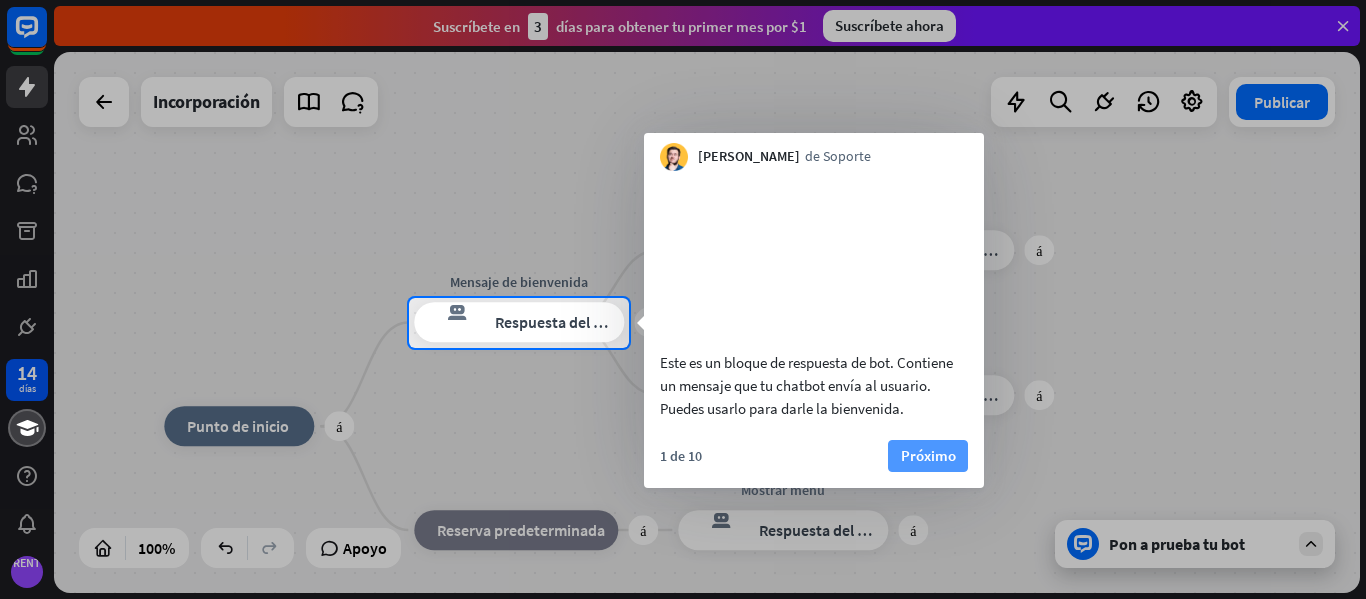 click on "Próximo" at bounding box center (928, 455) 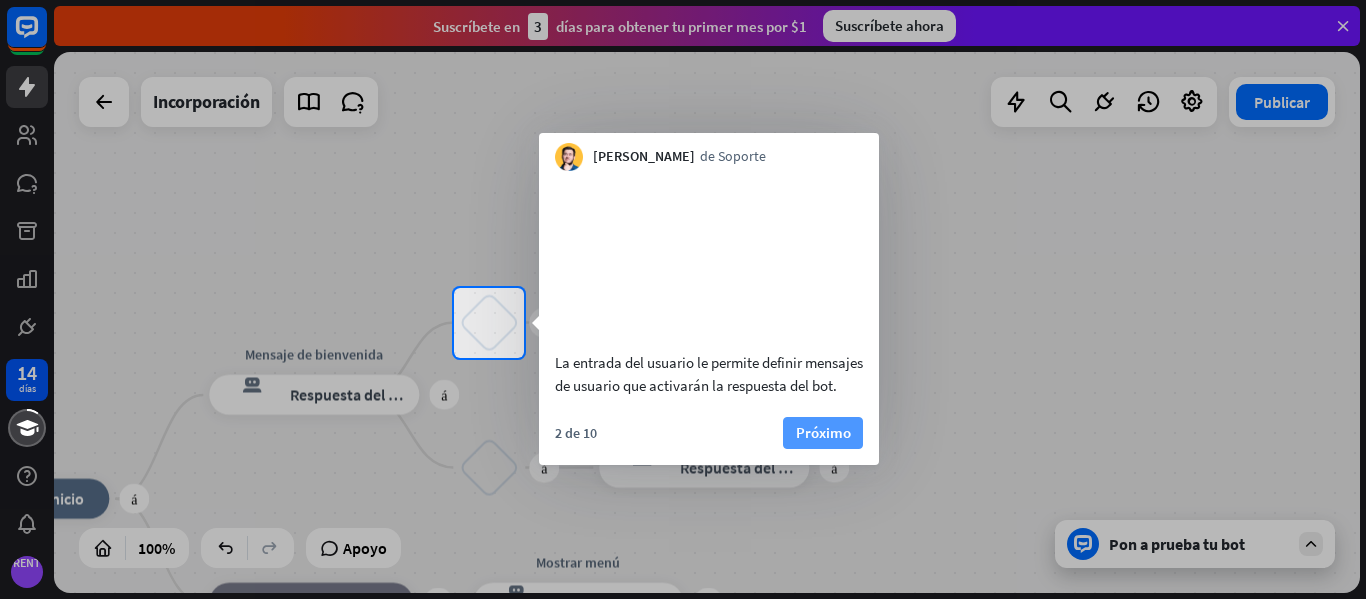 click on "Próximo" at bounding box center [823, 432] 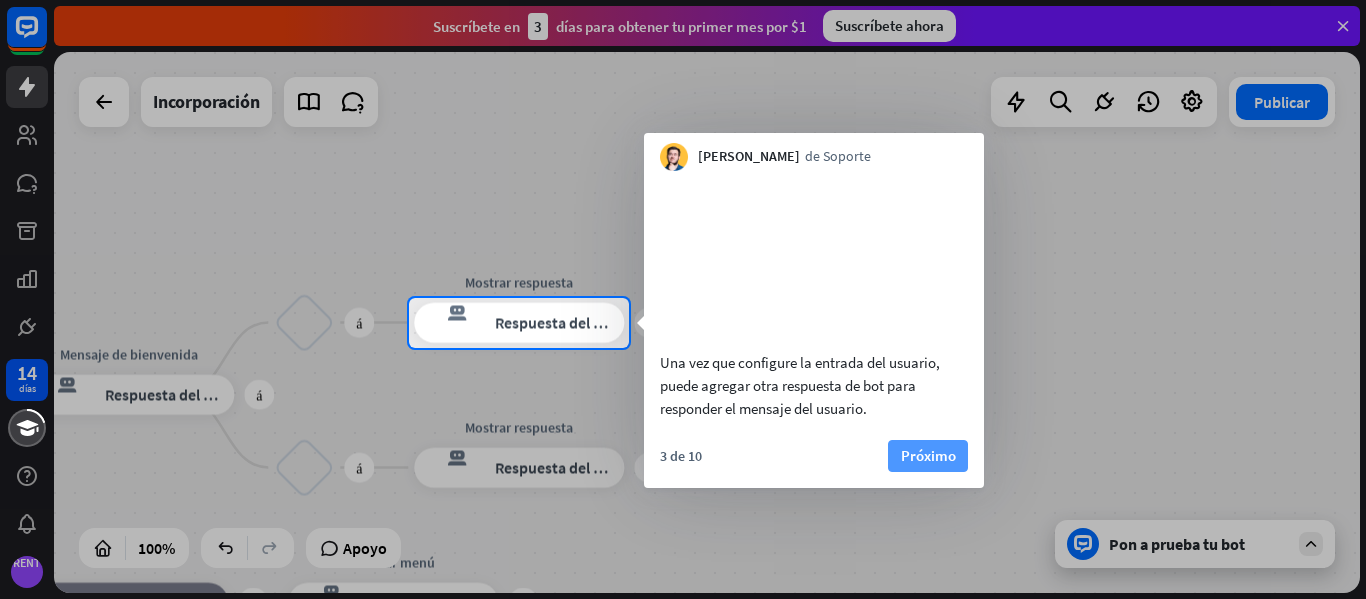 click on "Próximo" at bounding box center (928, 455) 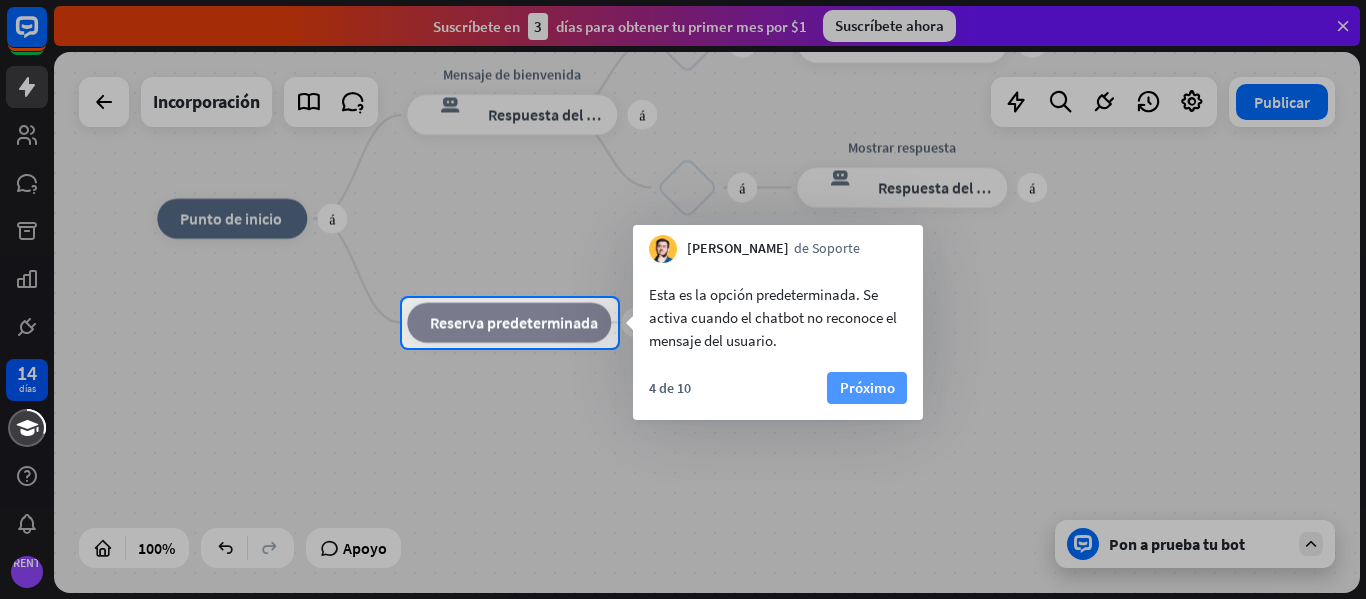 click on "Próximo" at bounding box center [867, 387] 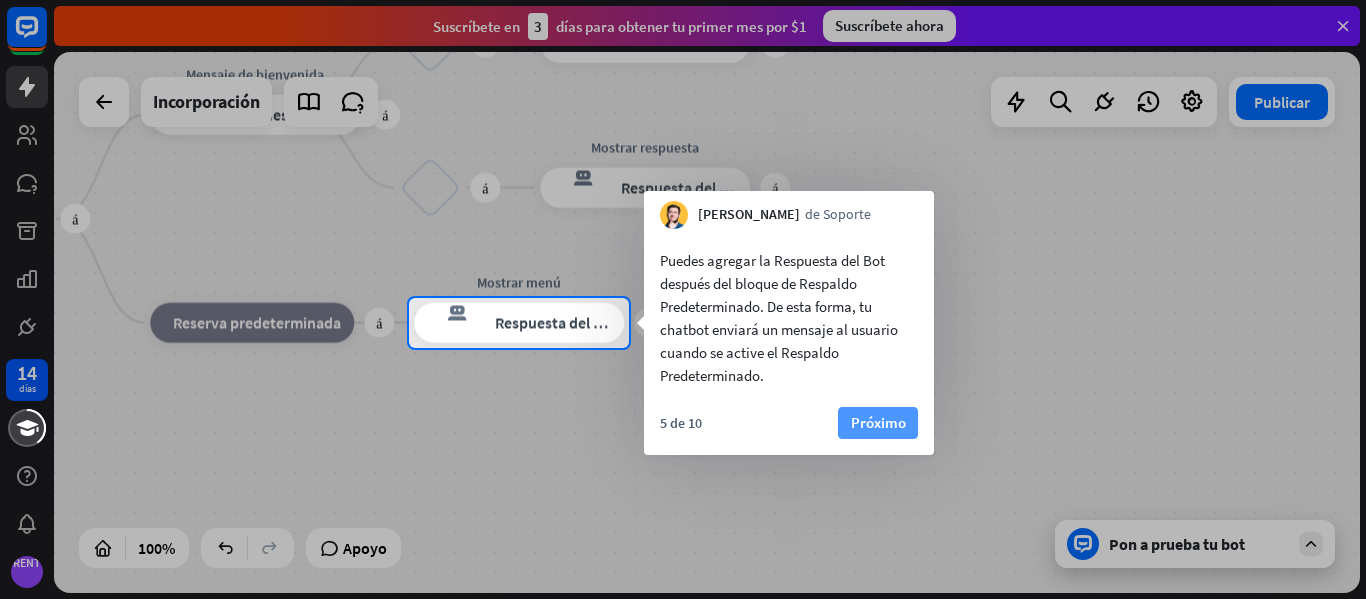 click on "Próximo" at bounding box center [878, 422] 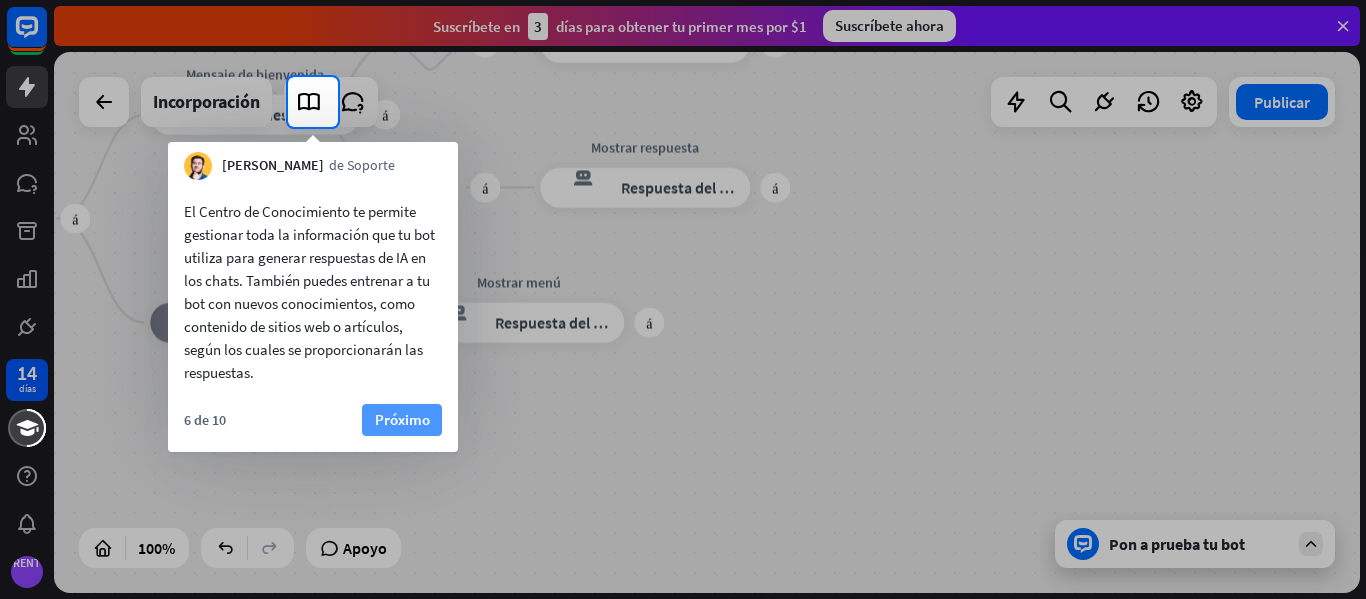click on "Próximo" at bounding box center [402, 419] 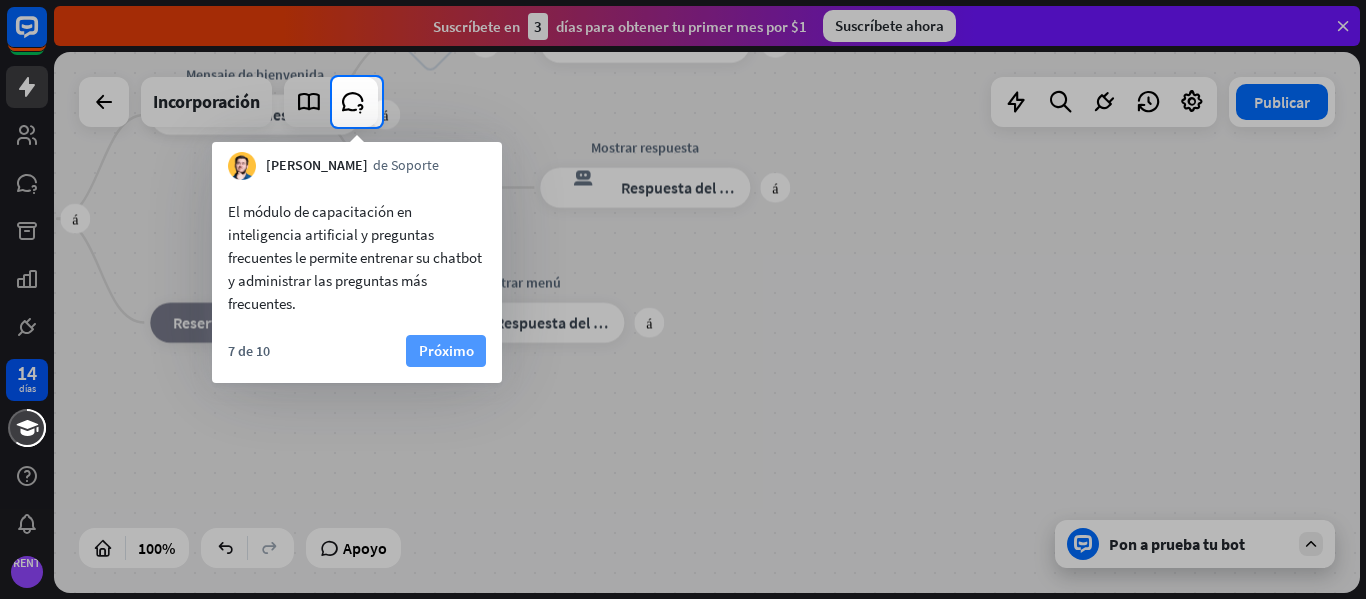 click on "Próximo" at bounding box center (446, 350) 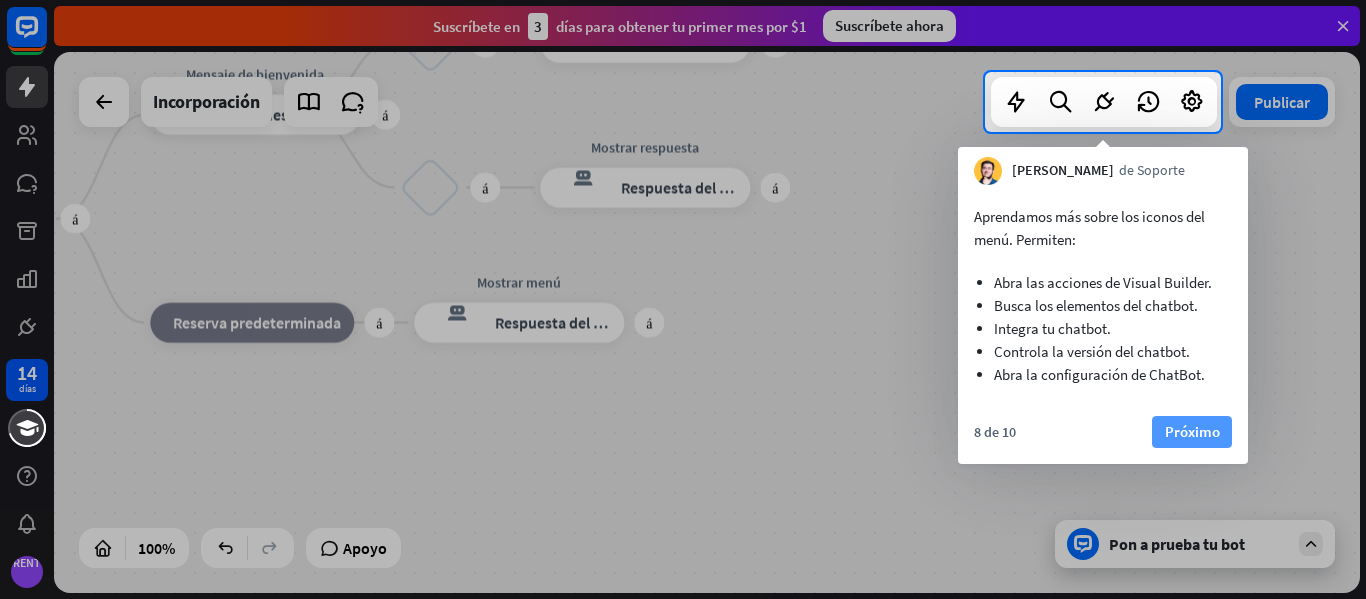 click on "Próximo" at bounding box center (1192, 431) 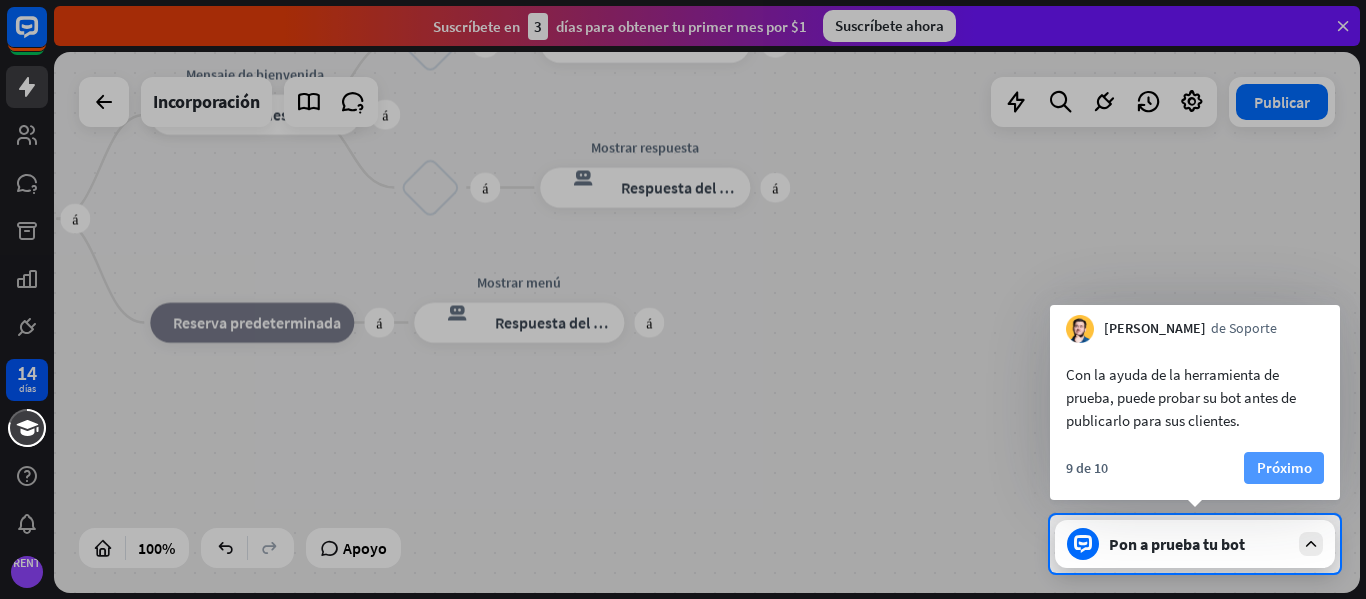 click on "Próximo" at bounding box center (1284, 468) 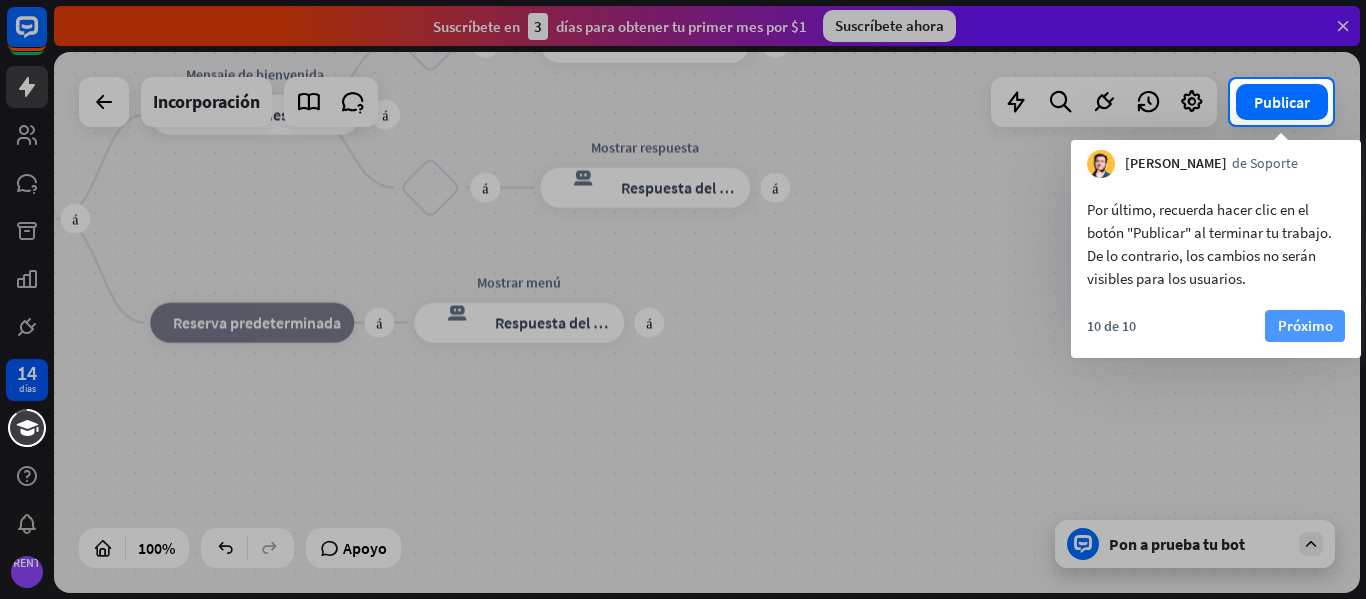 click on "Próximo" at bounding box center (1305, 325) 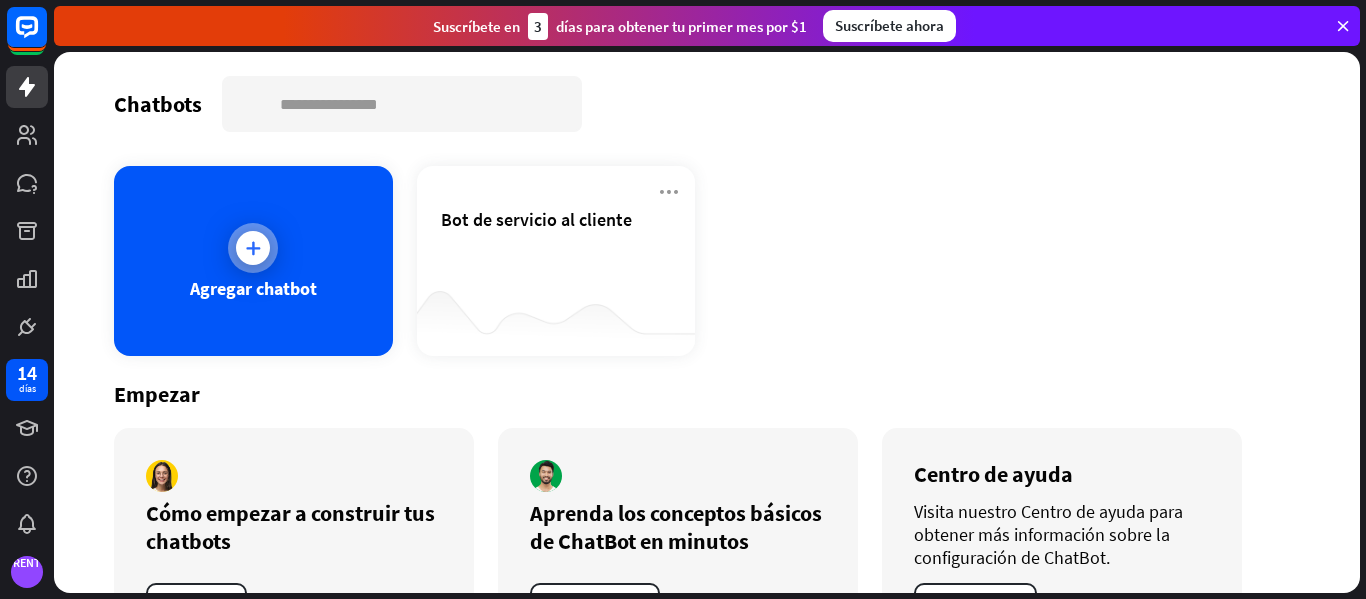 scroll, scrollTop: 82, scrollLeft: 0, axis: vertical 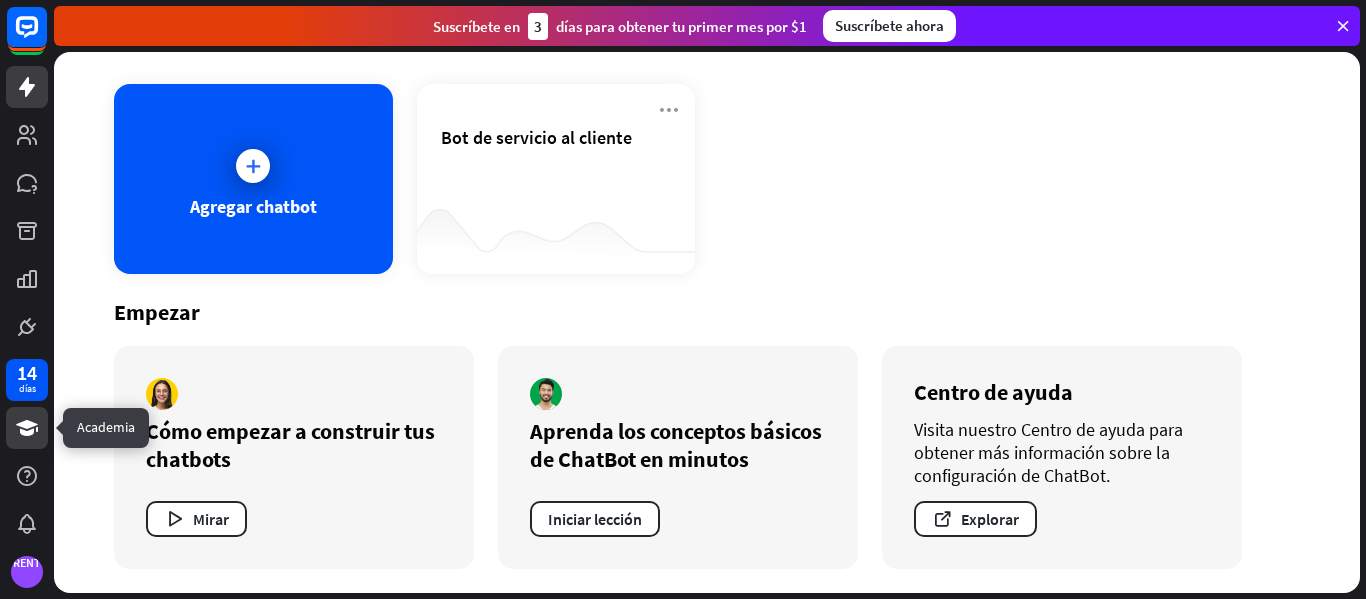 click 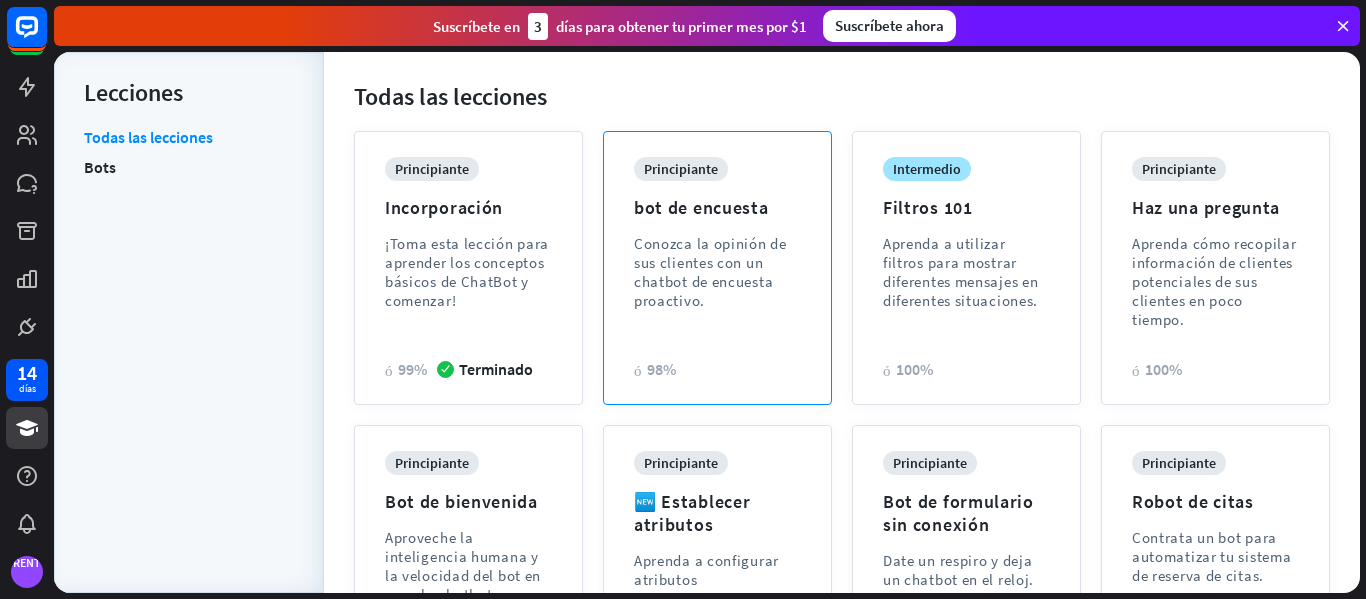 scroll, scrollTop: 147, scrollLeft: 0, axis: vertical 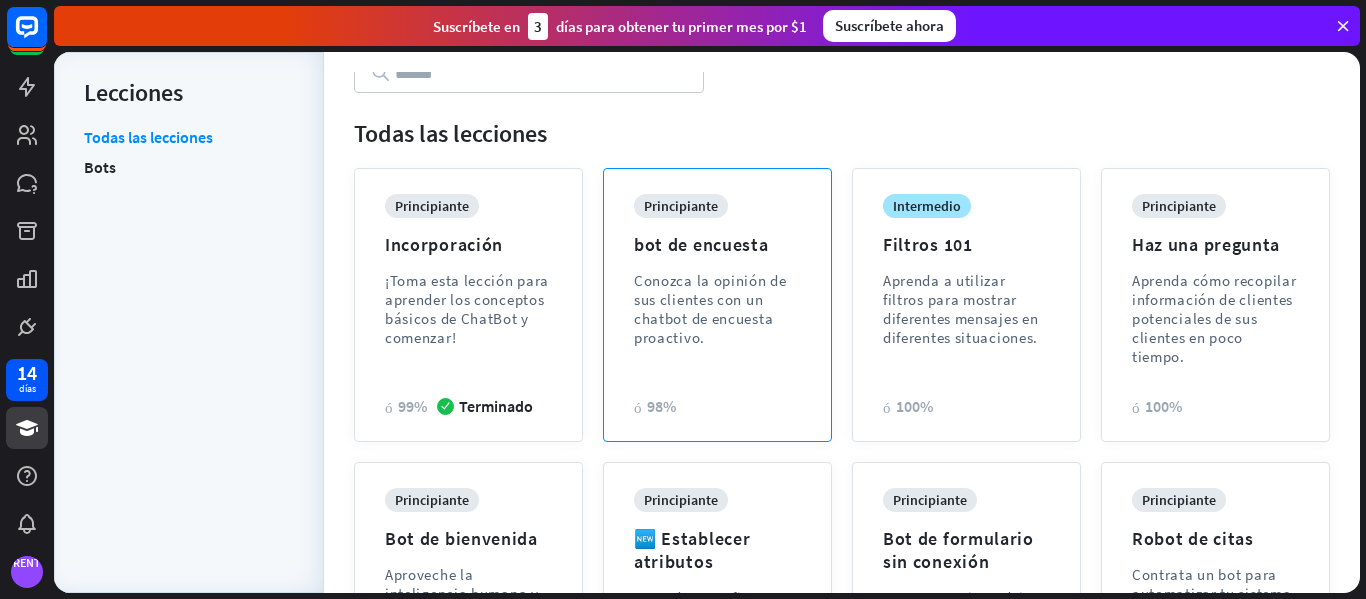 click on "principiante
bot de encuesta
Conozca la opinión de sus clientes con un chatbot de encuesta proactivo.
corazón   98%" at bounding box center [717, 305] 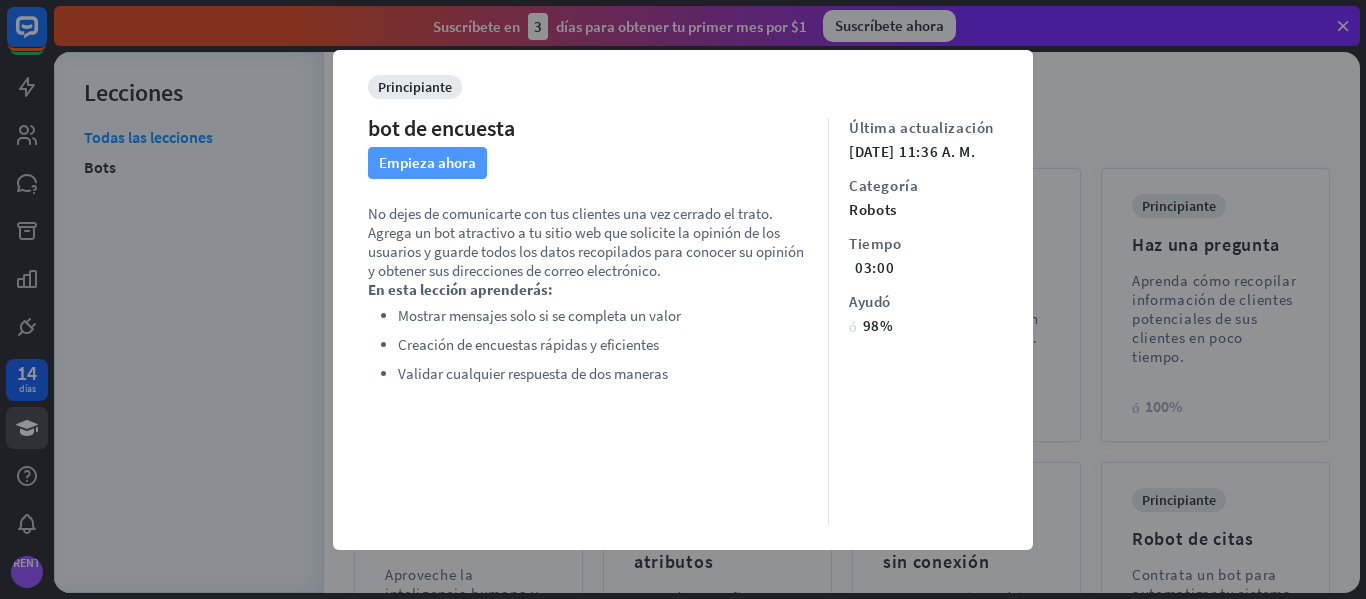 click on "Empieza ahora" at bounding box center (427, 162) 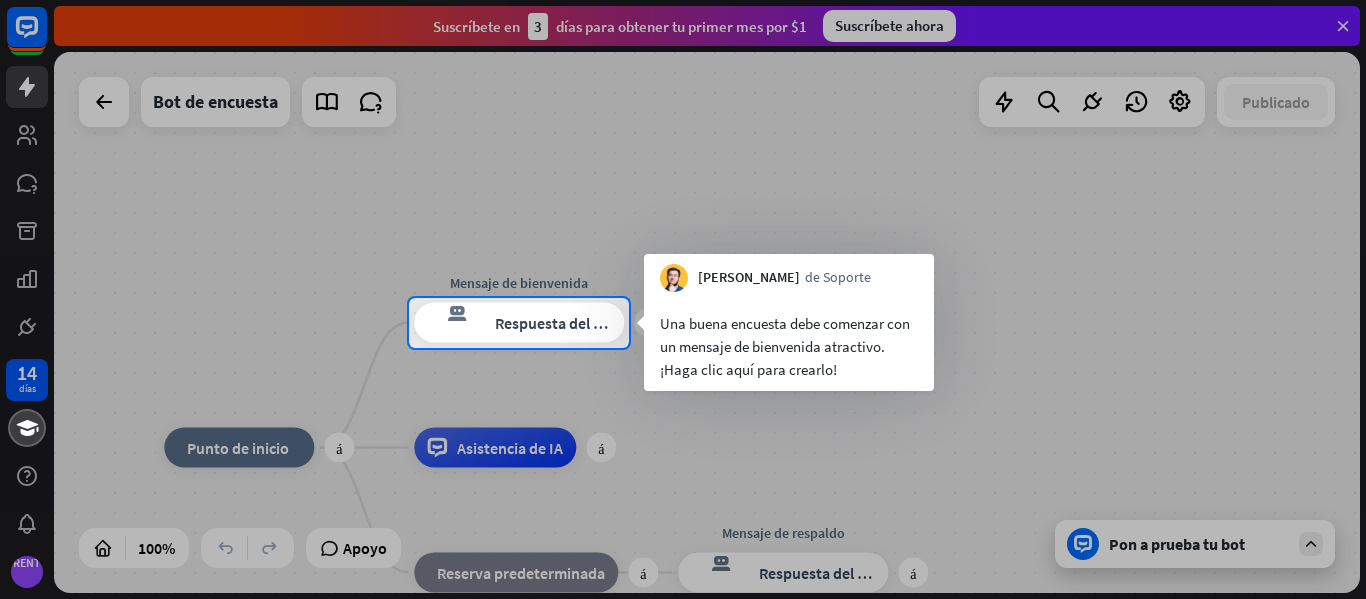 click on "Una buena encuesta debe comenzar con un mensaje de bienvenida atractivo. ¡Haga clic aquí para crearlo!" at bounding box center [785, 346] 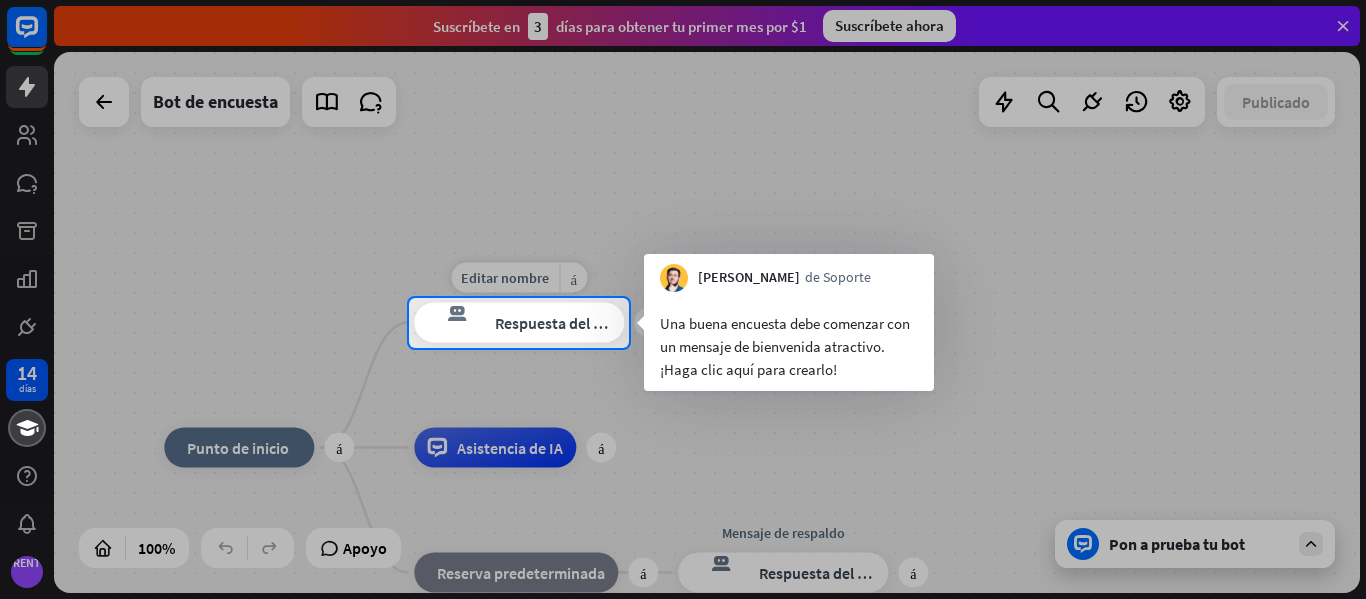 click on "Respuesta del bot" at bounding box center (556, 323) 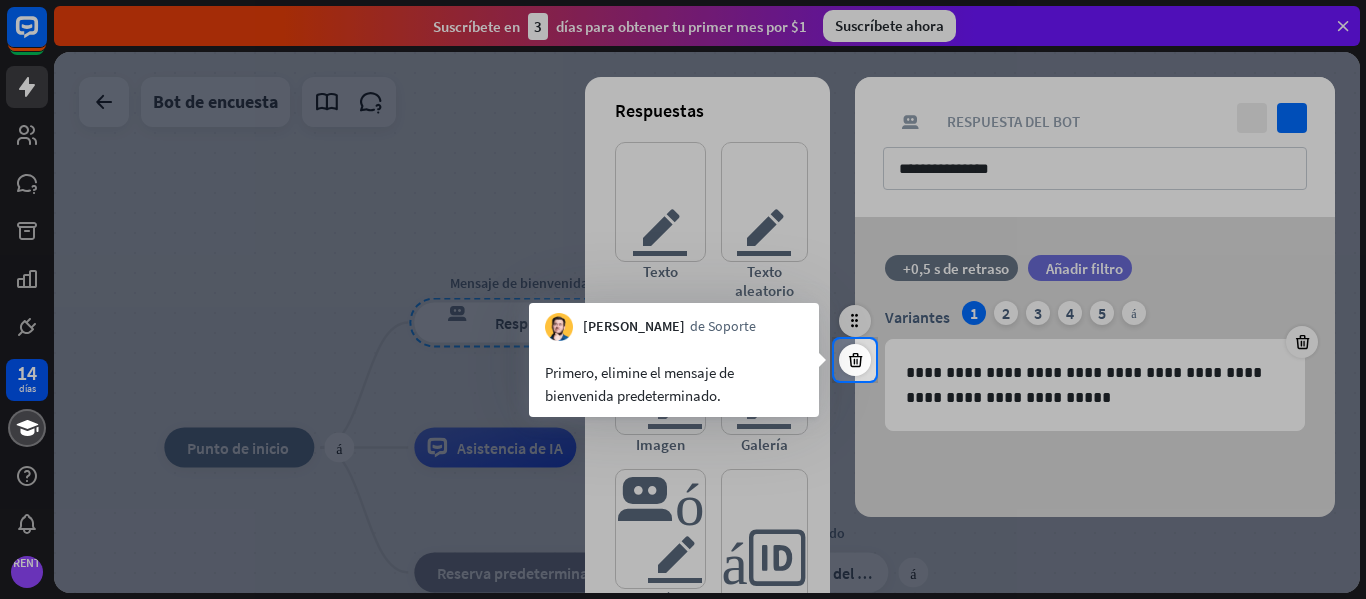click on "Primero, elimine el mensaje de bienvenida predeterminado." at bounding box center (674, 384) 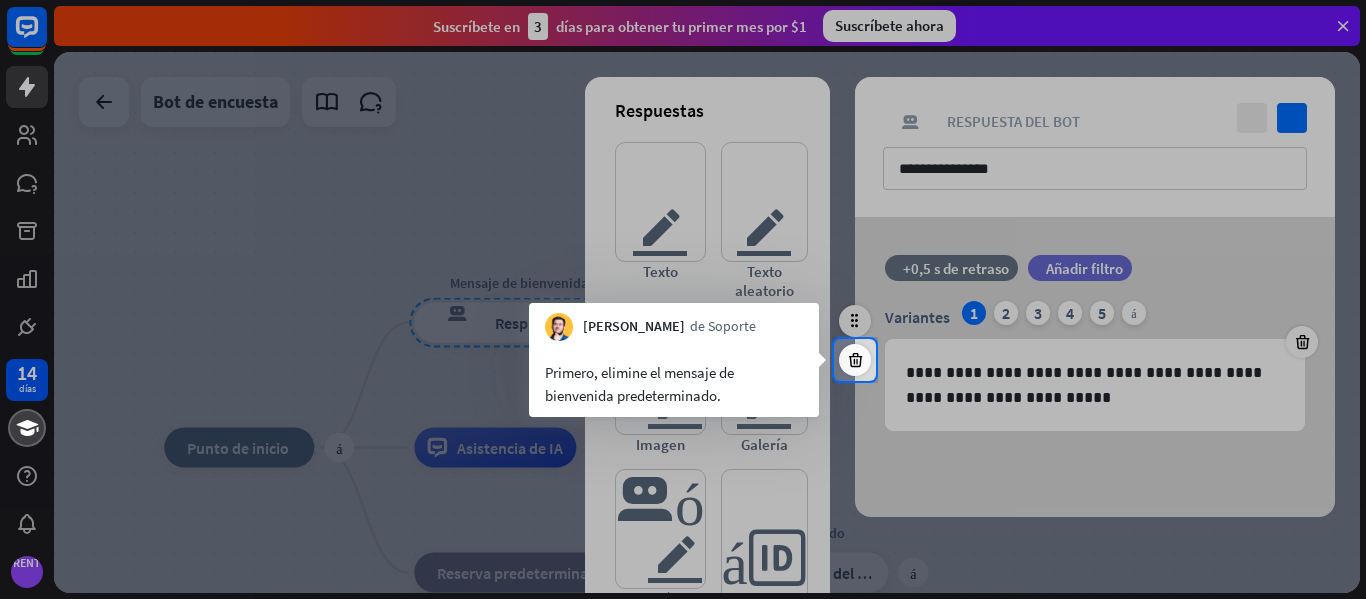 click at bounding box center [683, 169] 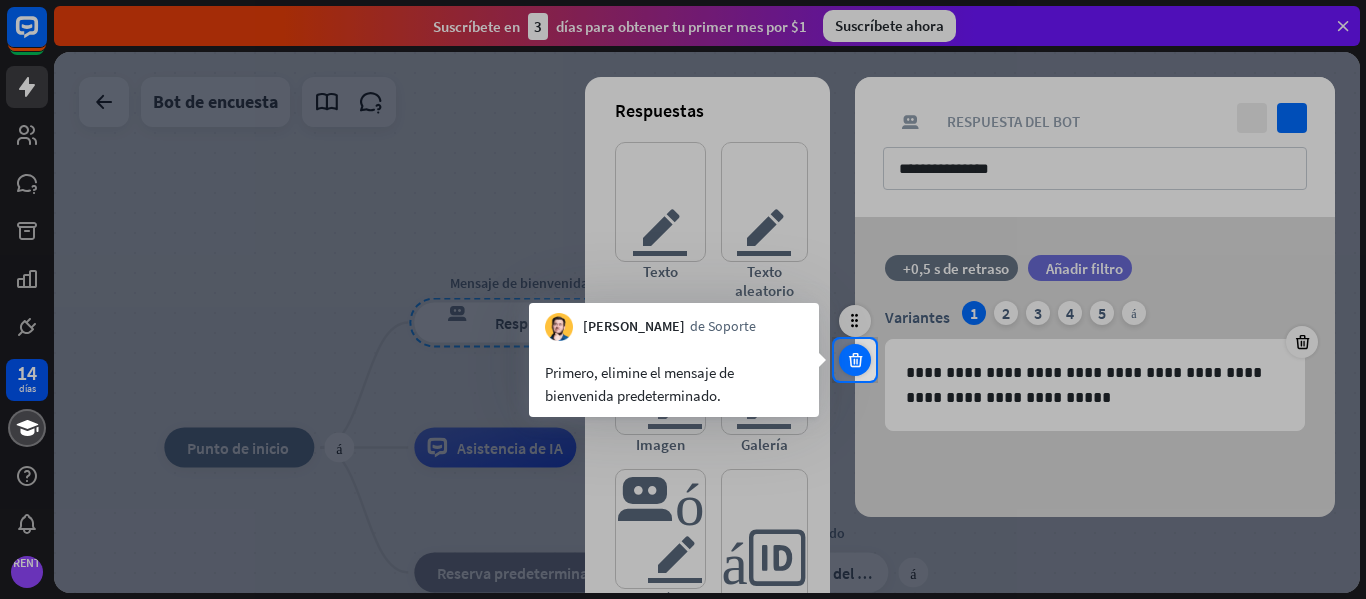 click at bounding box center [855, 360] 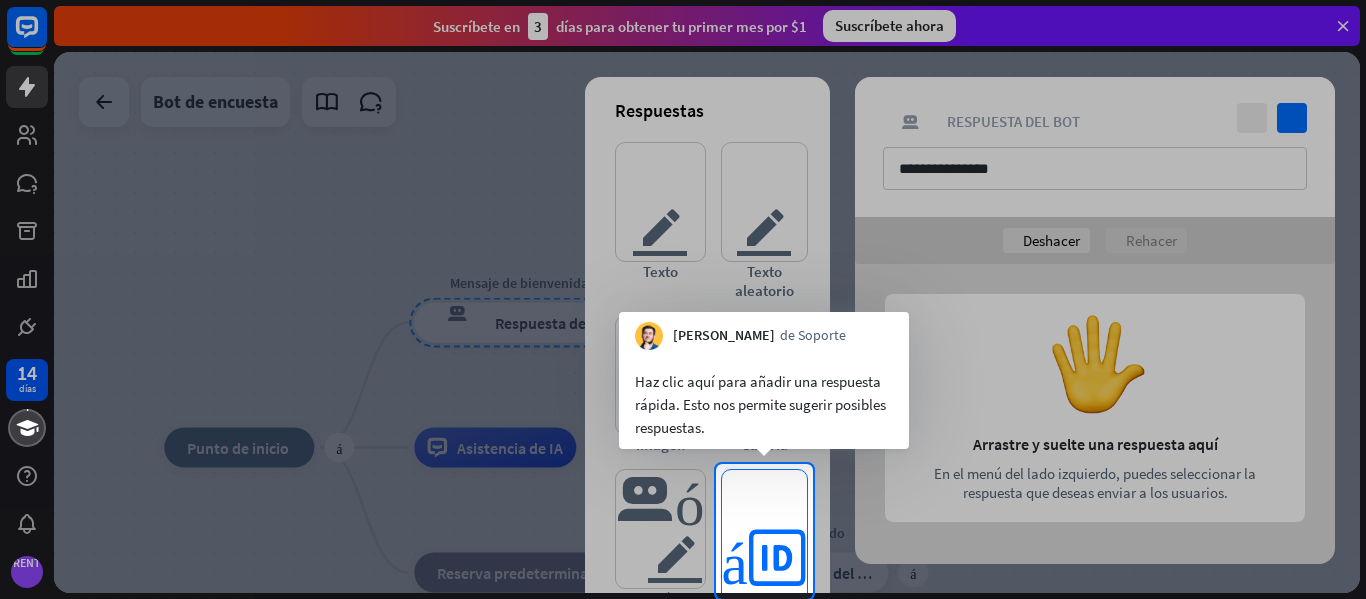 click on "respuestas rápidas del editor" at bounding box center (764, 617) 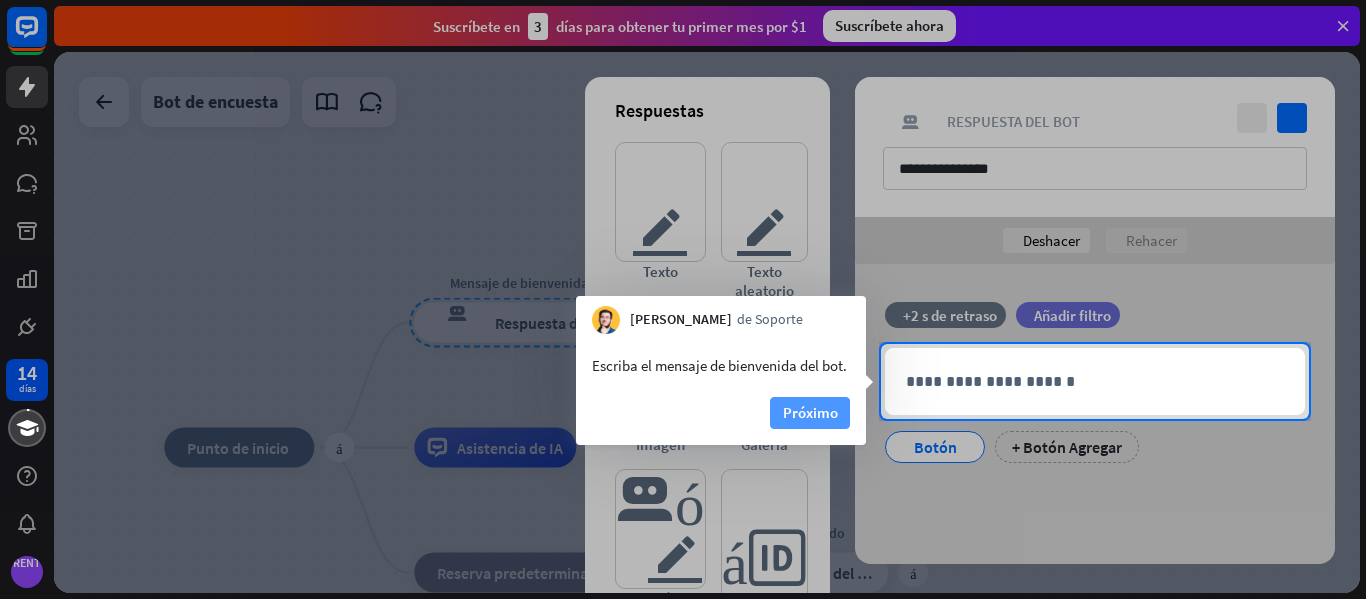 click on "Próximo" at bounding box center [810, 412] 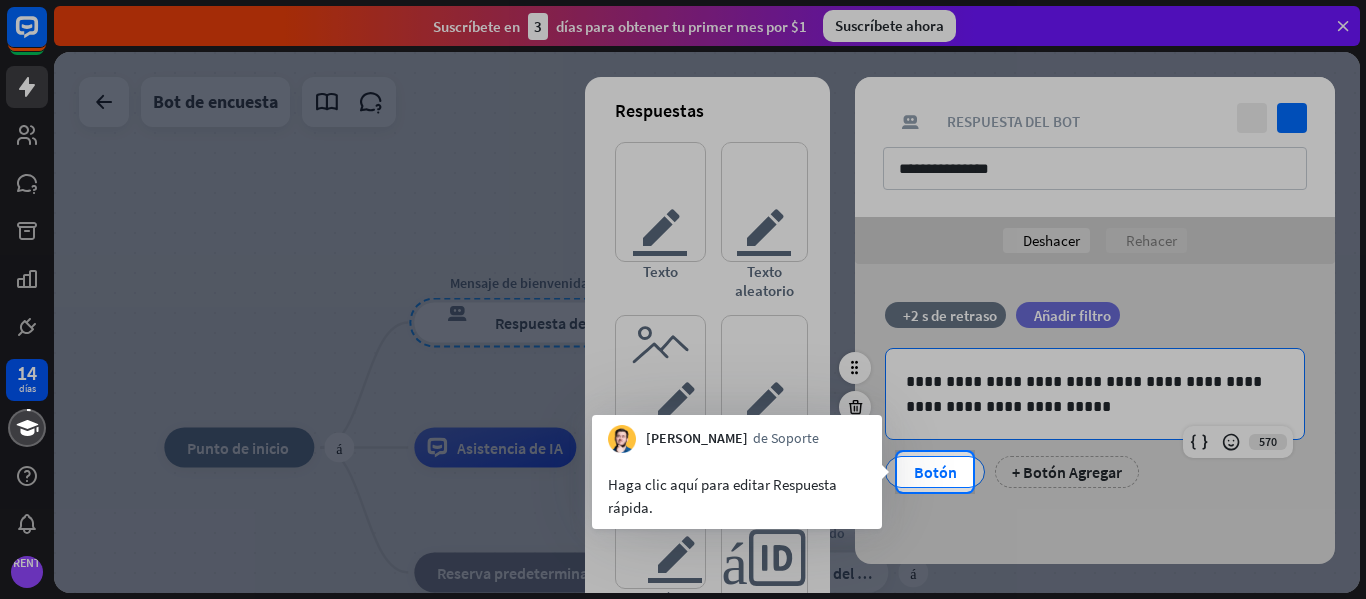 click on "Botón" at bounding box center [935, 472] 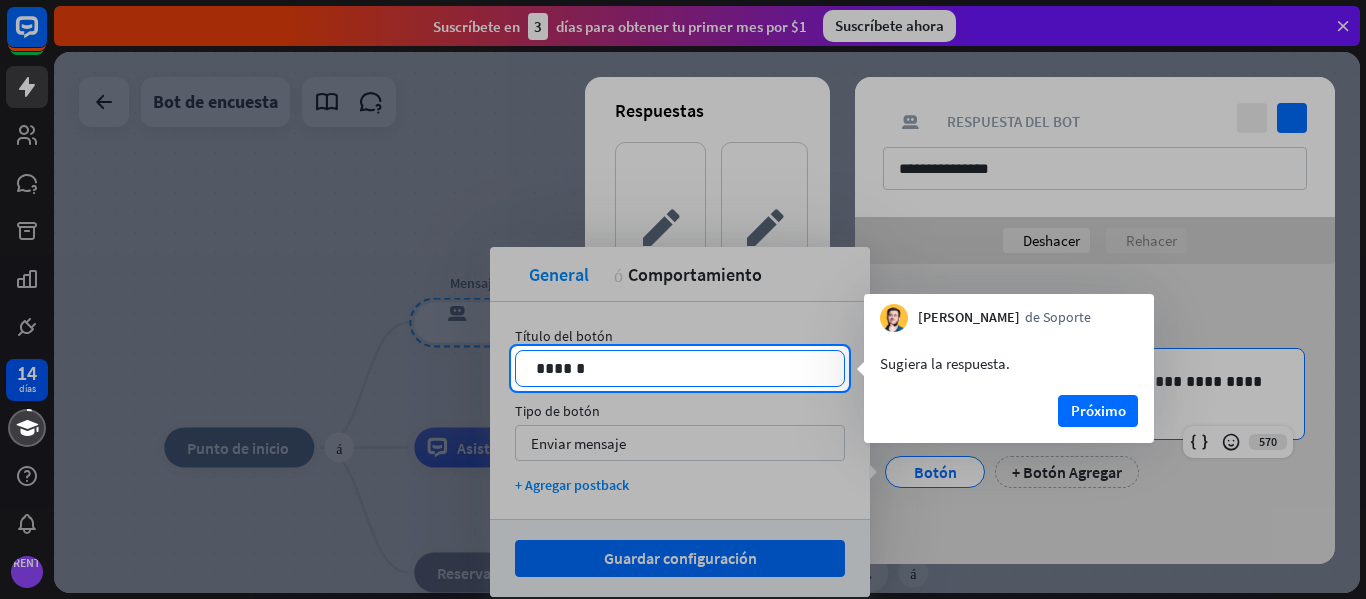 click on "******" at bounding box center [680, 368] 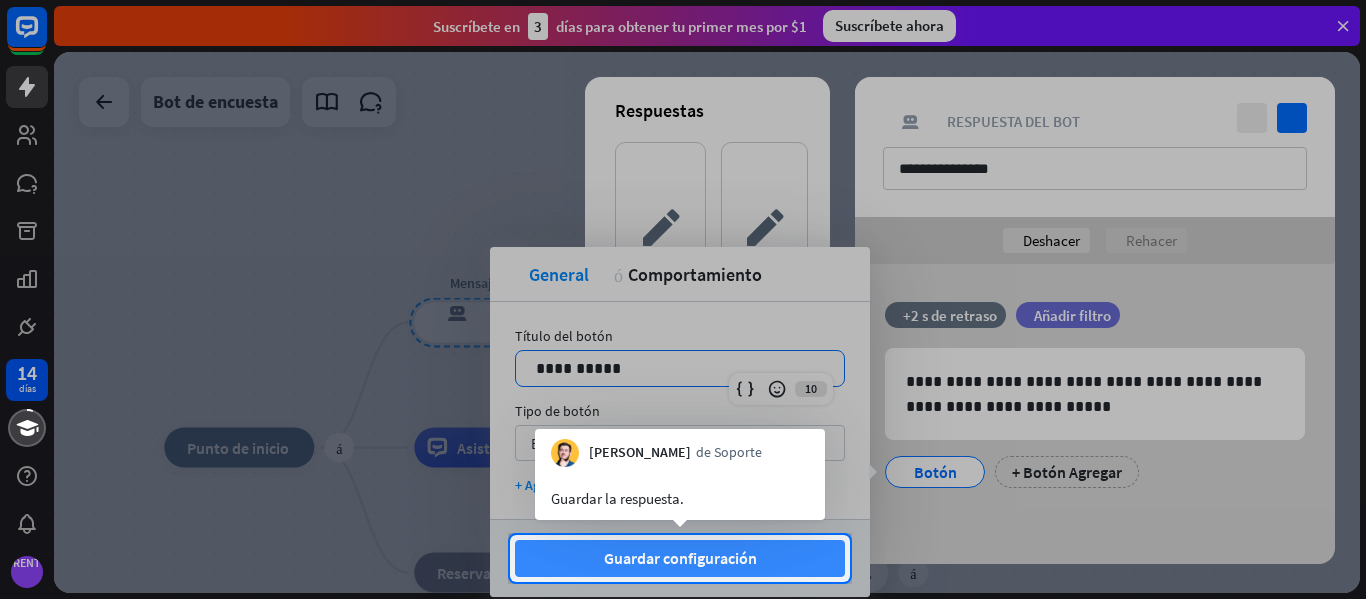 click on "Guardar configuración" at bounding box center (680, 558) 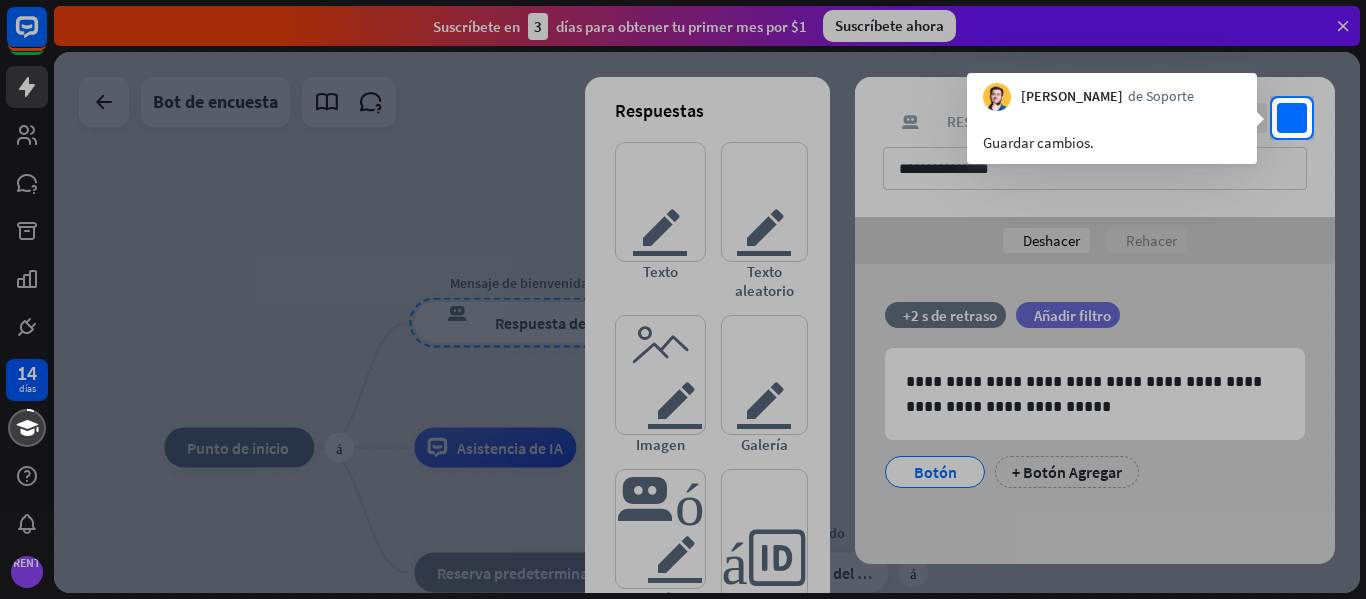 click on "Guardar cambios." at bounding box center (1112, 137) 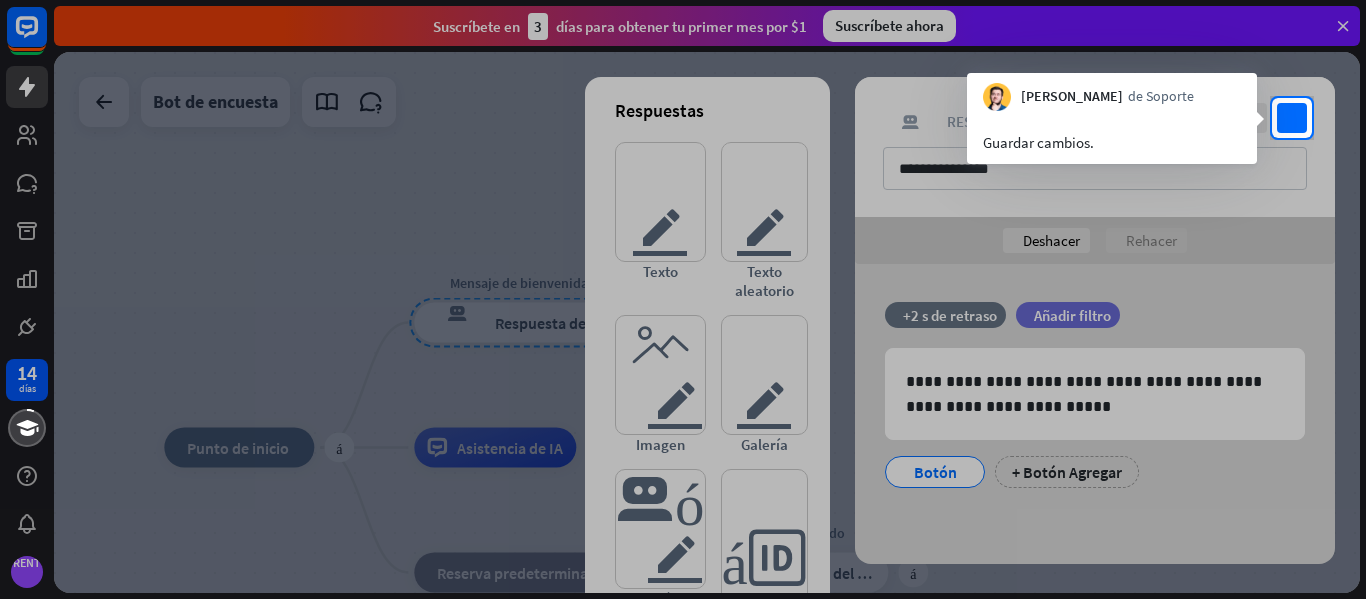 click at bounding box center (683, 368) 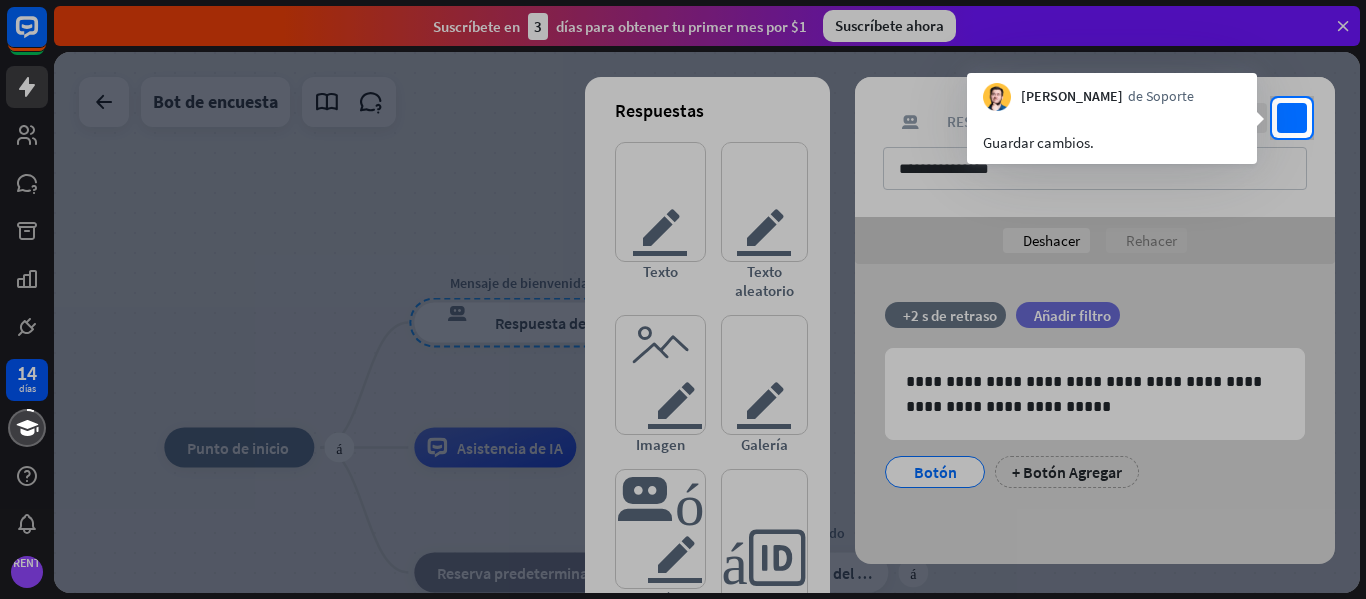 click at bounding box center [683, 368] 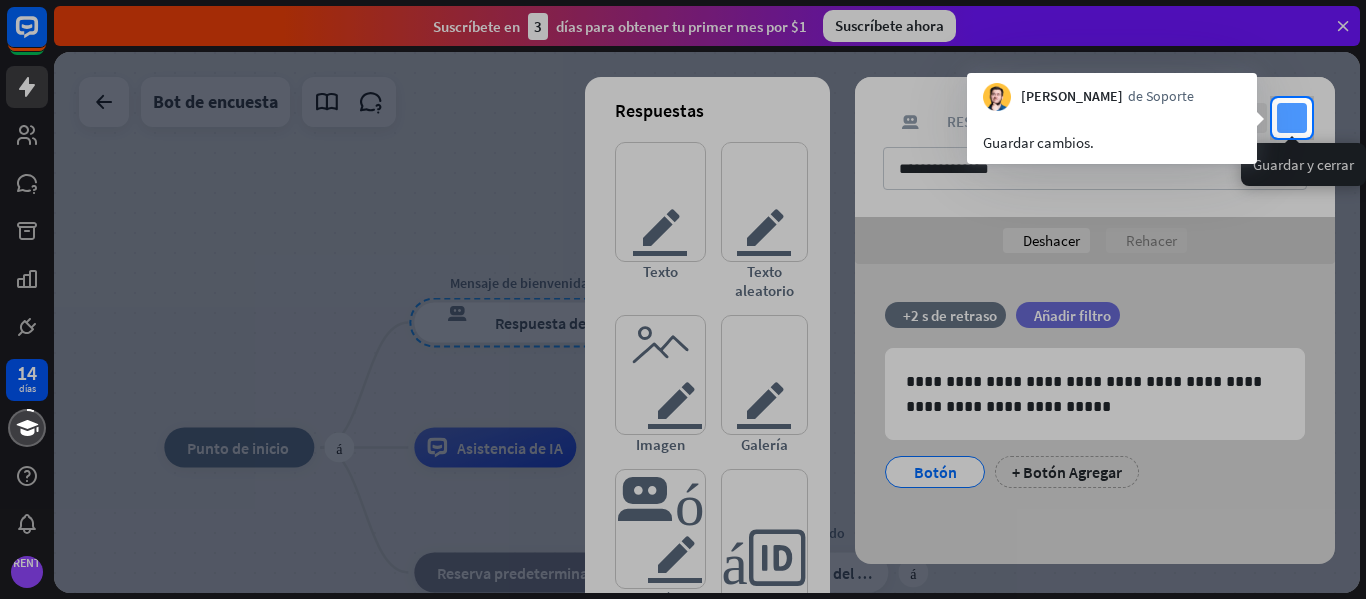 click on "controlar" at bounding box center [1292, 118] 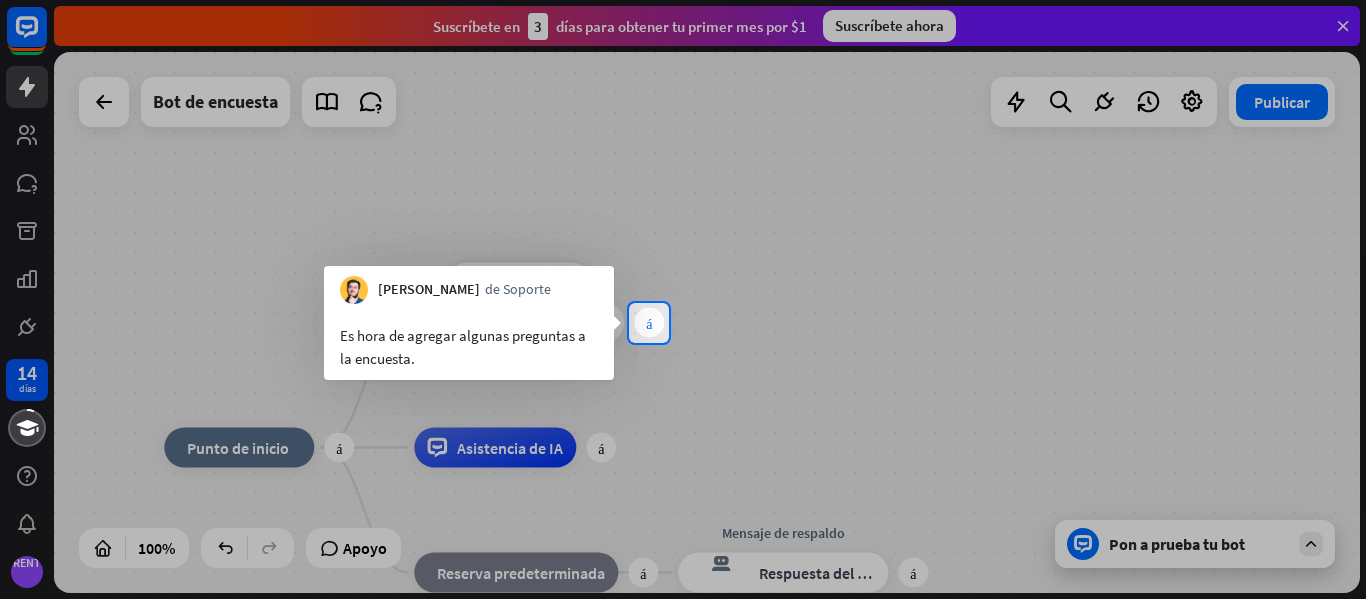 click on "más" at bounding box center (649, 323) 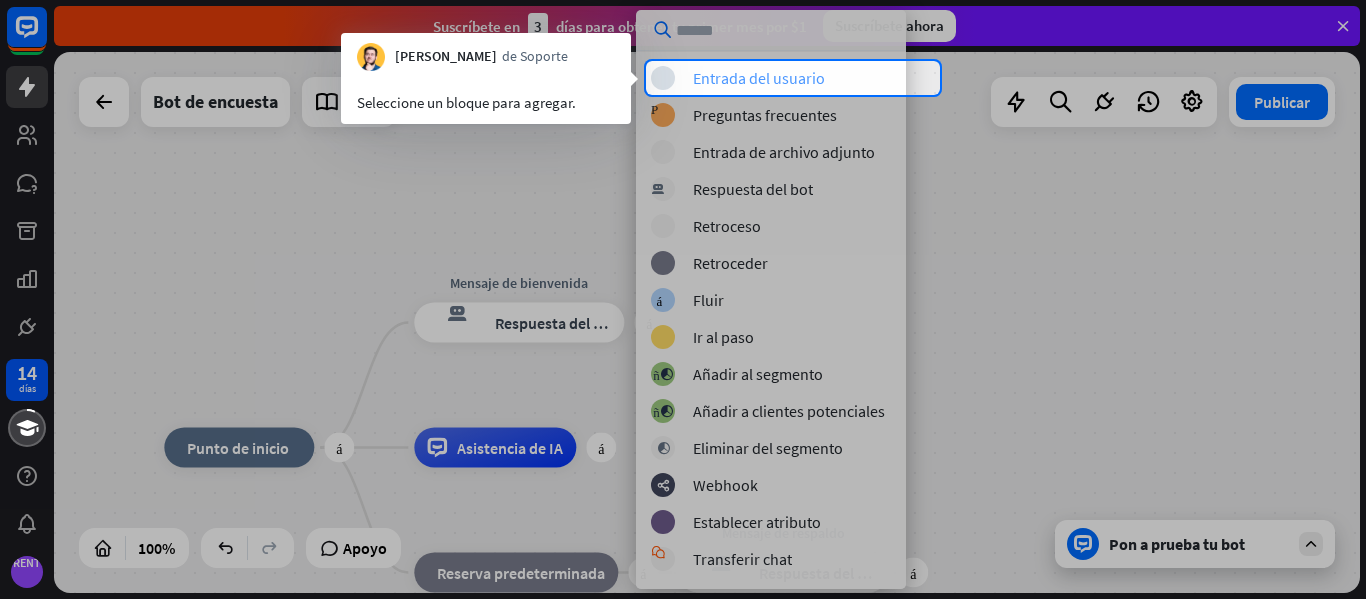 click on "Entrada del usuario" at bounding box center [759, 78] 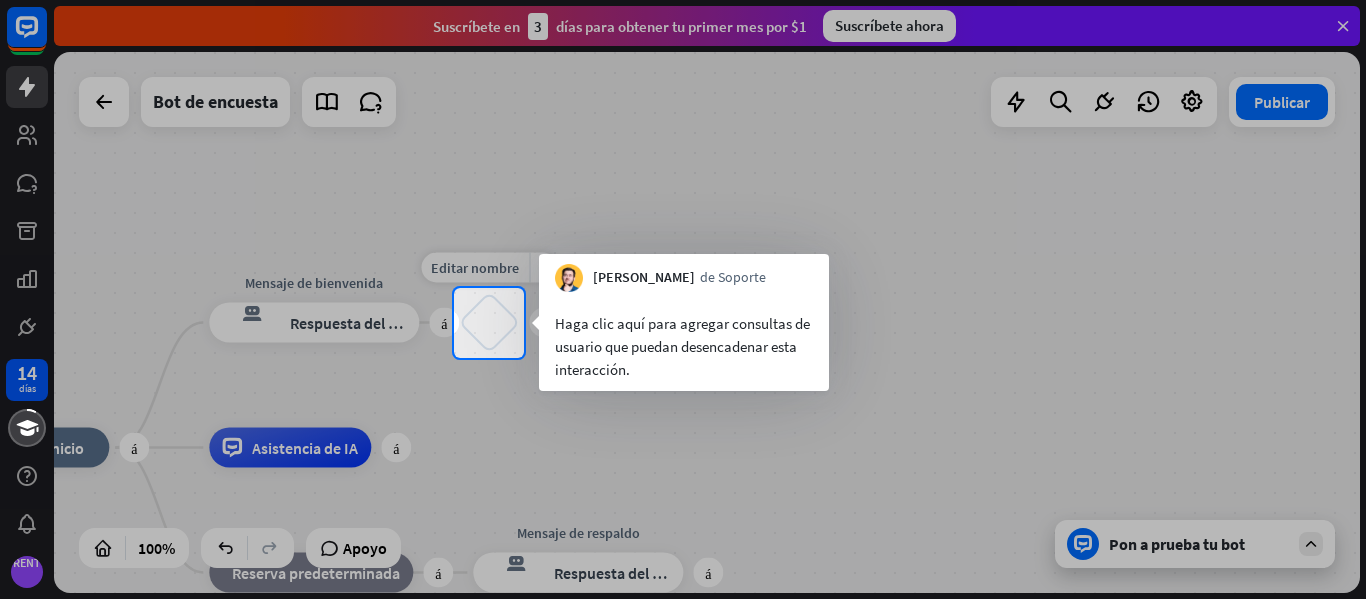 click on "bloquear_entrada_de_usuario" at bounding box center [489, 323] 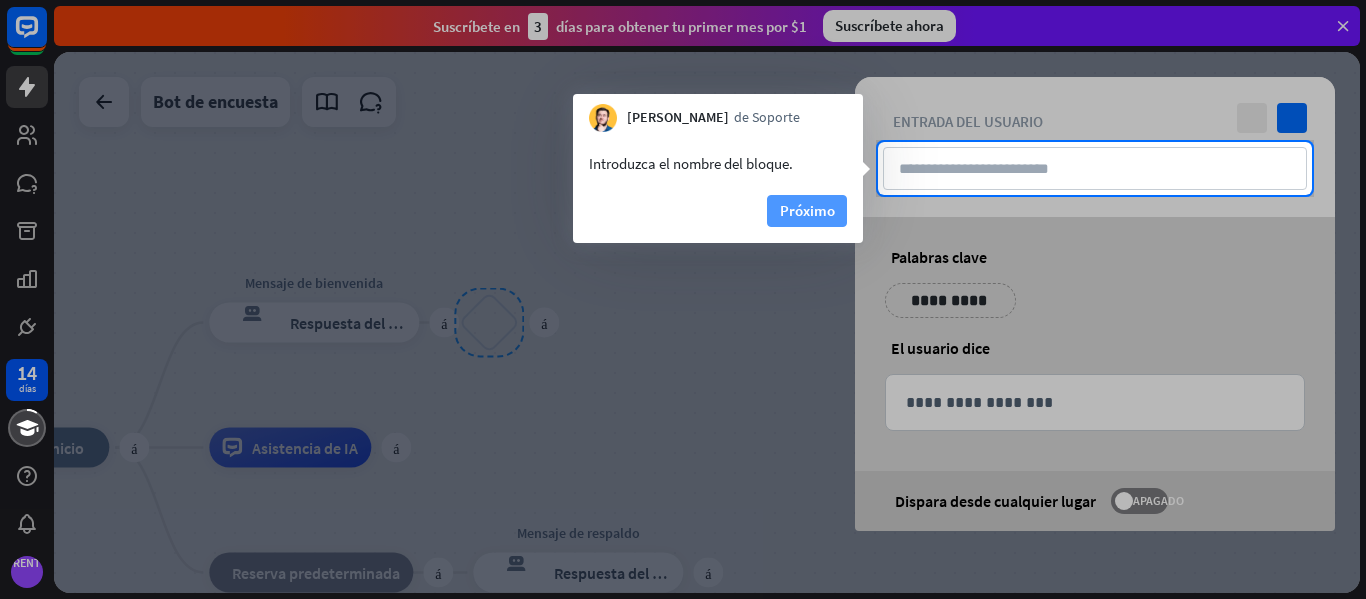 click on "Próximo" at bounding box center [807, 210] 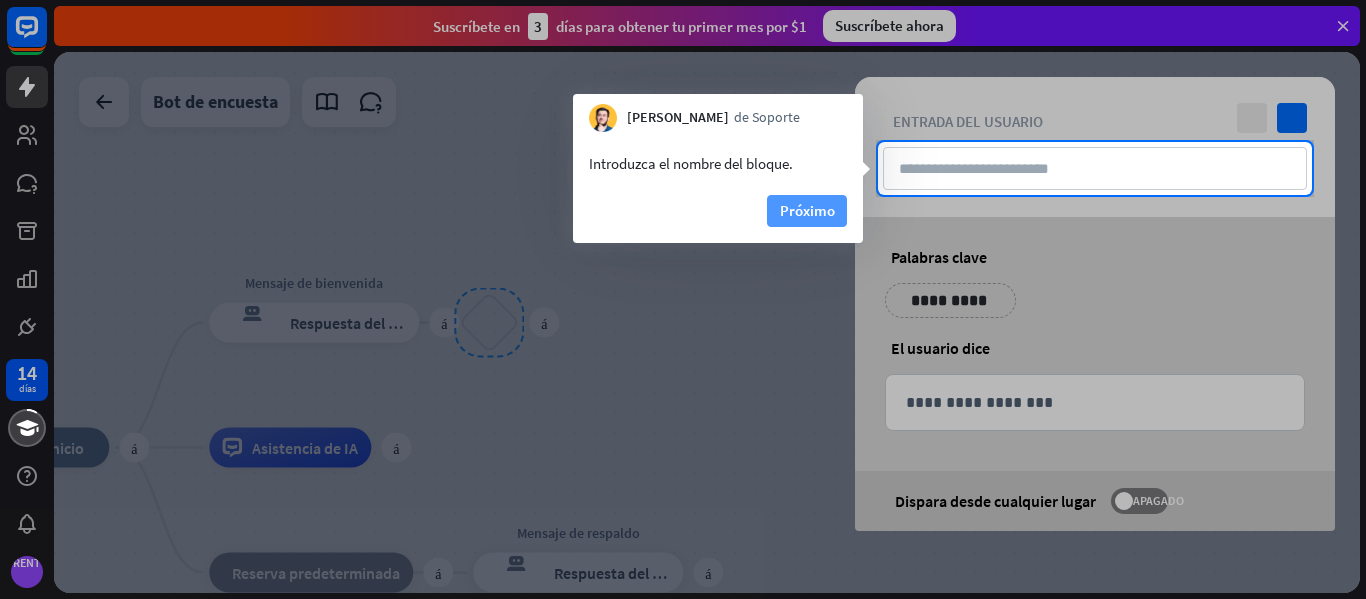 type on "**" 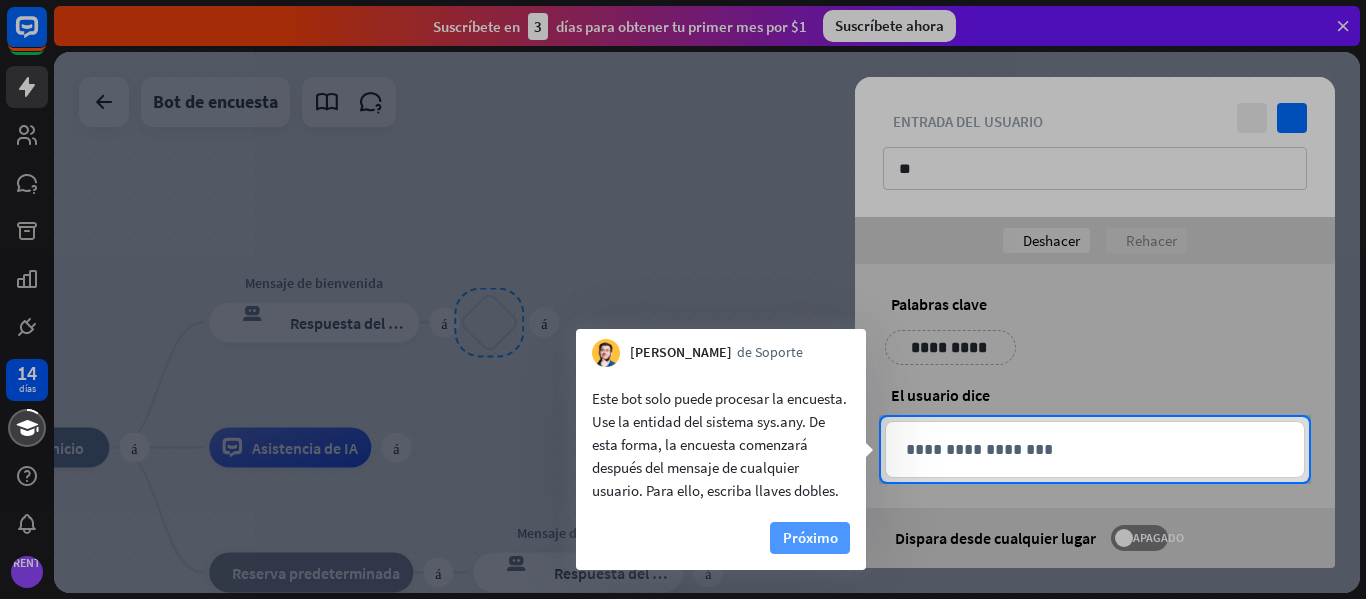 click on "Próximo" at bounding box center (810, 537) 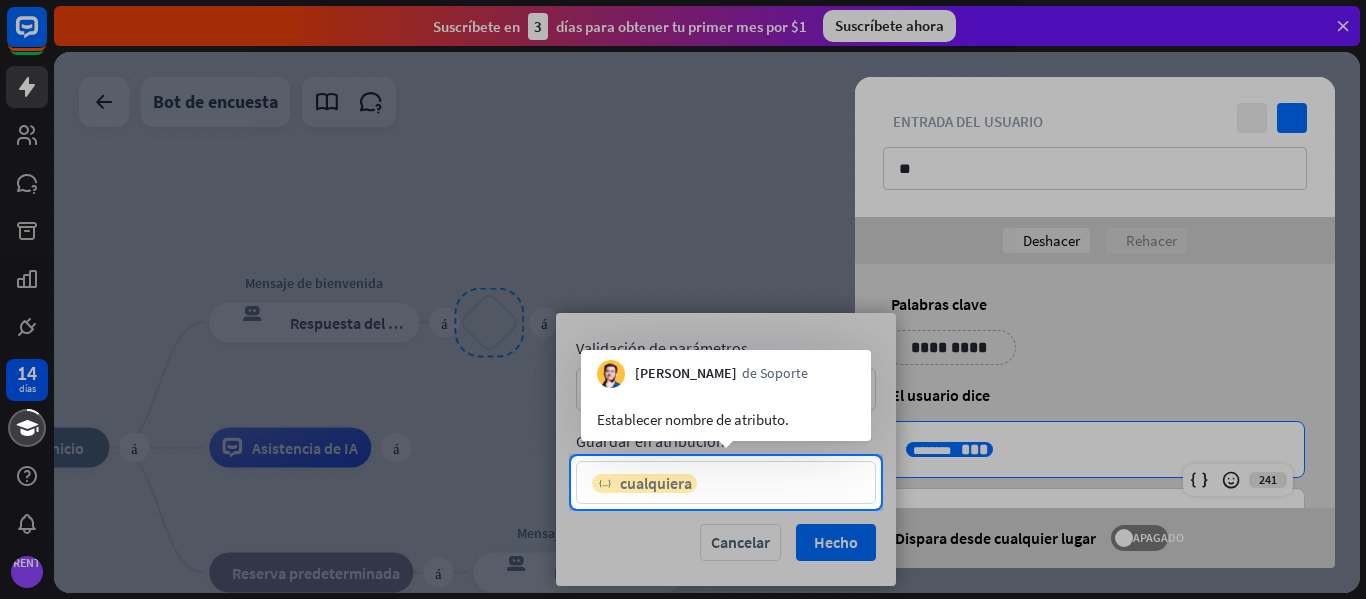 click on "cualquiera" at bounding box center (656, 483) 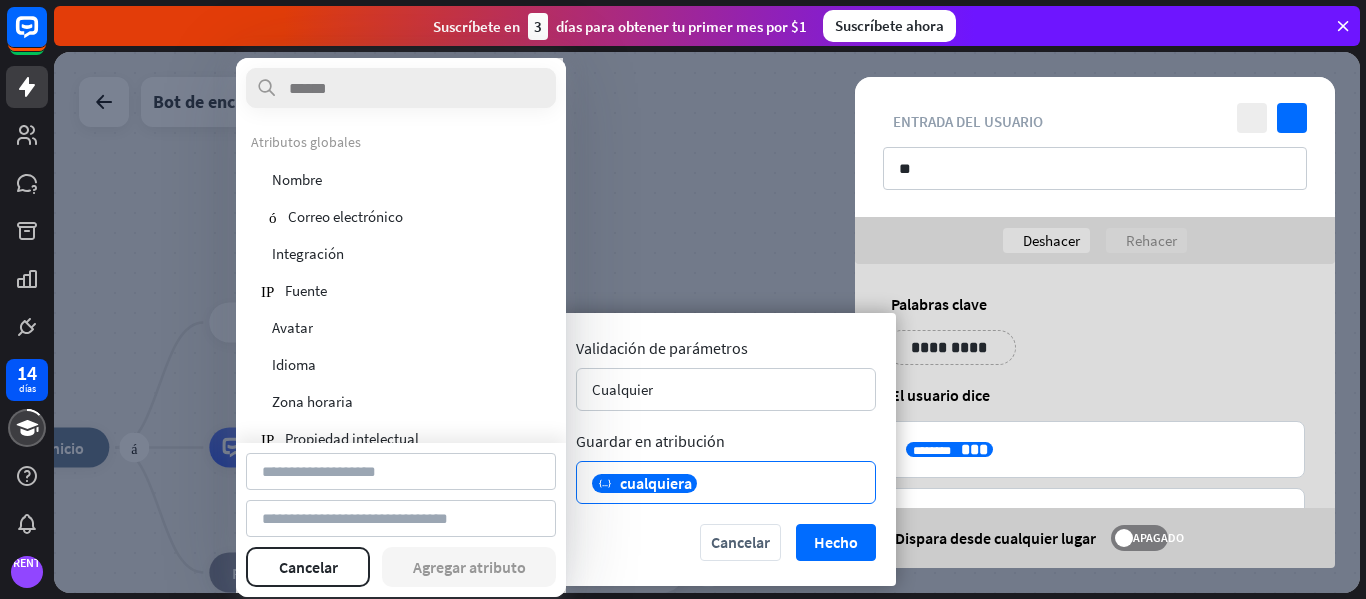type on "**********" 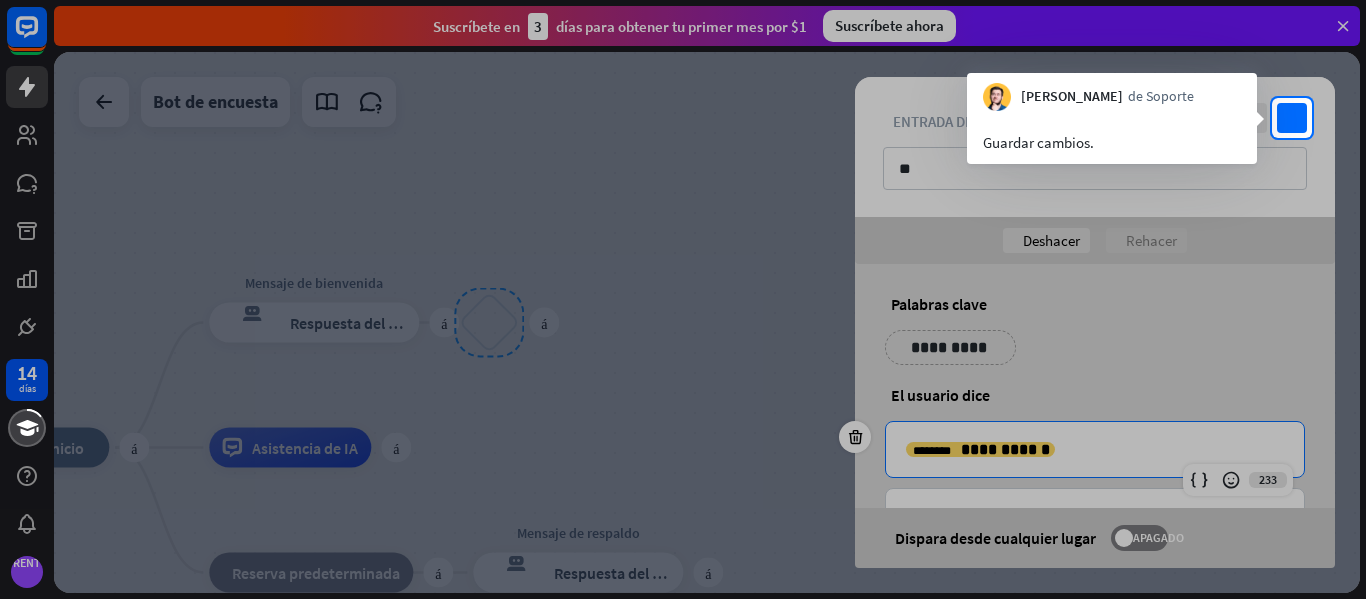 drag, startPoint x: 437, startPoint y: 567, endPoint x: 1049, endPoint y: 226, distance: 700.58905 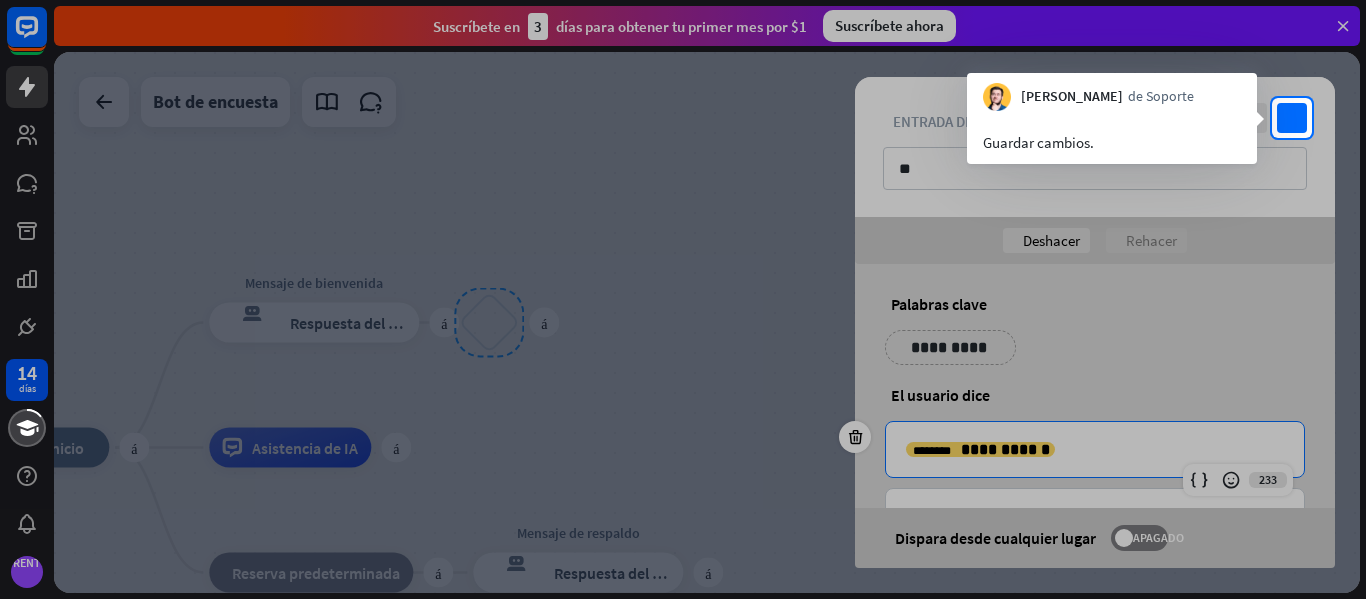 click at bounding box center [683, 368] 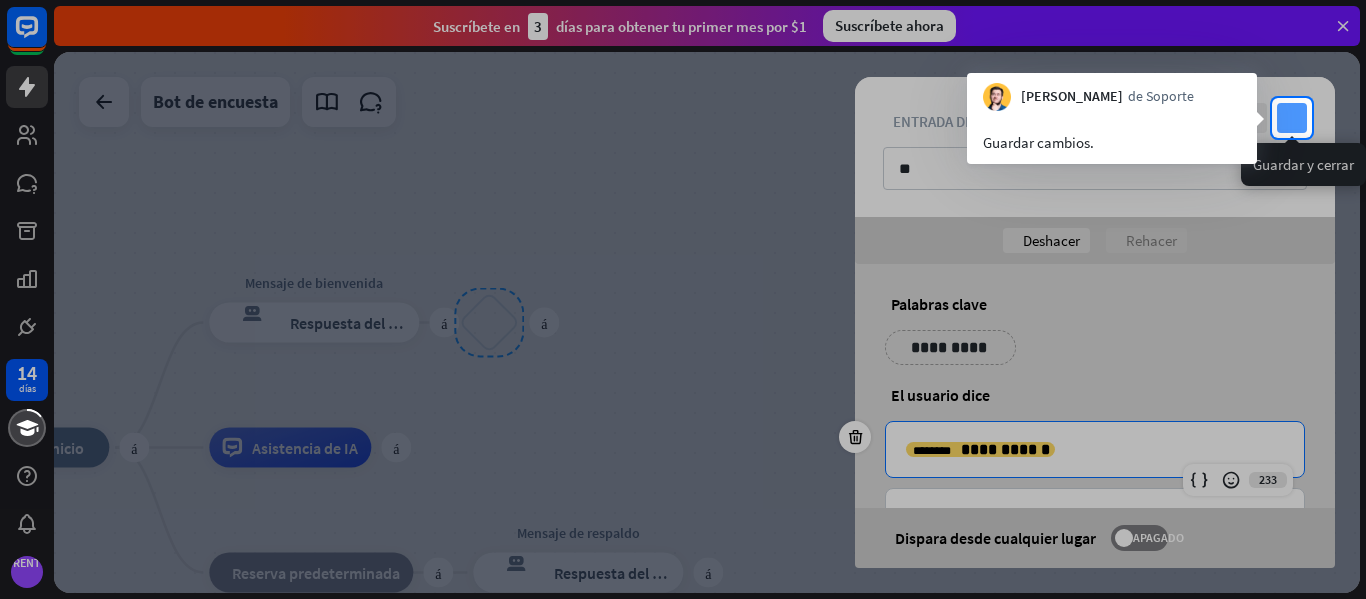click on "controlar" at bounding box center (1292, 118) 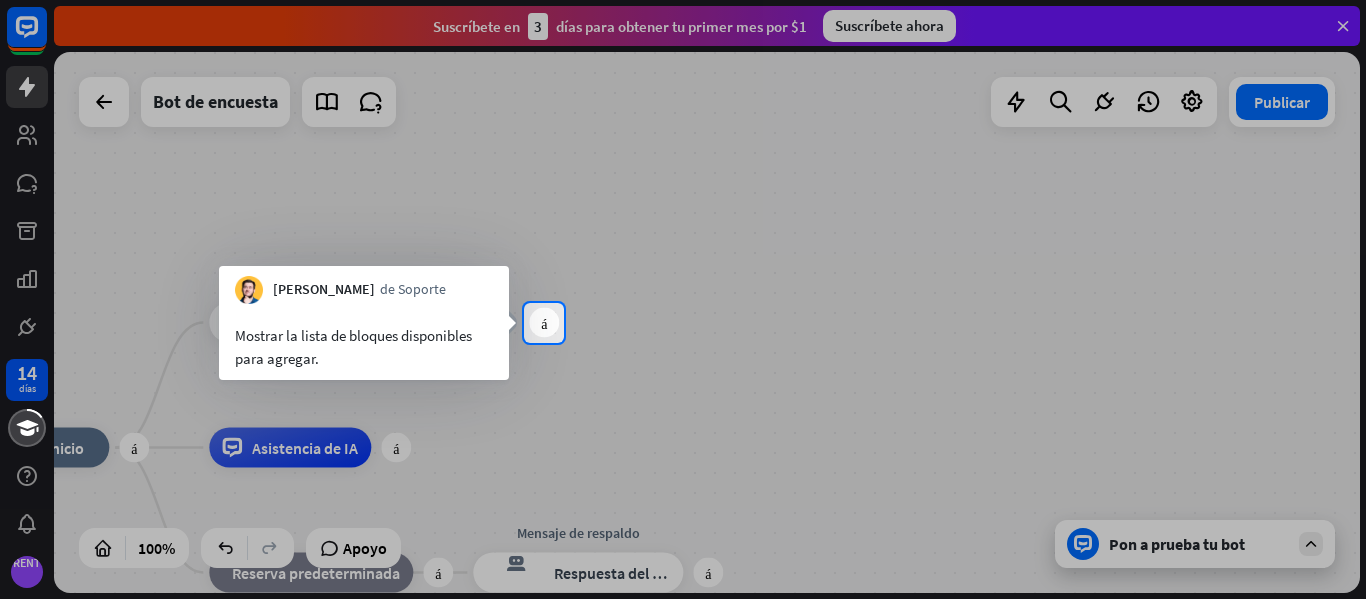 click on "Mostrar la lista de bloques disponibles para agregar." at bounding box center (353, 347) 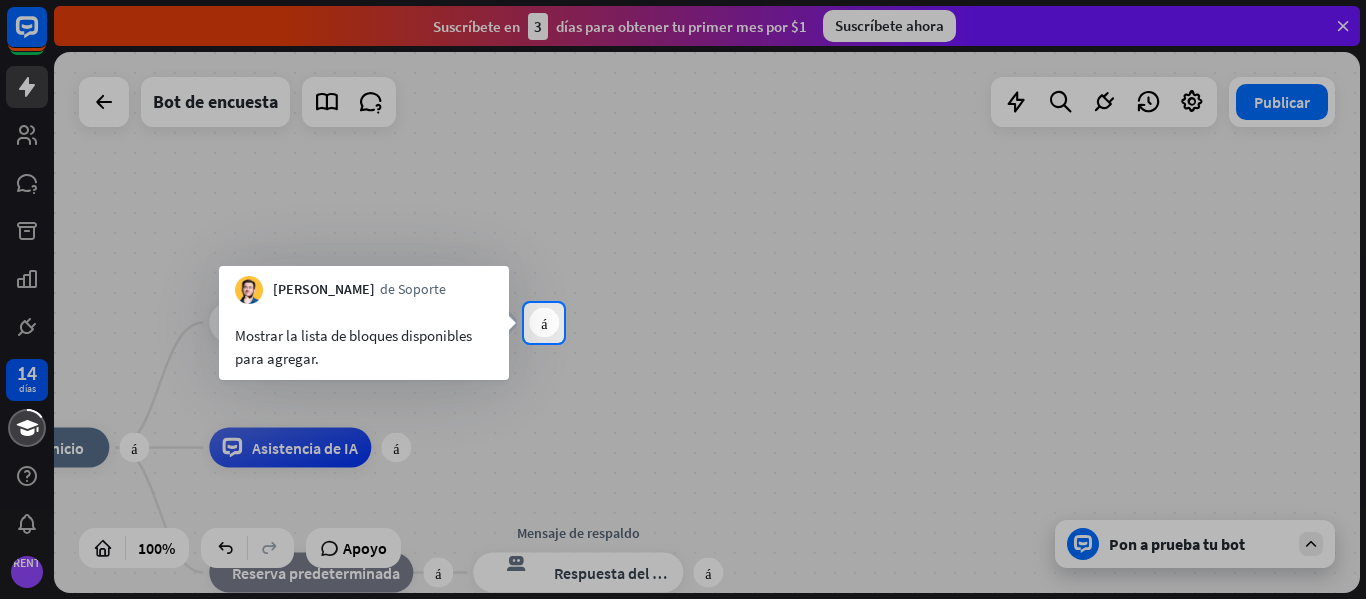 click on "más   Q1   bloquear_entrada_de_usuario" at bounding box center [489, 323] 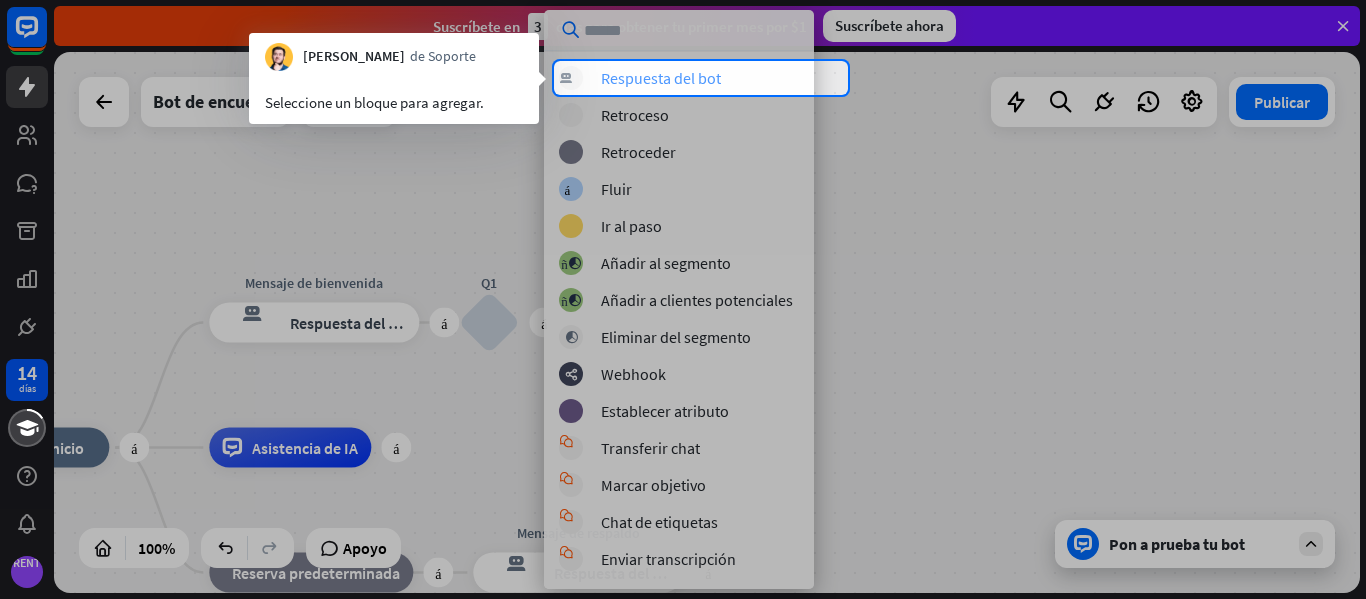 click on "Respuesta del bot" at bounding box center (661, 78) 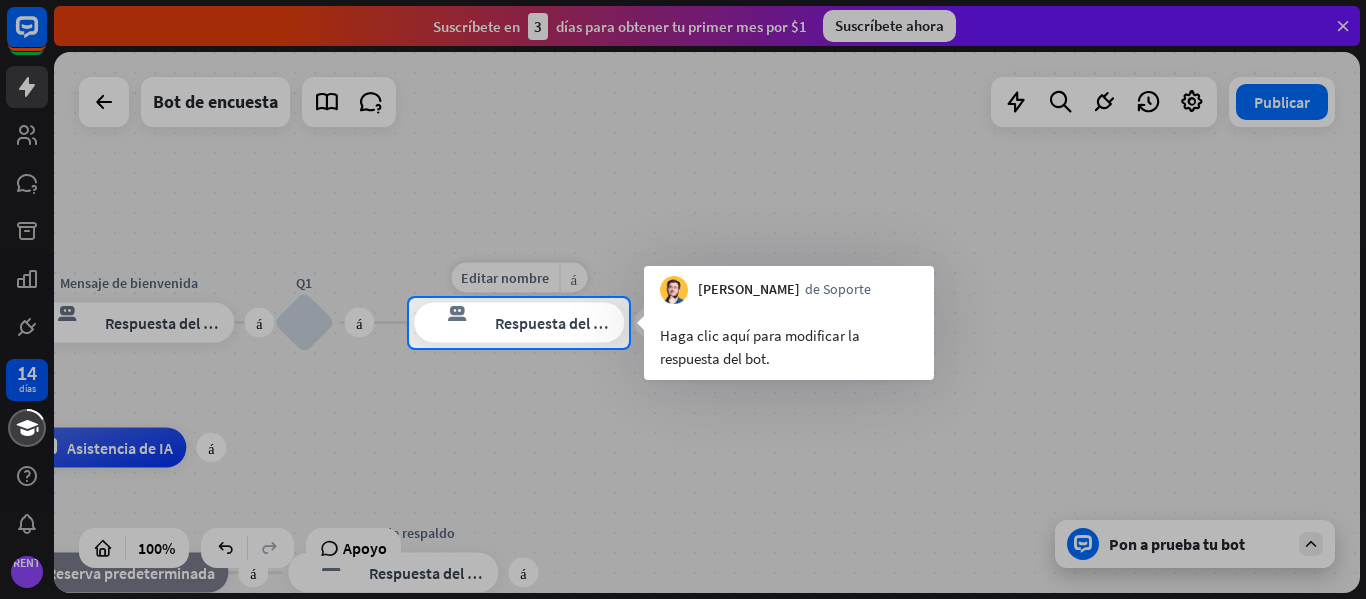 click on "respuesta del bot de bloqueo   Respuesta del bot" at bounding box center [519, 323] 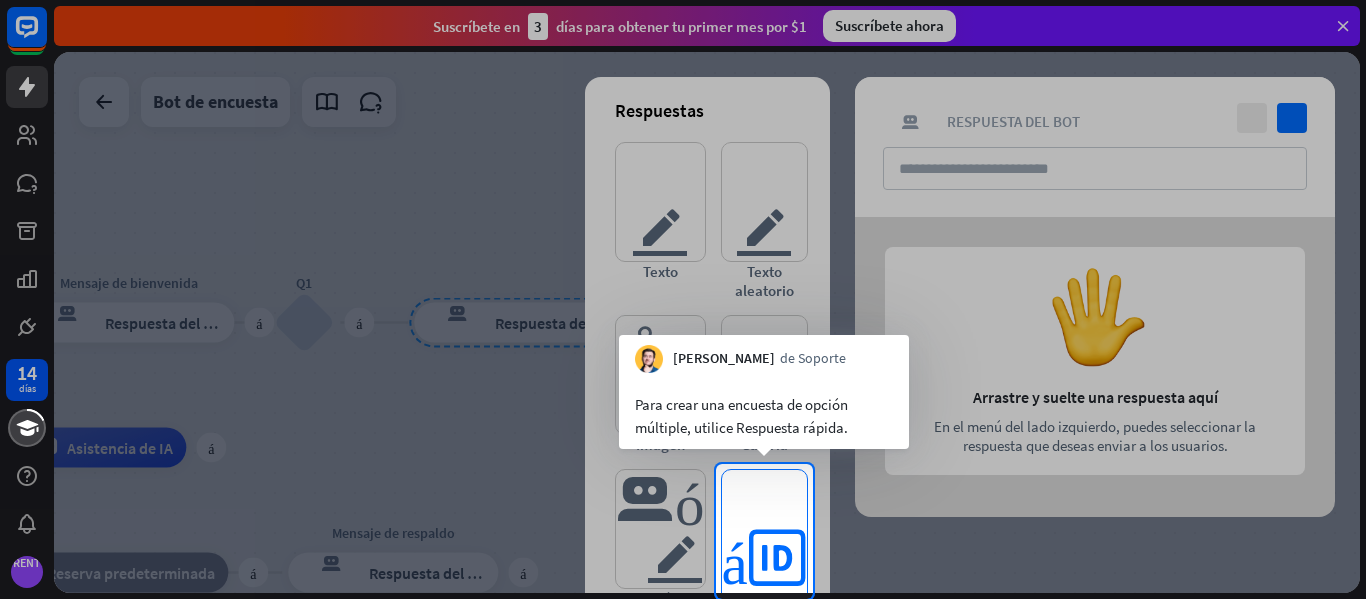 click on "respuestas rápidas del editor" at bounding box center [764, 588] 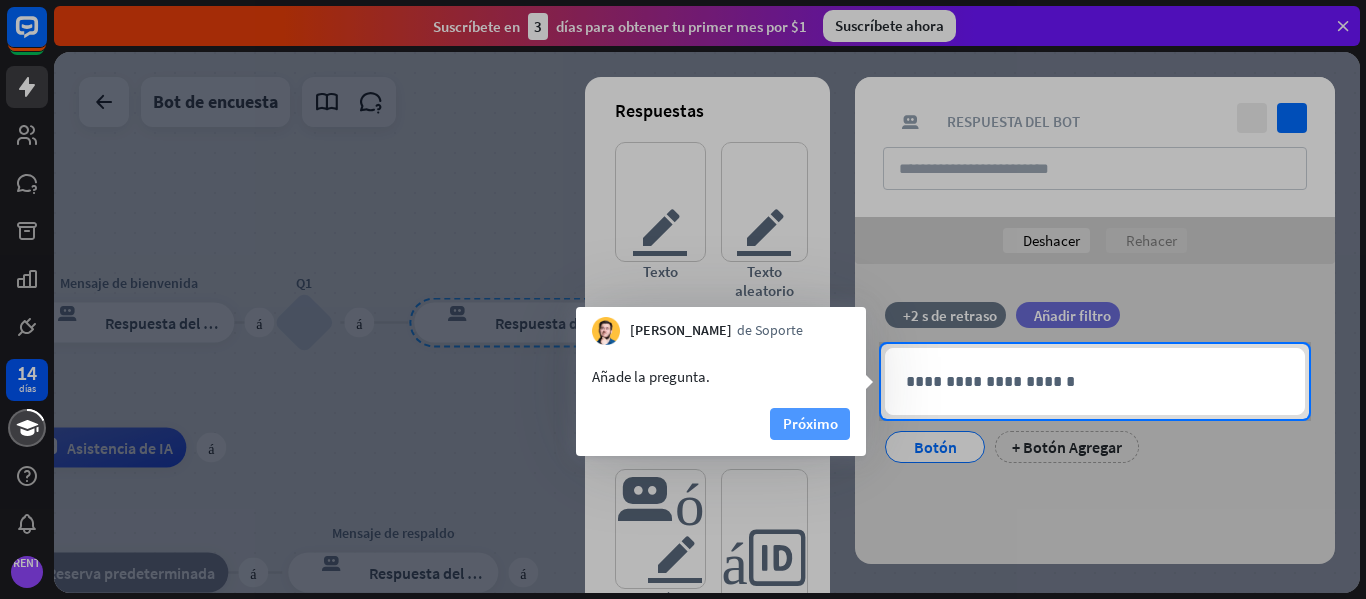 click on "Próximo" at bounding box center (810, 423) 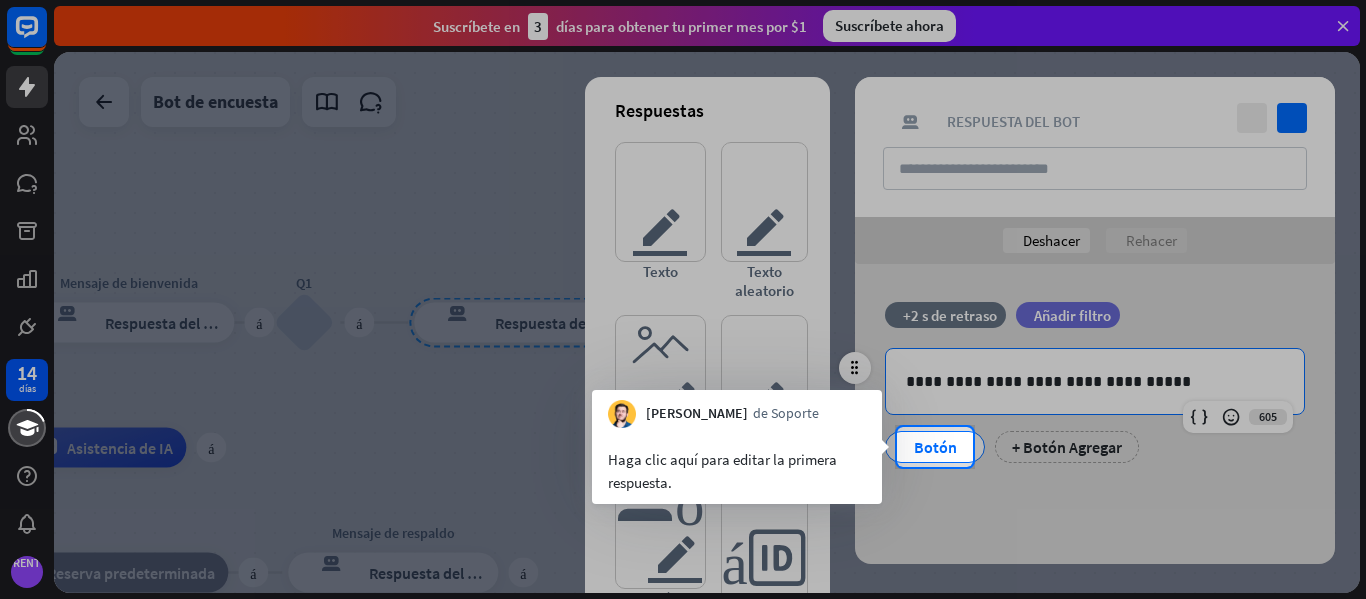 click on "Botón" at bounding box center (935, 447) 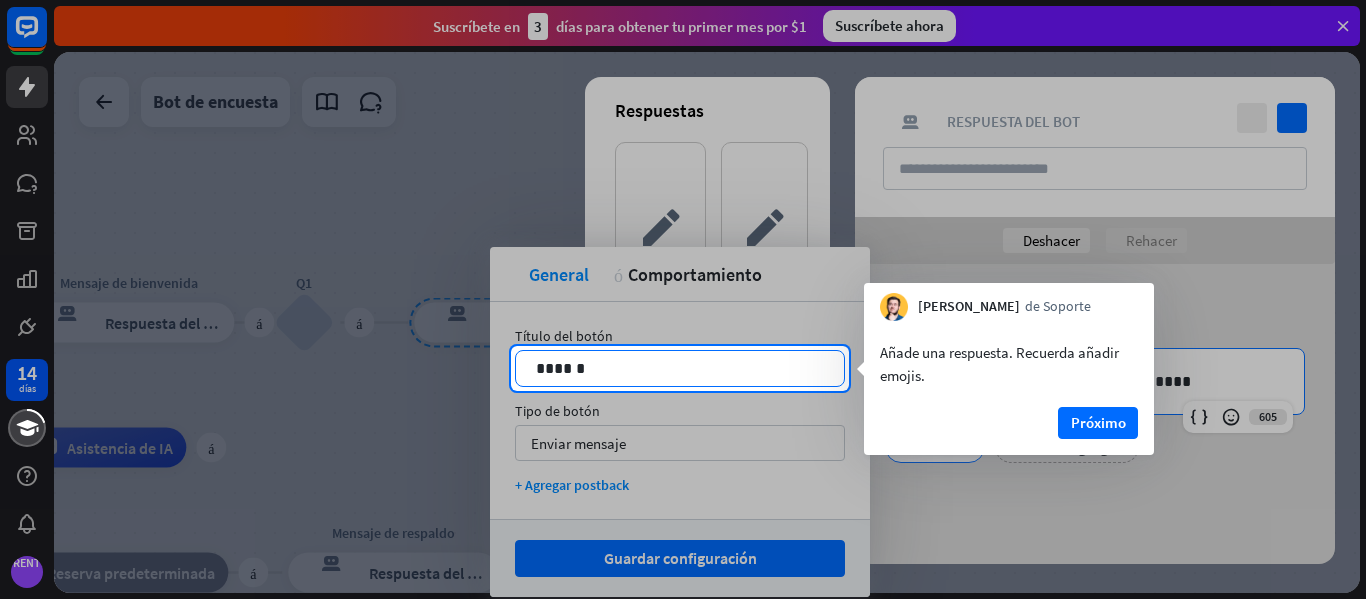 click on "******" at bounding box center [680, 368] 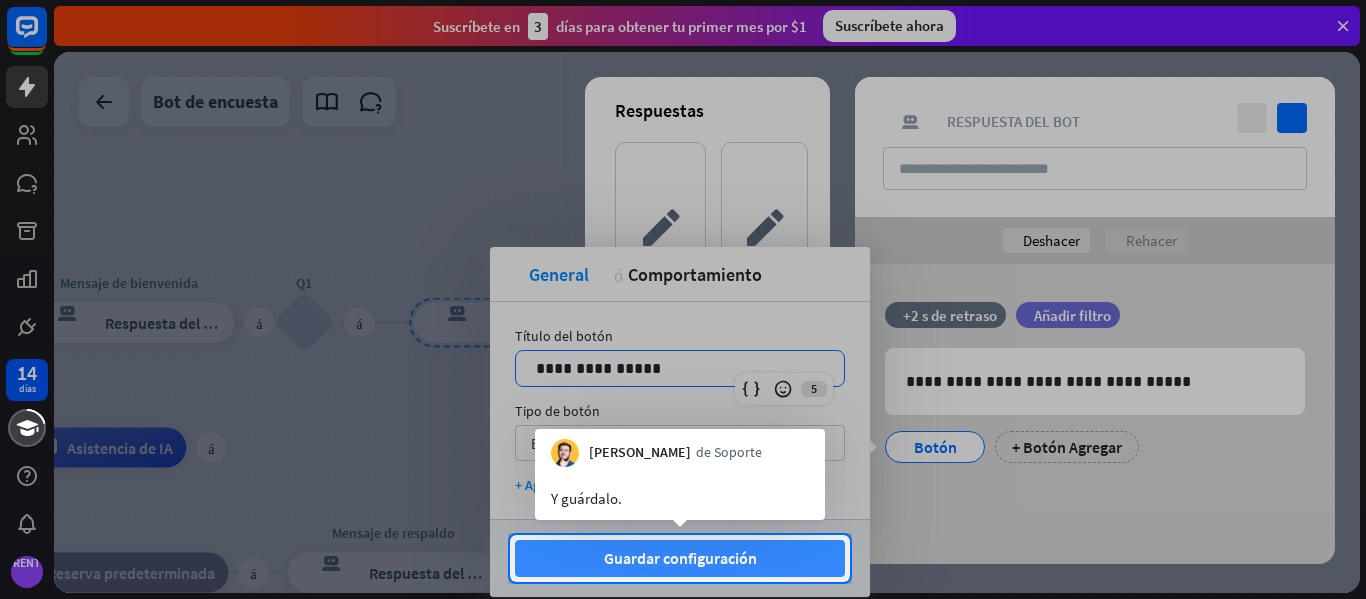 click on "Guardar configuración" at bounding box center [680, 558] 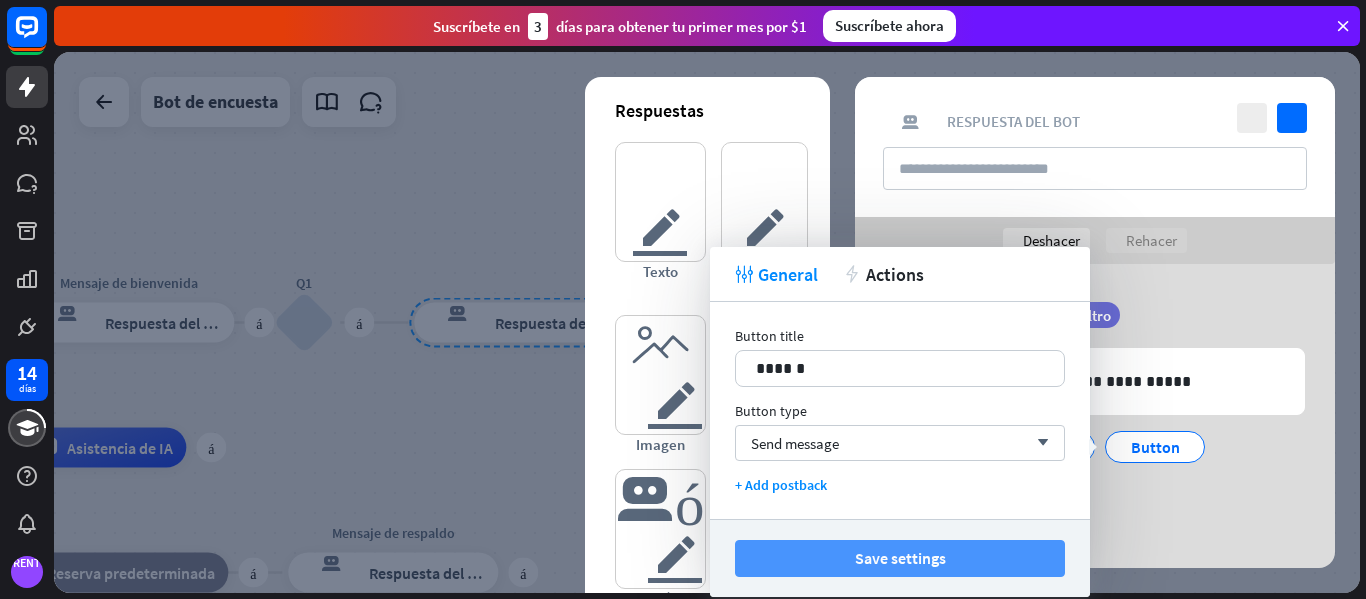drag, startPoint x: 750, startPoint y: 552, endPoint x: 770, endPoint y: 548, distance: 20.396078 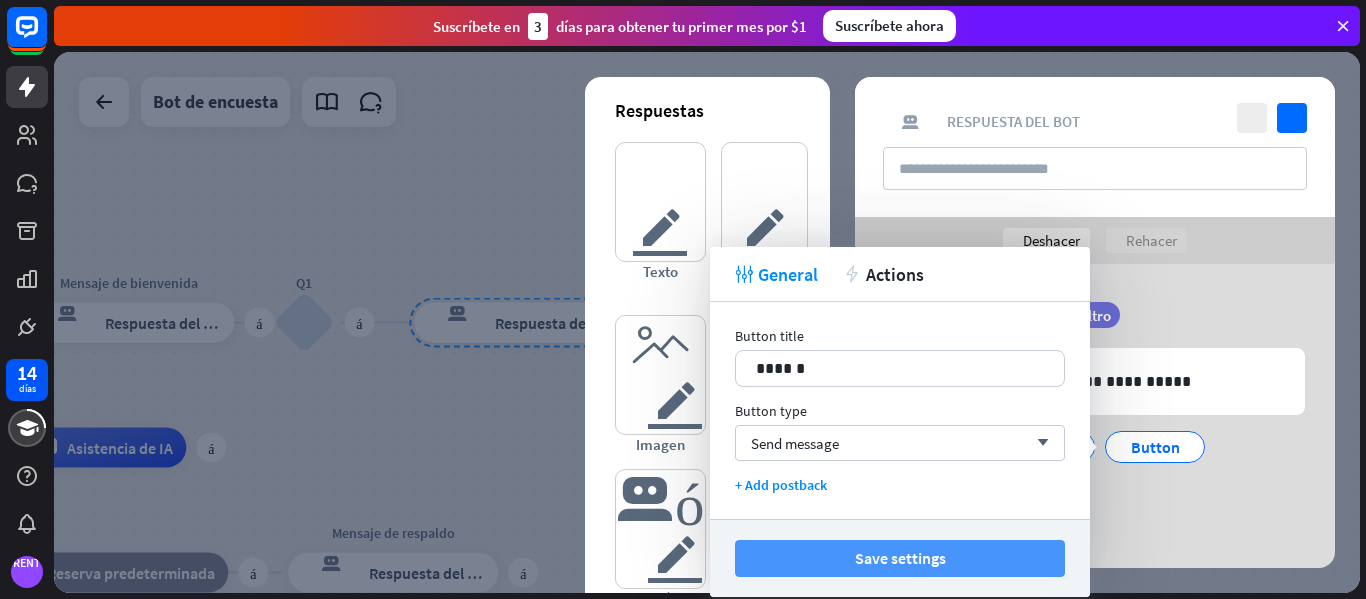 click on "14   días
FRENTE A
cerca
Ayuda del producto
Pinitos   Comience a usar ChatBot       Centro de ayuda   Sigue los tutoriales paso a paso       Academia   Mejora tus habilidades       Contáctanos   Conéctese con nuestros expertos en productos
Suscríbete en
3
días para obtener tu primer mes por $1
Suscríbete ahora                     más     inicio_2   Punto de inicio               más   Mensaje de bienvenida   respuesta del bot de bloqueo   Respuesta del bot               más   Q1   bloquear_entrada_de_usuario               más     respuesta del bot de bloqueo   Respuesta del bot               más       Asistencia de IA" at bounding box center [683, 299] 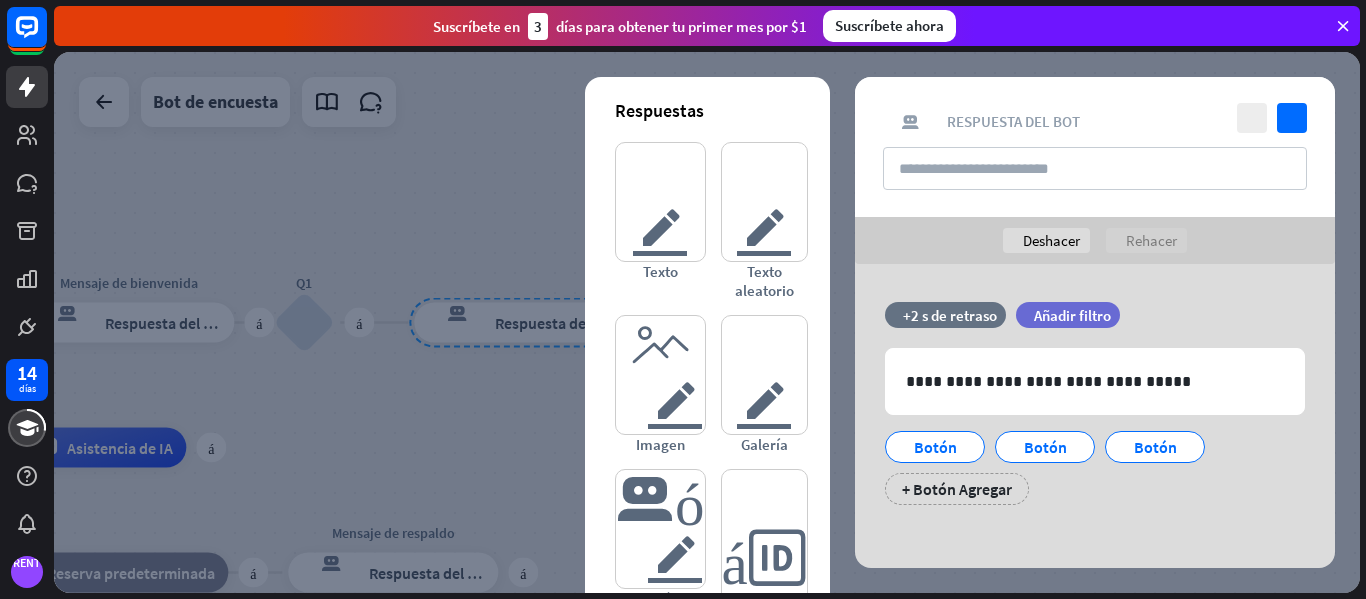 click on "**********" at bounding box center (1095, 419) 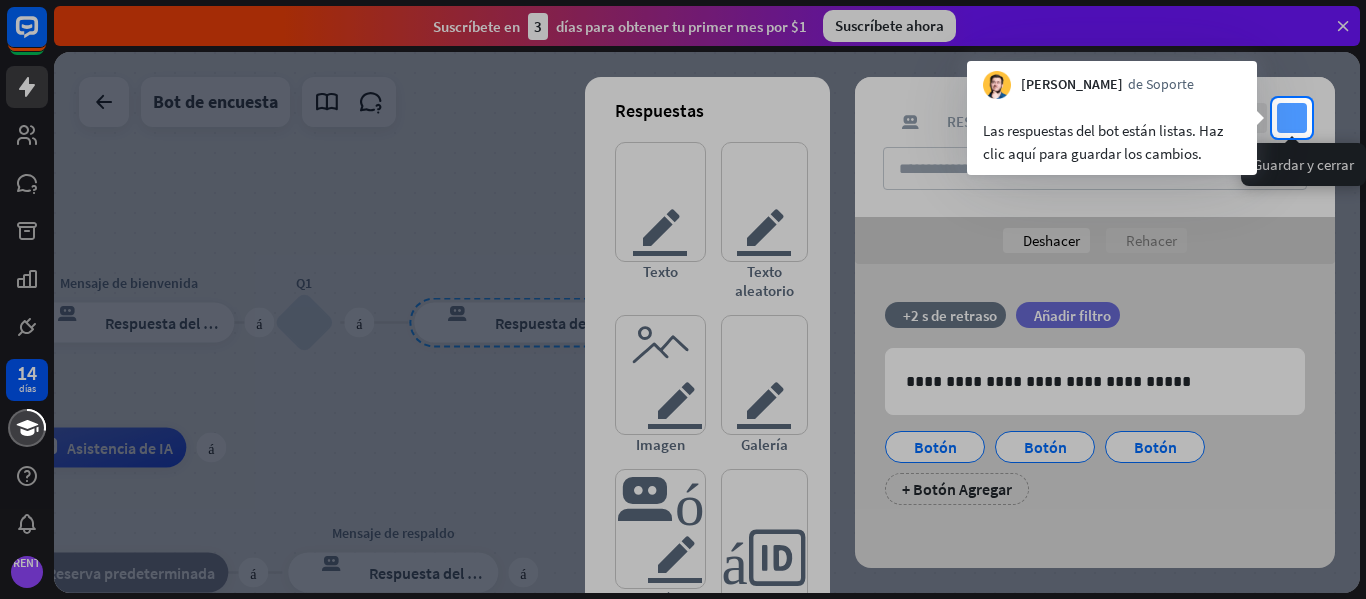 click on "controlar" at bounding box center (1292, 118) 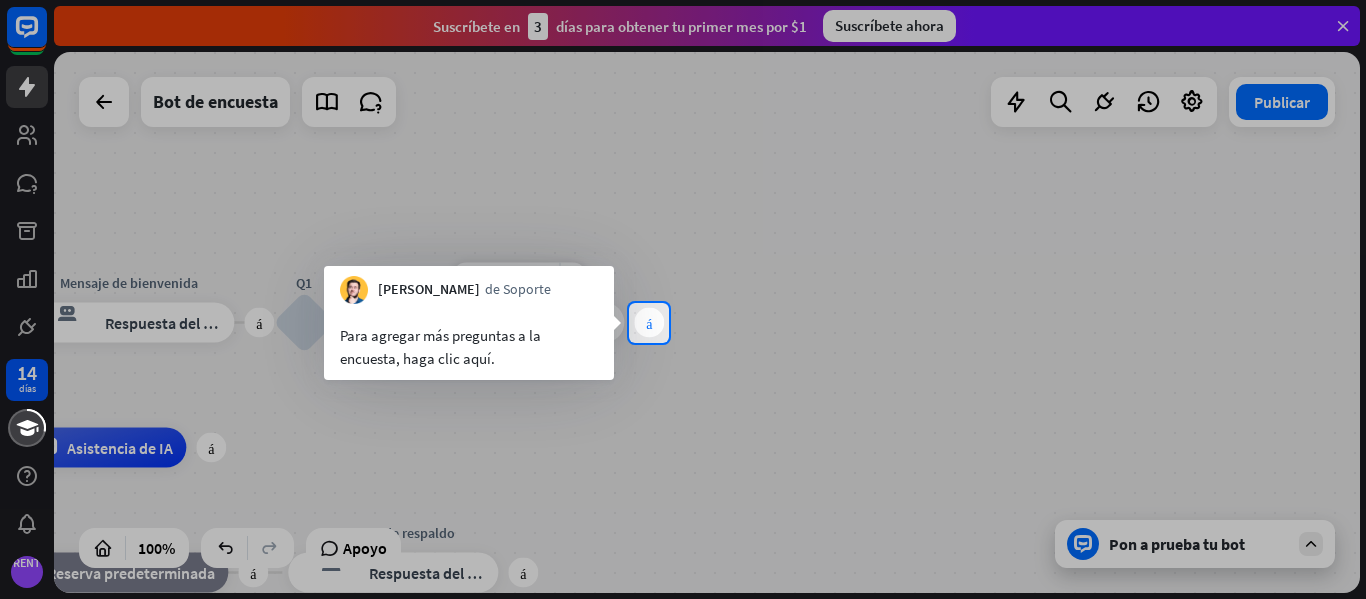 click on "más" at bounding box center (649, 323) 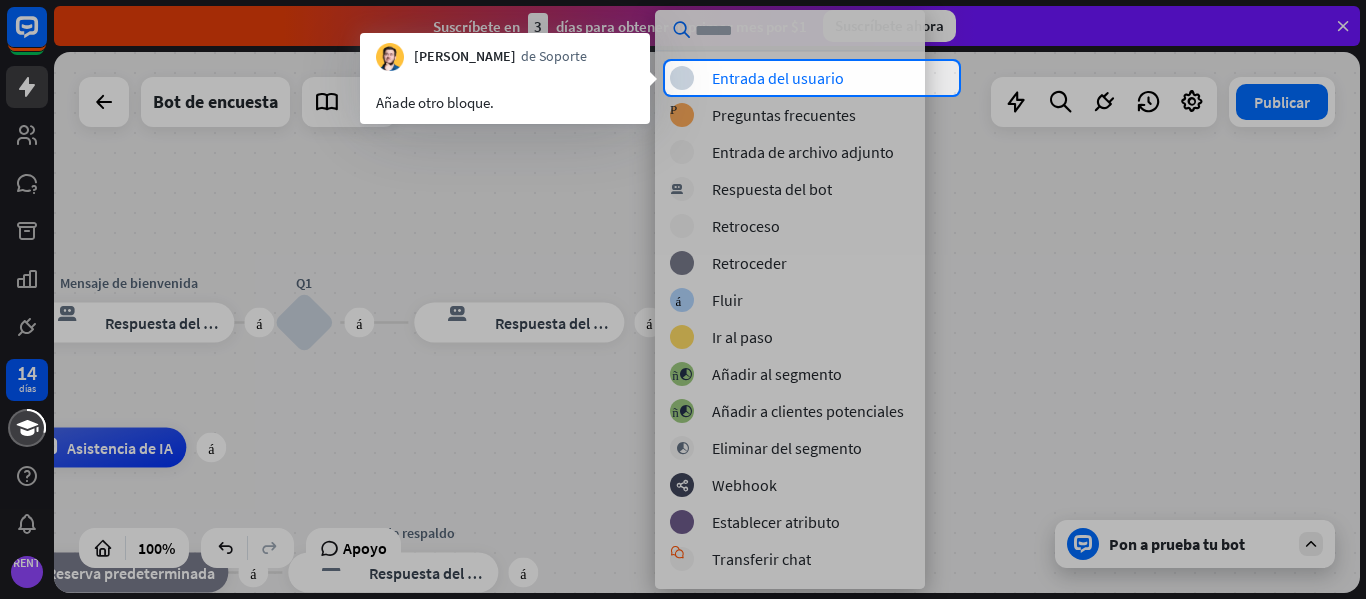click on "bloquear_entrada_de_usuario
Entrada del usuario
Preguntas frecuentes sobre bloques
Preguntas frecuentes
archivo adjunto de bloque
Entrada de archivo adjunto
respuesta del bot de bloqueo
Respuesta del bot
retroceso de bloque
Retroceso
bloque_de_retroceso
Retroceder
árbol constructor
Fluir
bloque_ir a
Ir al paso
bloque_añadir_al_segmento
Añadir al segmento
bloque_añadir_al_segmento
Añadir a clientes potenciales
eliminar_bloque_del_segmento
Eliminar del segmento
webhooks
Webhook
atributo_conjunto_bloque
Establecer atributo
bloque_chat en vivo
Transferir chat
bloque_chat en vivo
Marcar objetivo
bloque_chat en vivo   bloque_chat en vivo" at bounding box center (790, 299) 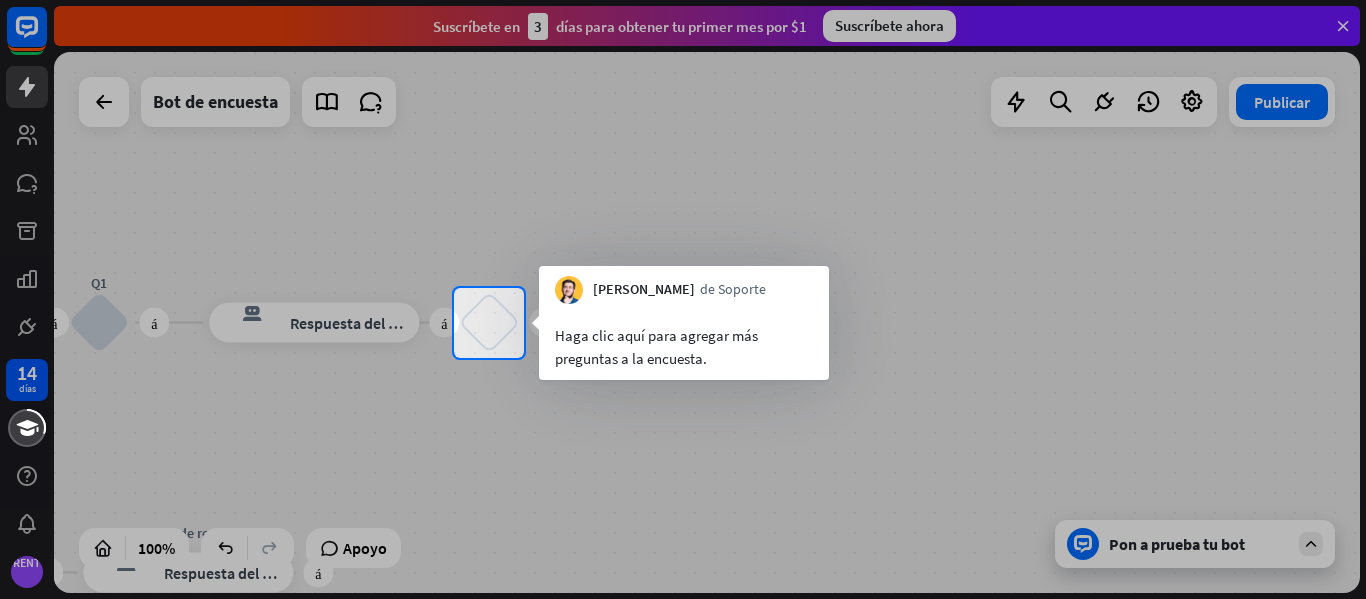 click on "[PERSON_NAME]" at bounding box center [644, 289] 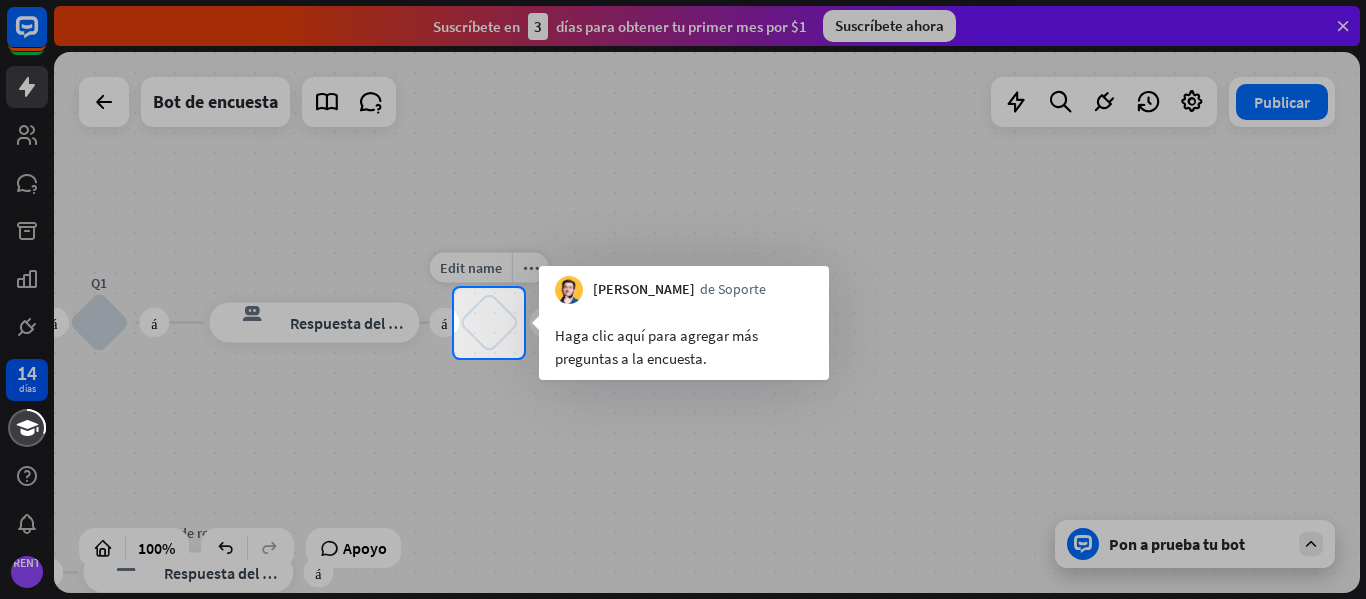 click on "bloquear_entrada_de_usuario" at bounding box center [489, 323] 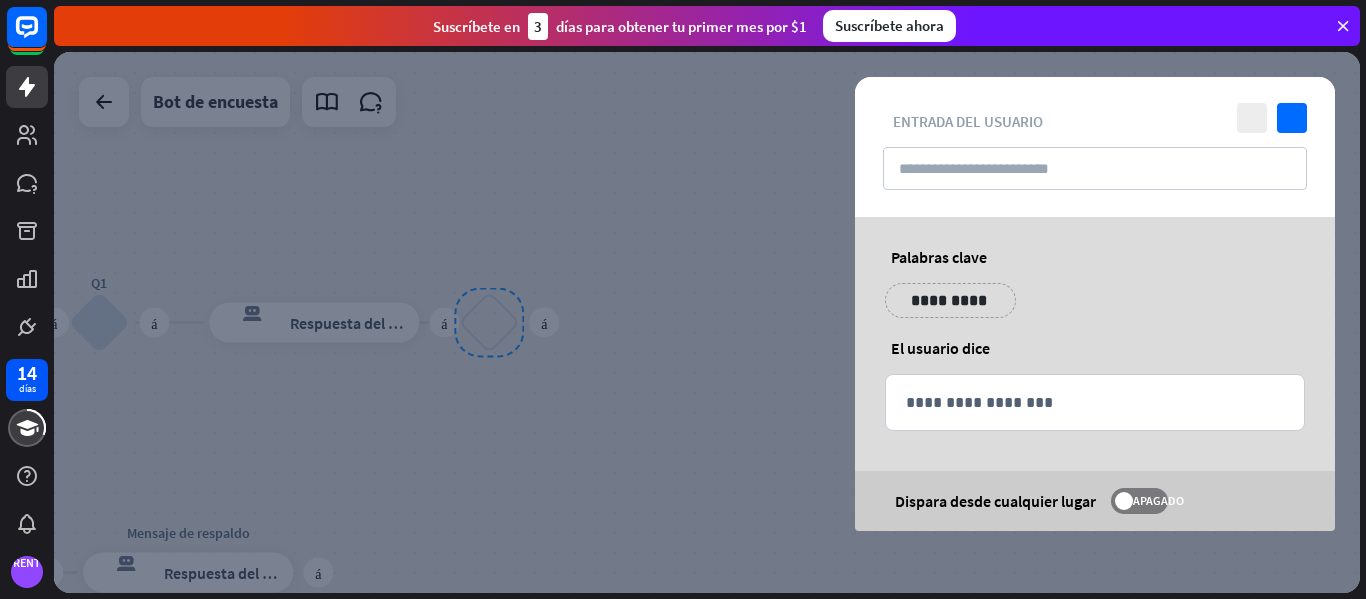 type on "**" 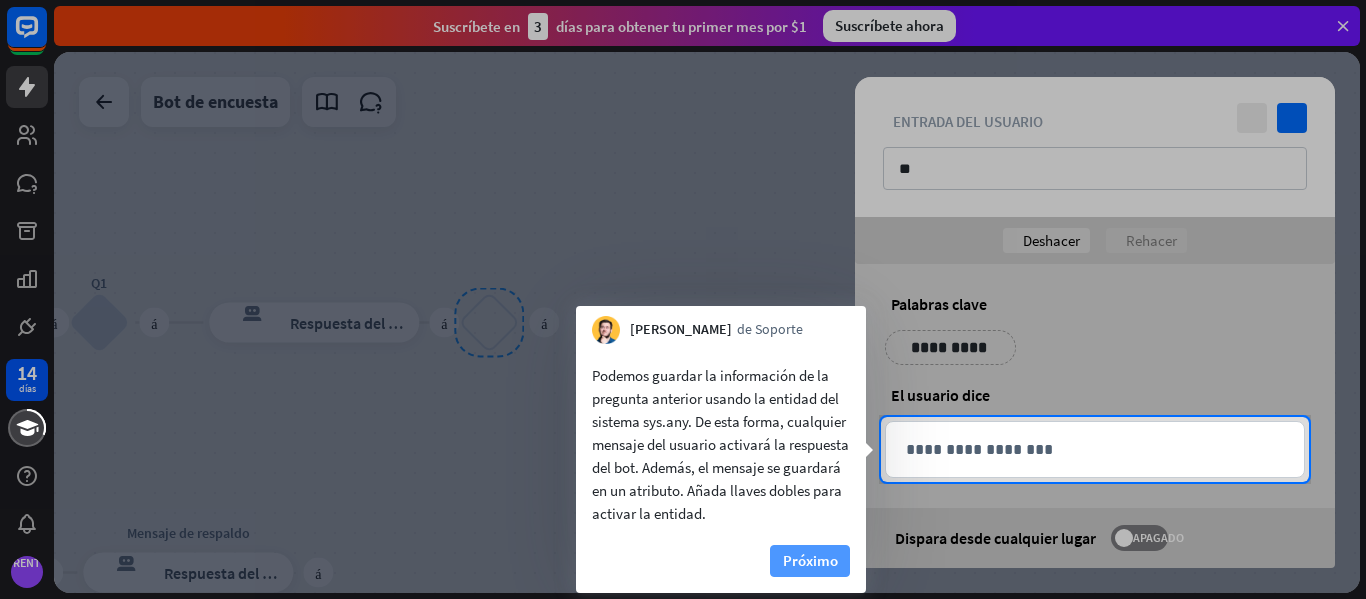 click on "Próximo" at bounding box center [810, 560] 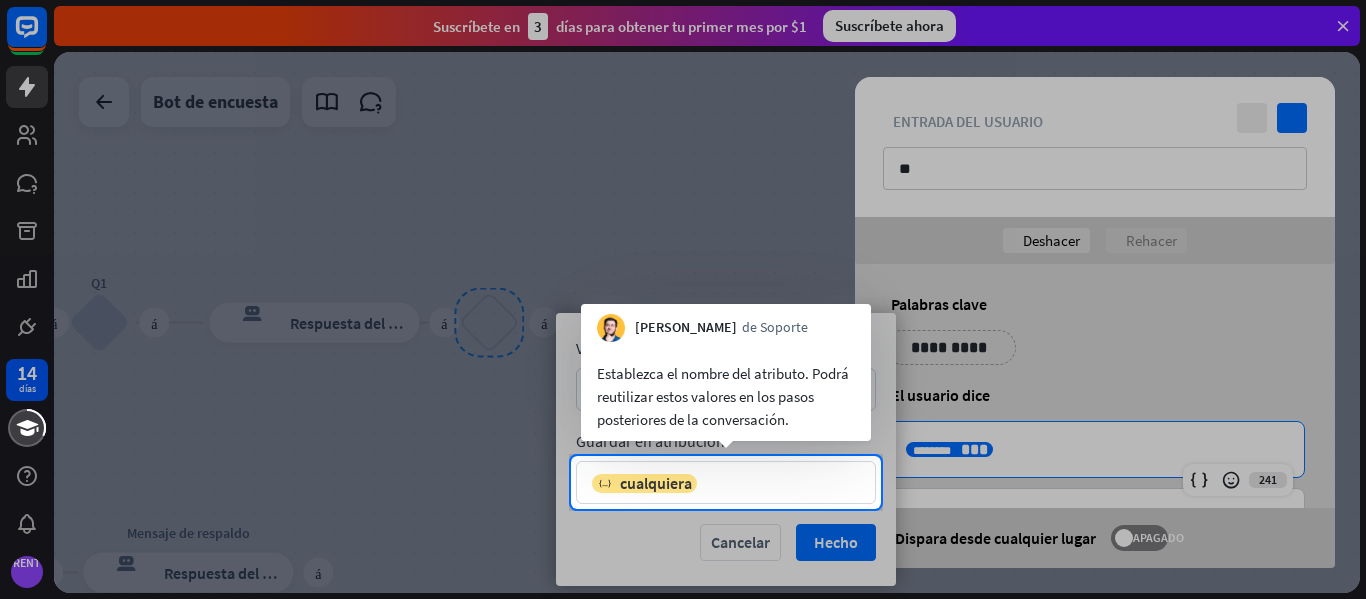 click on "variable    cualquiera" at bounding box center (721, 483) 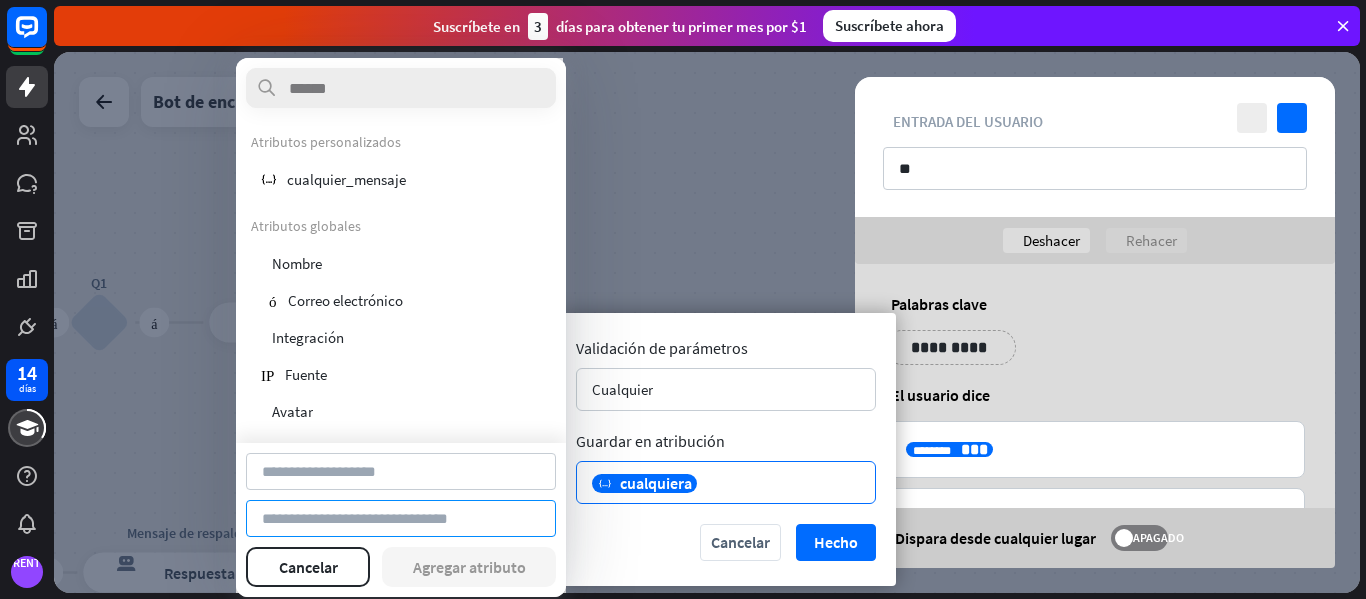 type on "*********" 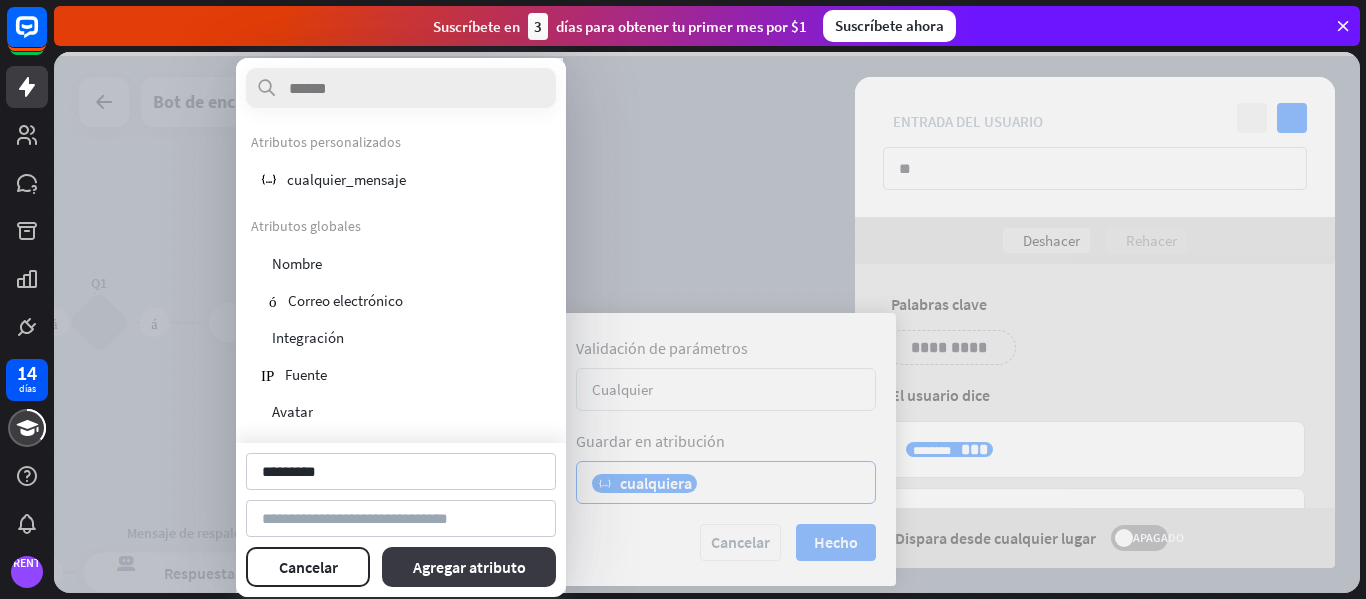 click on "Agregar atributo" at bounding box center [469, 567] 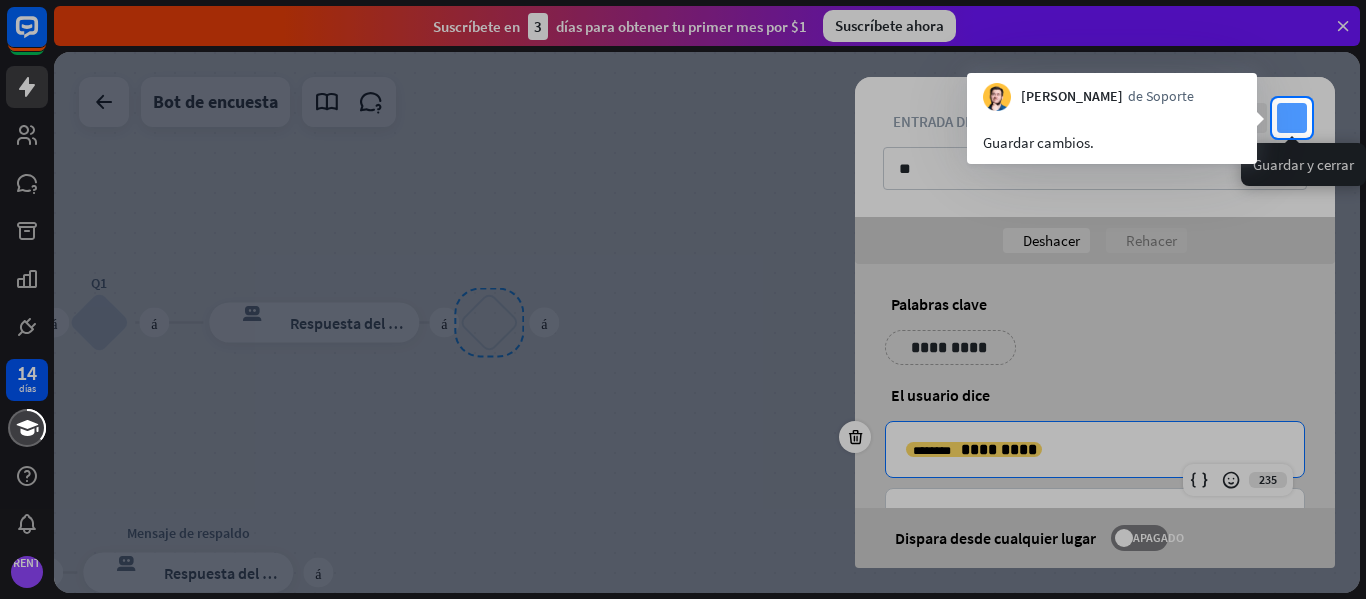 click on "controlar" at bounding box center (1292, 118) 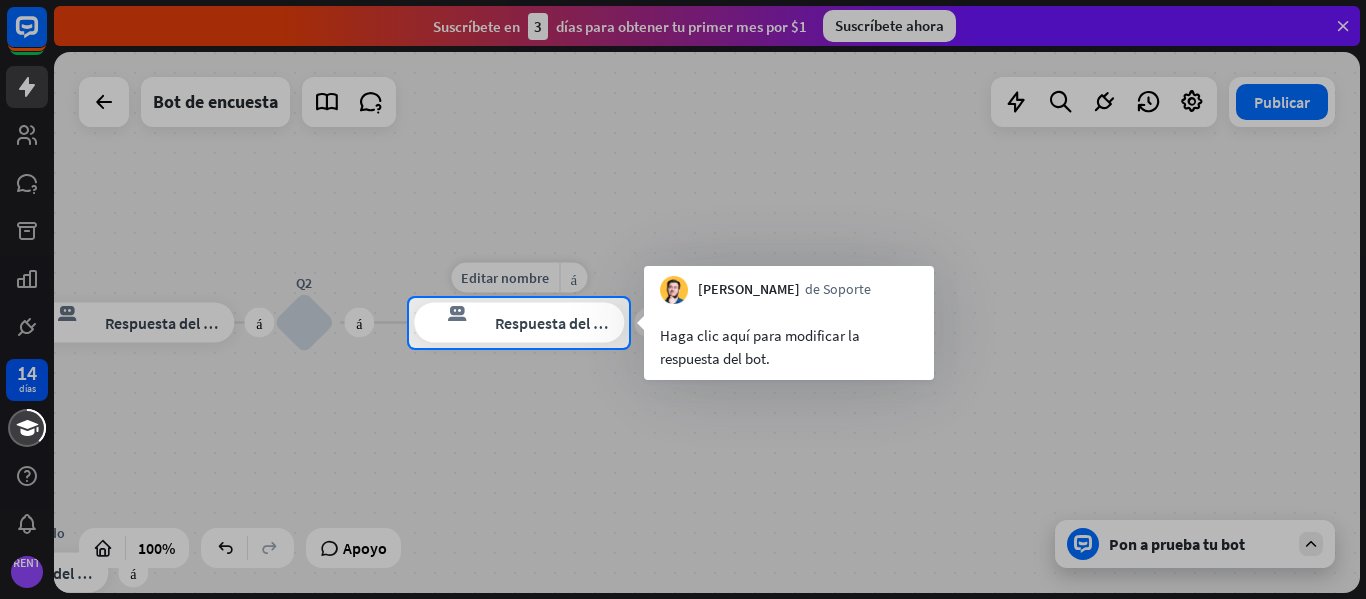 click on "respuesta del bot de bloqueo   Respuesta del bot" at bounding box center (519, 323) 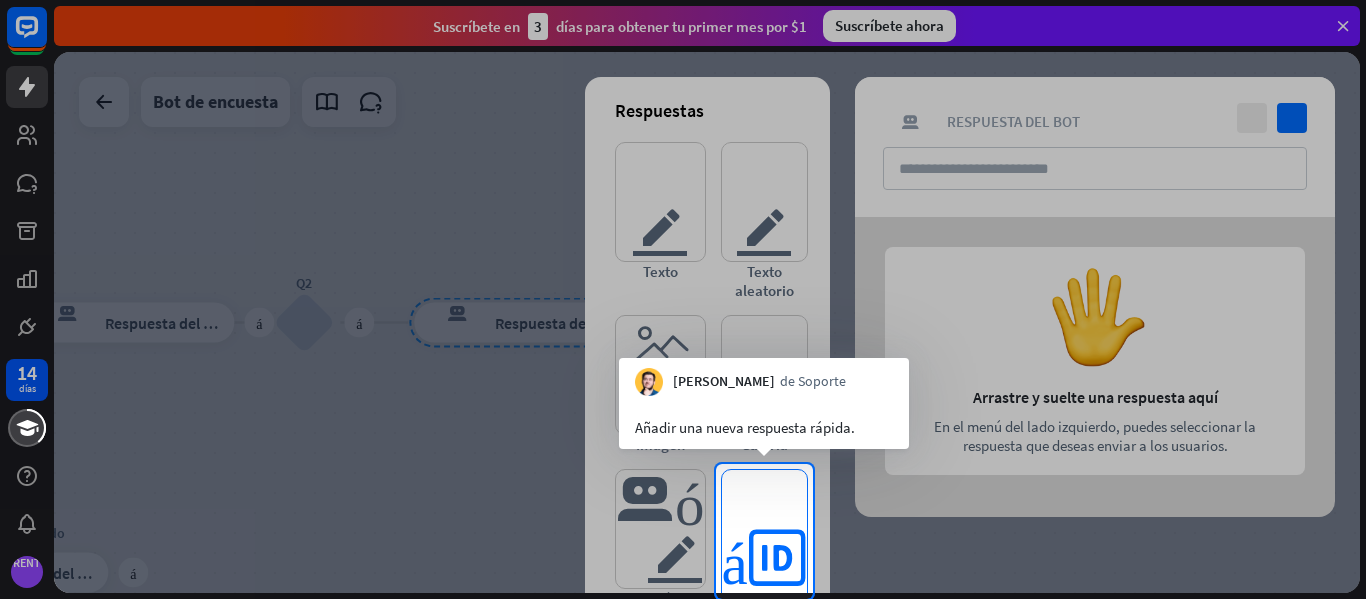 click on "respuestas rápidas del editor" at bounding box center [764, 617] 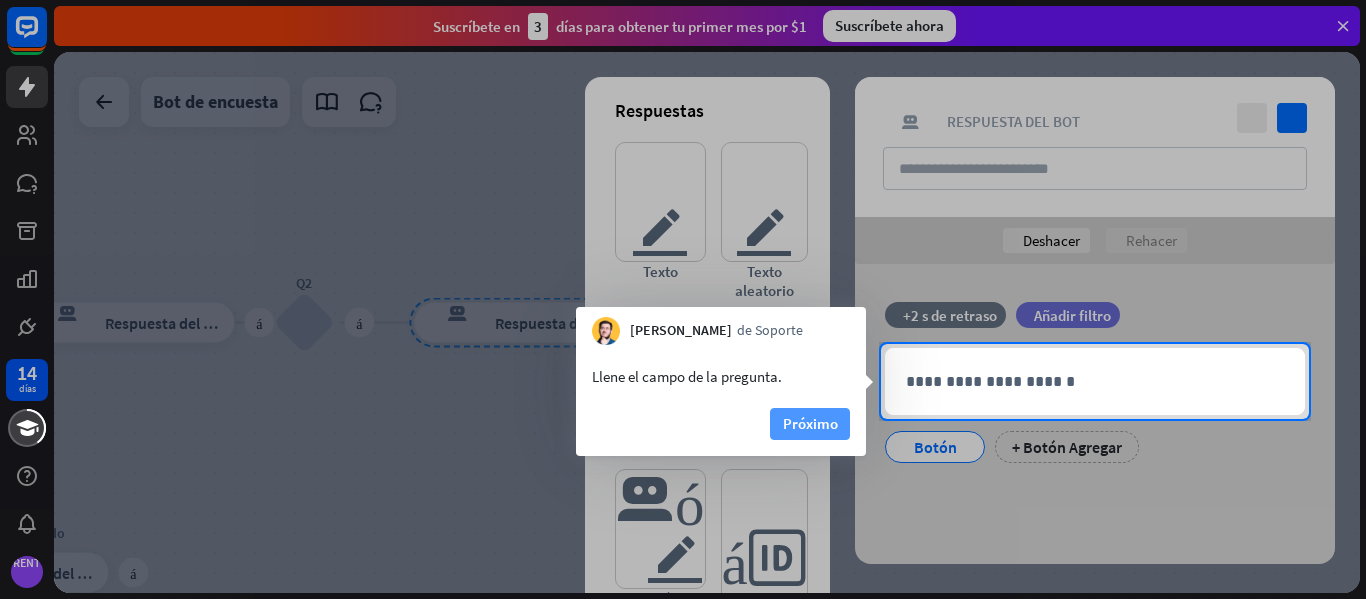 click on "Próximo" at bounding box center (810, 423) 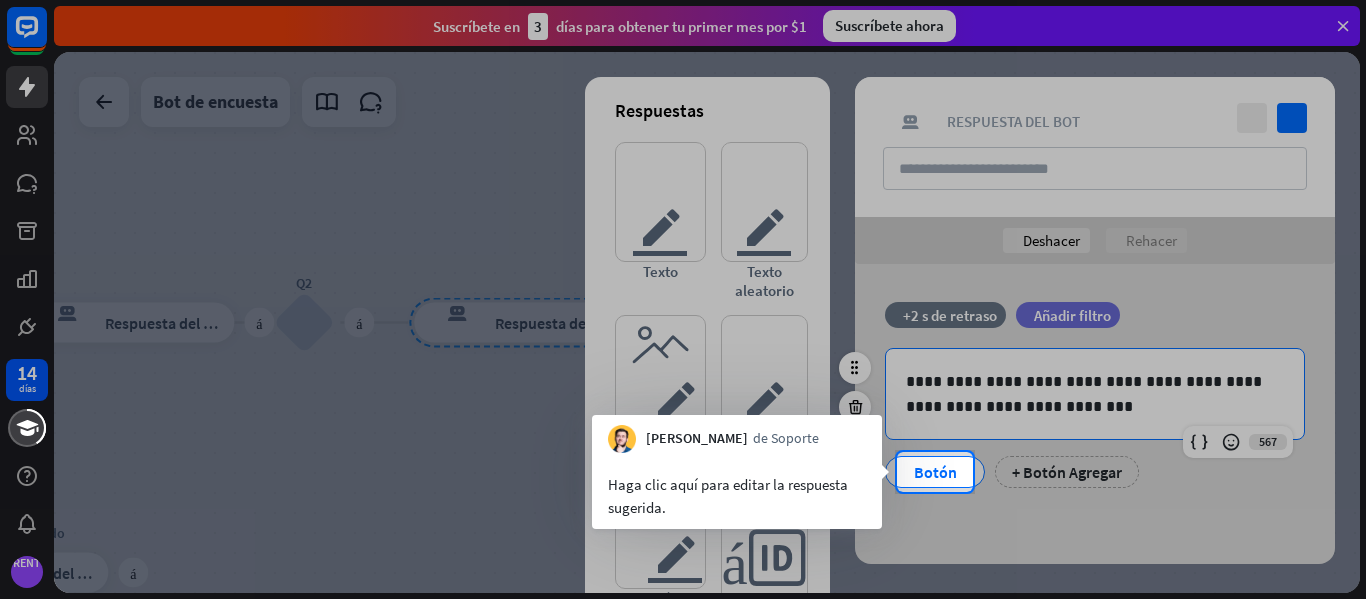 click on "Botón" at bounding box center [935, 472] 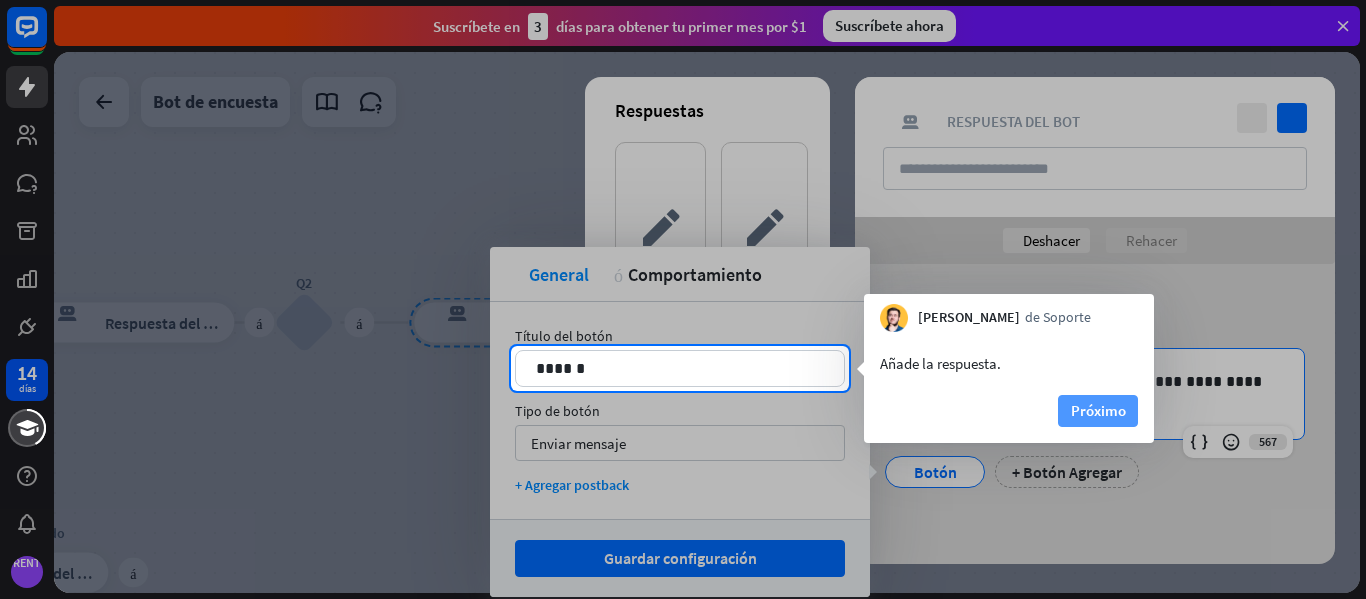 click on "Próximo" at bounding box center (1098, 410) 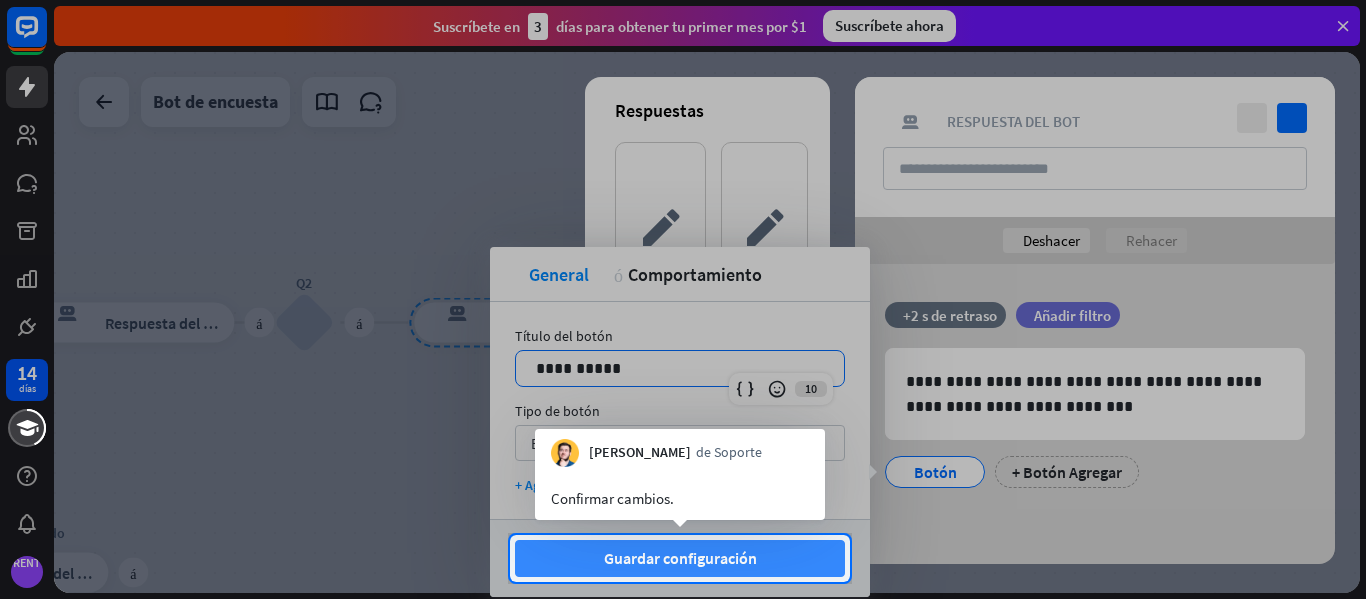 click on "Guardar configuración" at bounding box center (680, 558) 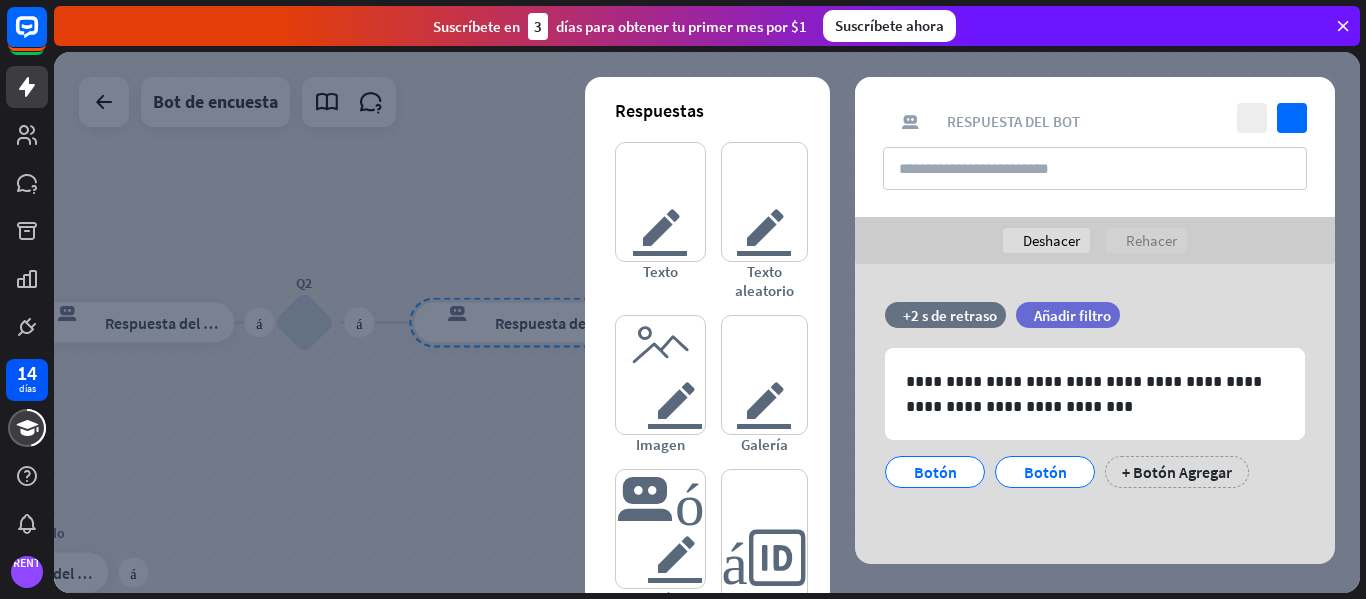 click on "respuestas rápidas del editor" at bounding box center [764, 617] 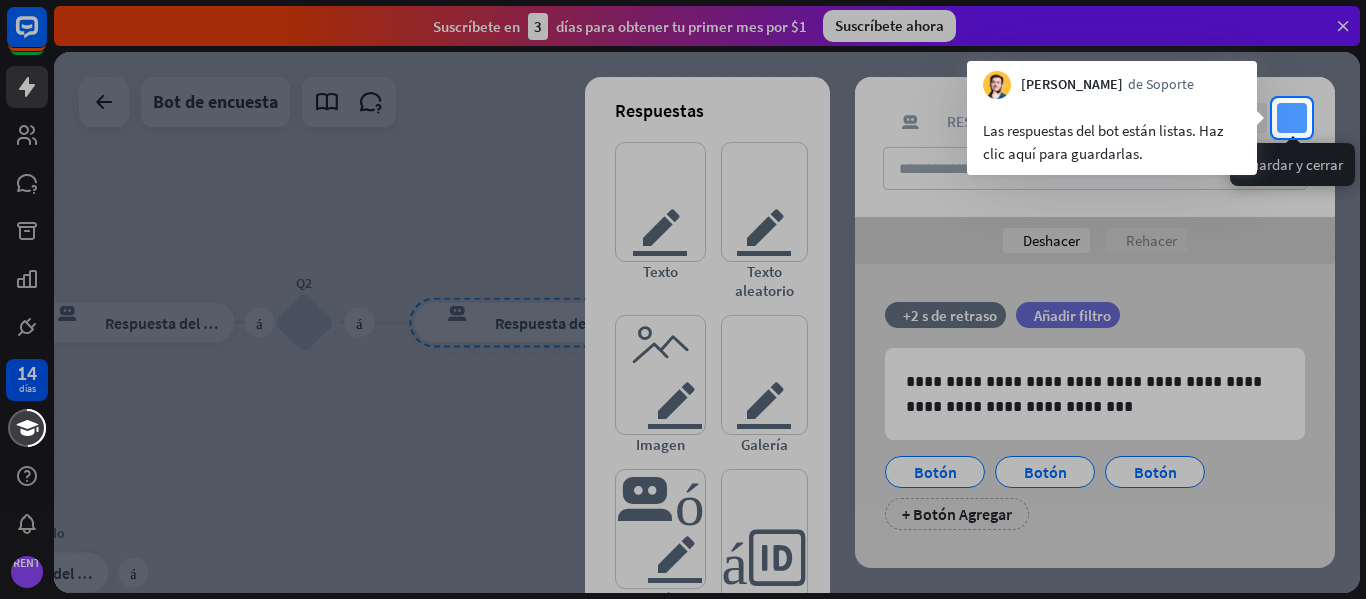 click on "controlar" at bounding box center (1292, 118) 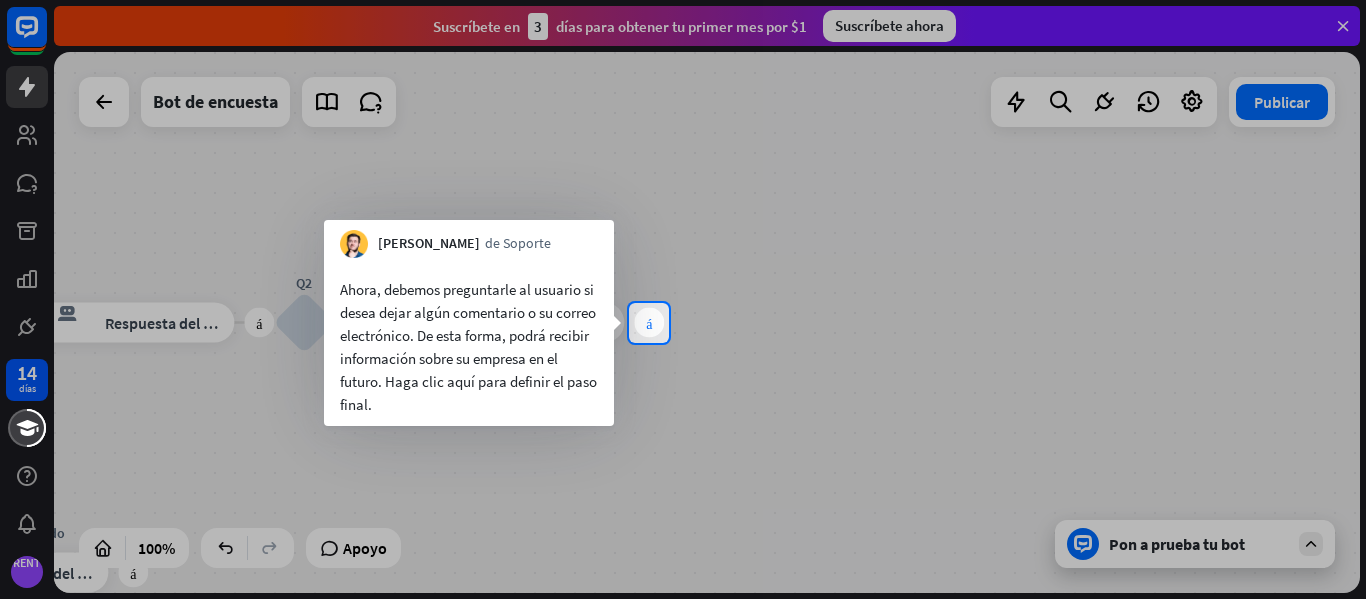 click on "más" at bounding box center (649, 323) 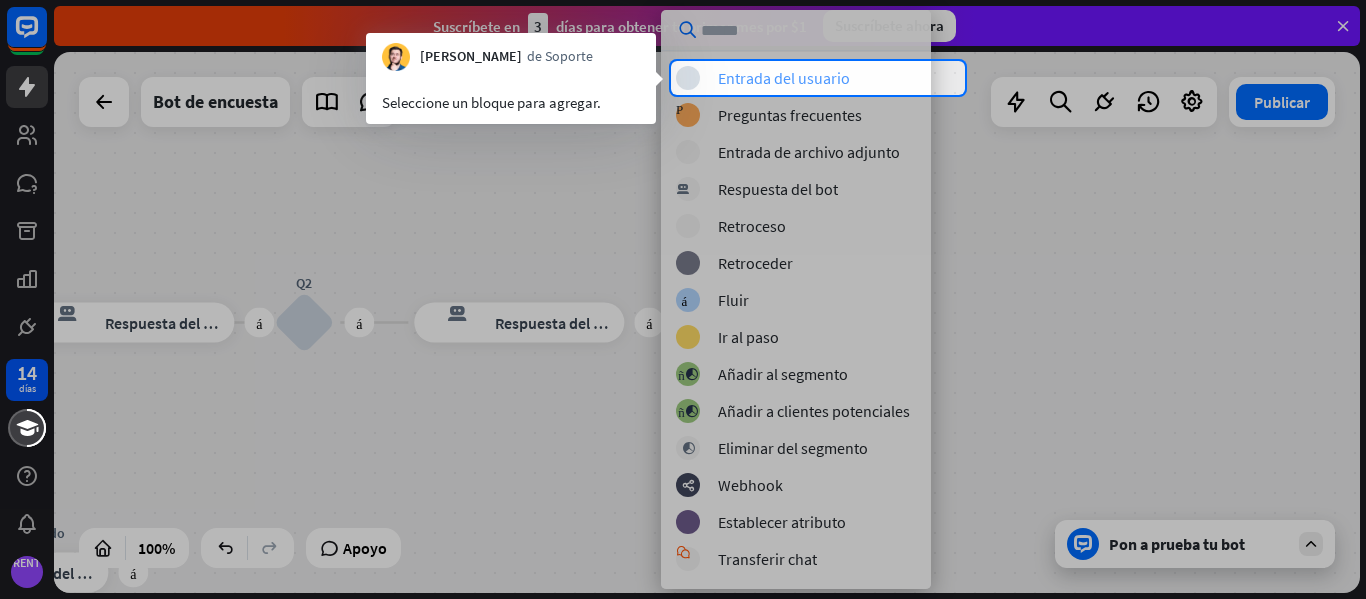 click on "Entrada del usuario" at bounding box center [784, 78] 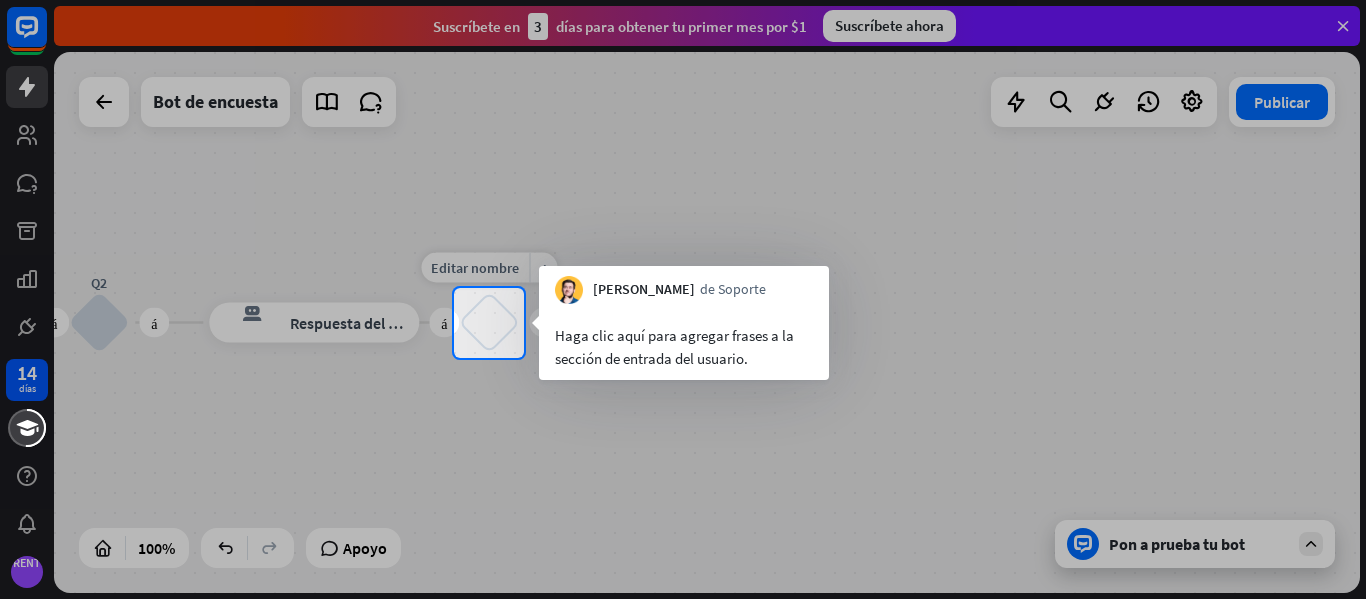 click on "bloquear_entrada_de_usuario" at bounding box center [489, 323] 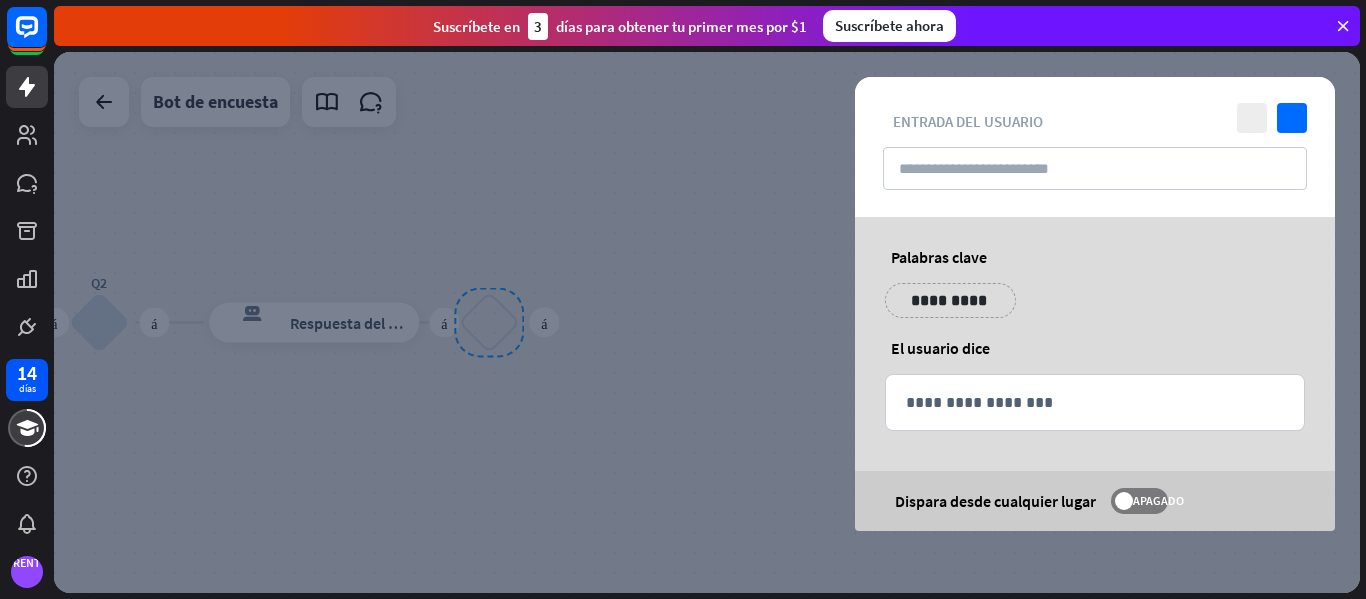 type on "**" 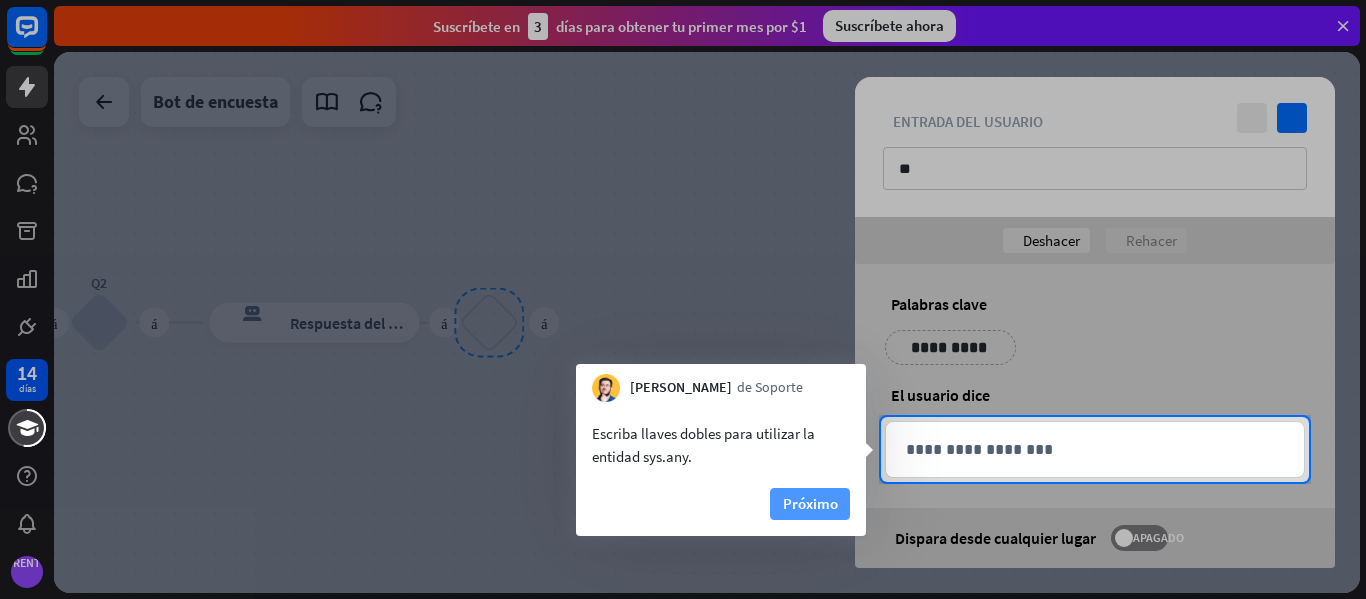 click on "Próximo" at bounding box center [810, 503] 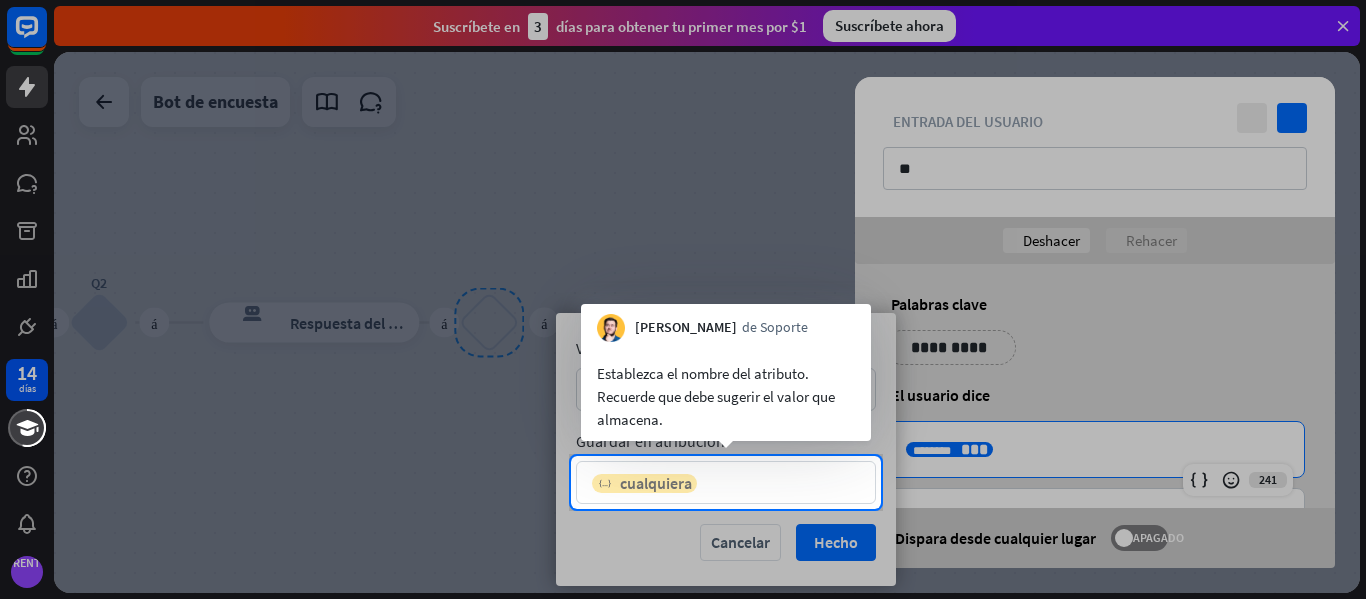 click on "cualquiera" at bounding box center (656, 483) 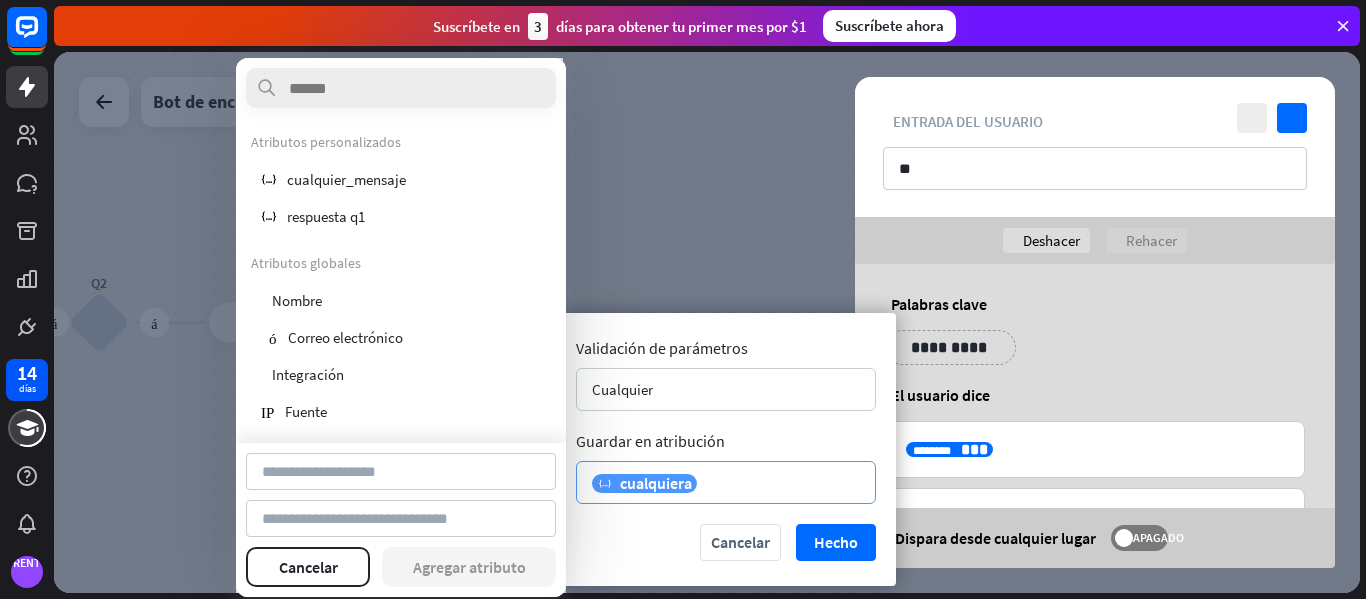 type on "*********" 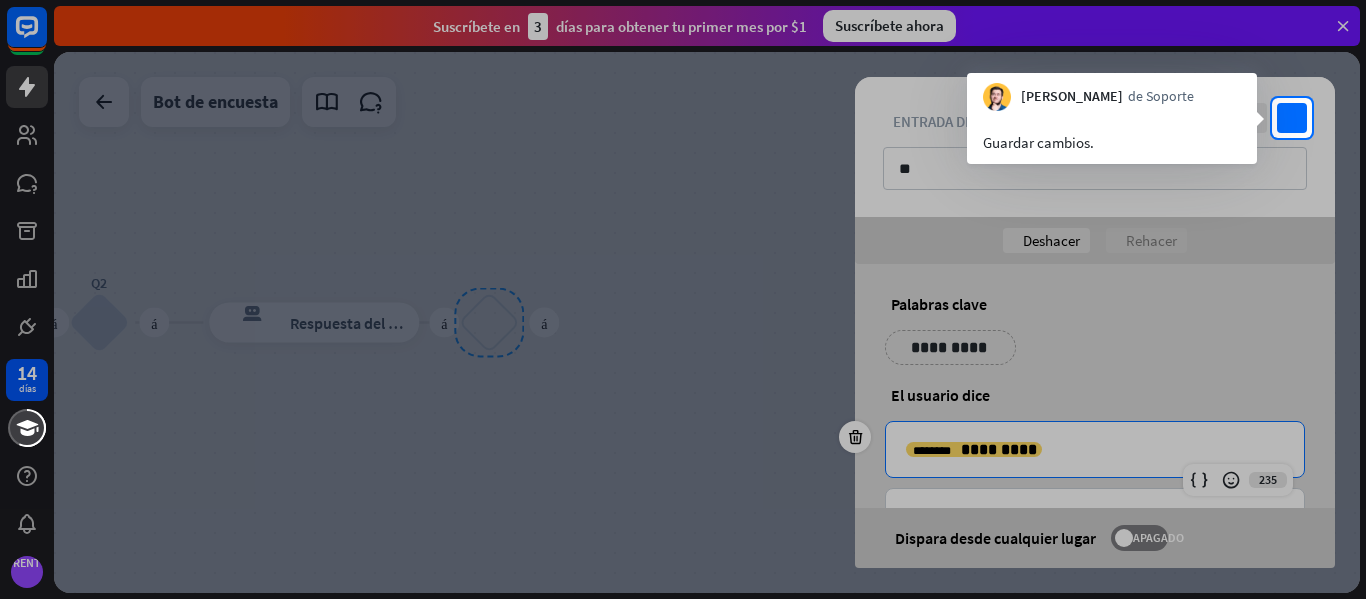 click on "Guardar cambios." at bounding box center (1038, 142) 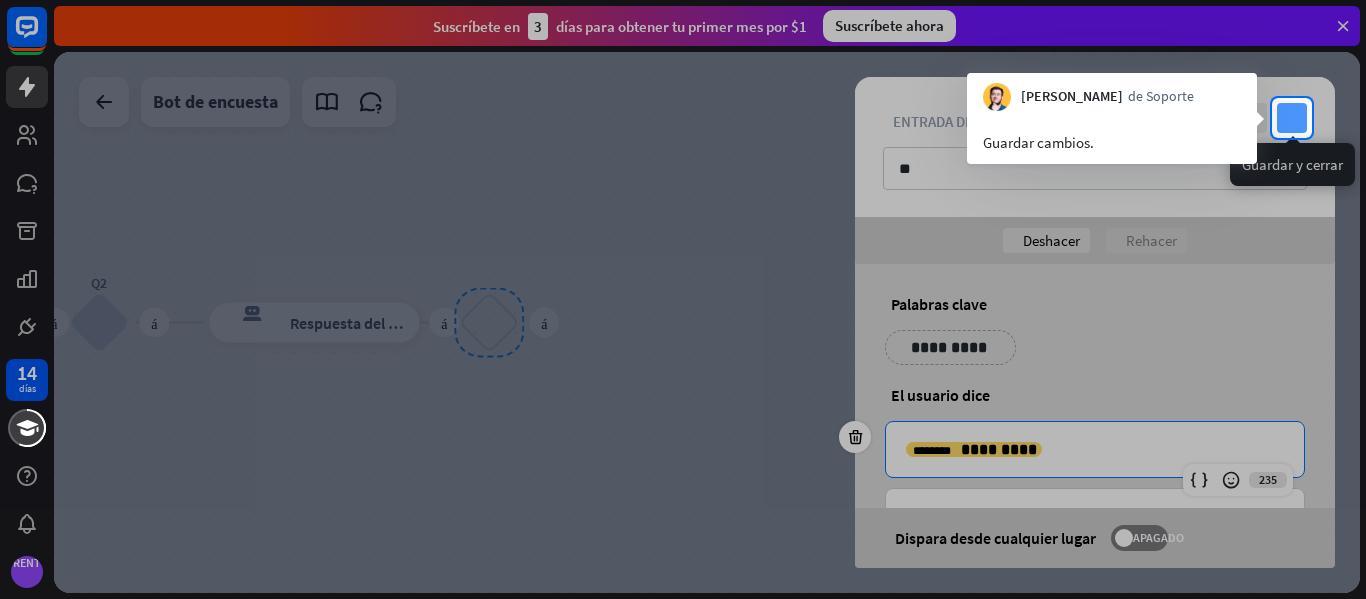 click on "controlar" at bounding box center [1292, 118] 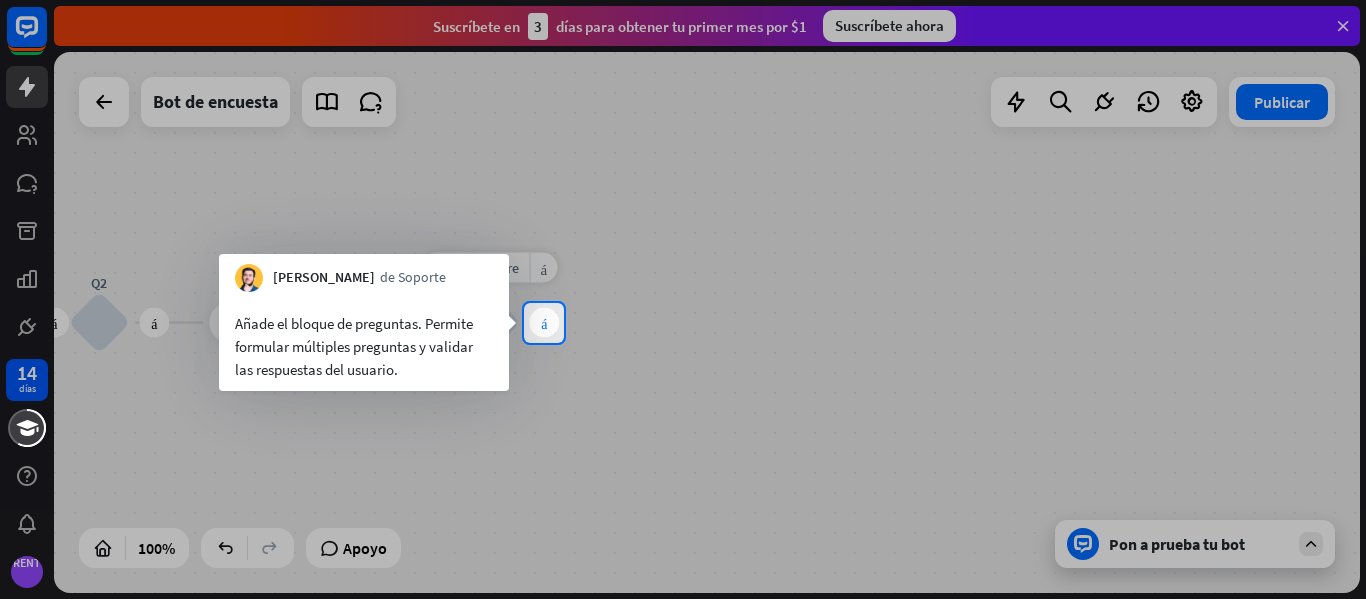 click on "más" at bounding box center [544, 323] 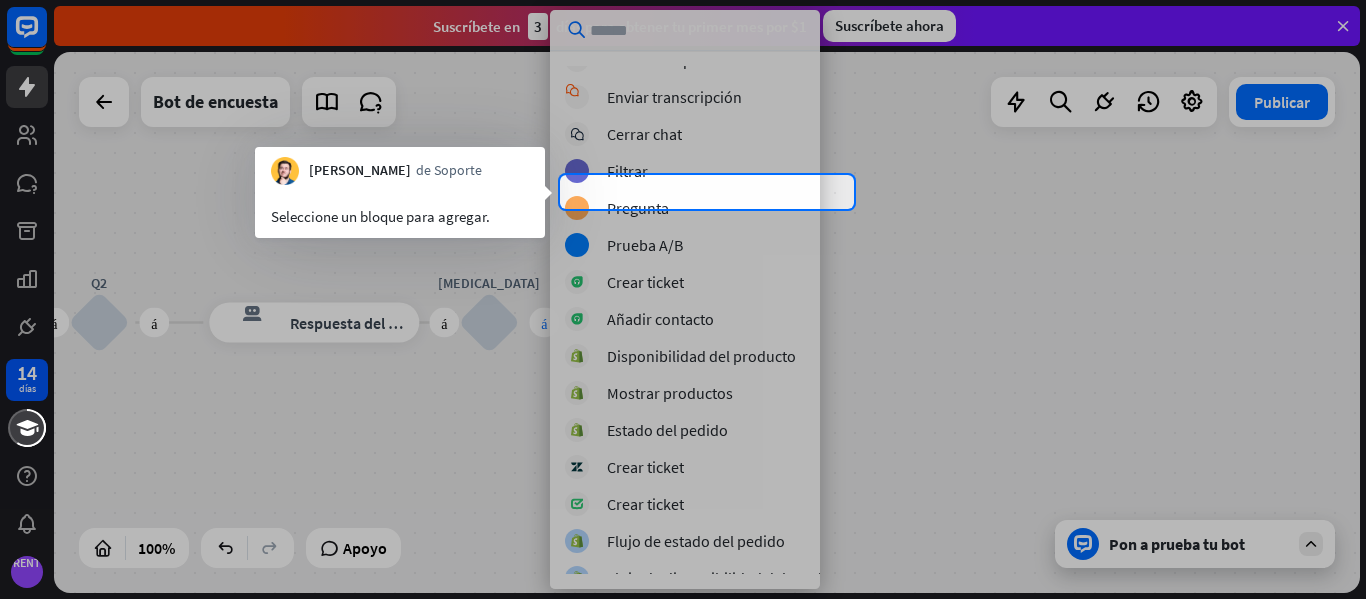 scroll, scrollTop: 478, scrollLeft: 0, axis: vertical 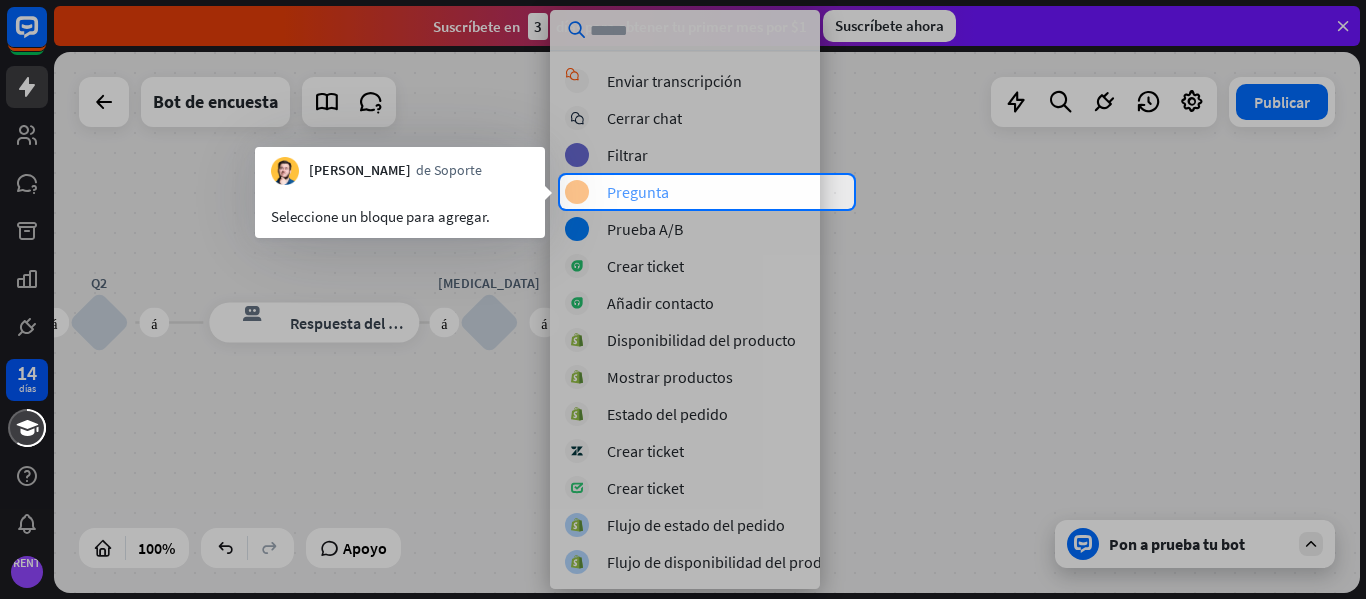 click on "Pregunta" at bounding box center [638, 192] 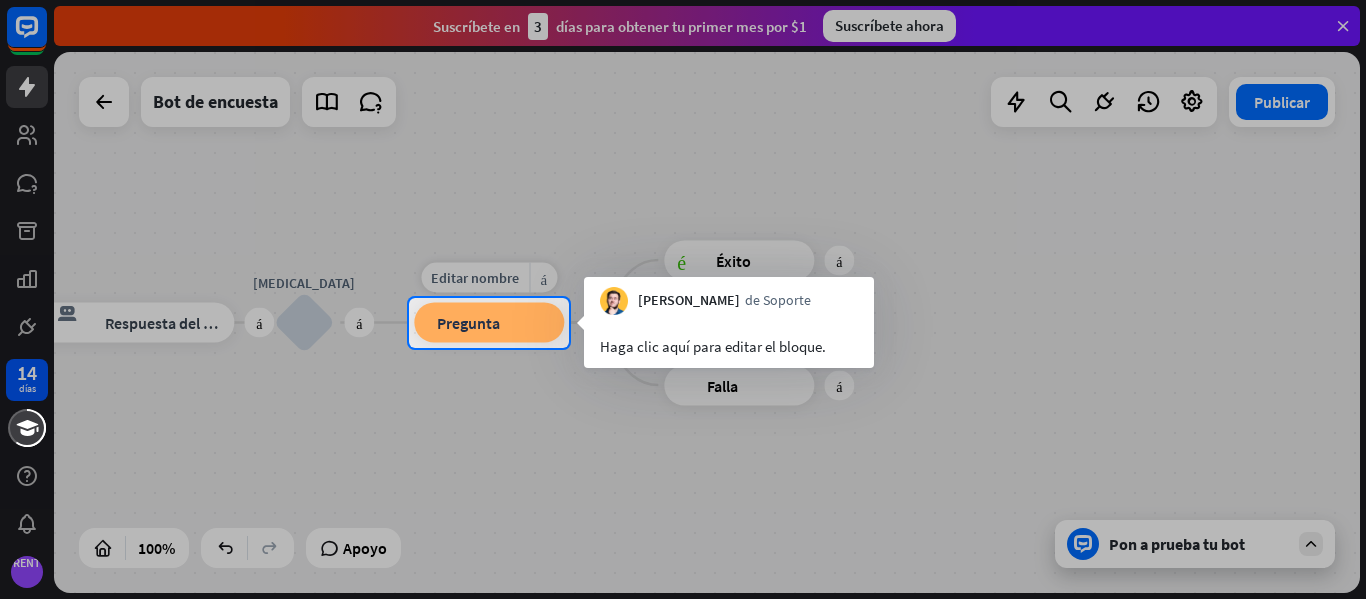 click on "bloque_pregunta   Pregunta" at bounding box center (489, 323) 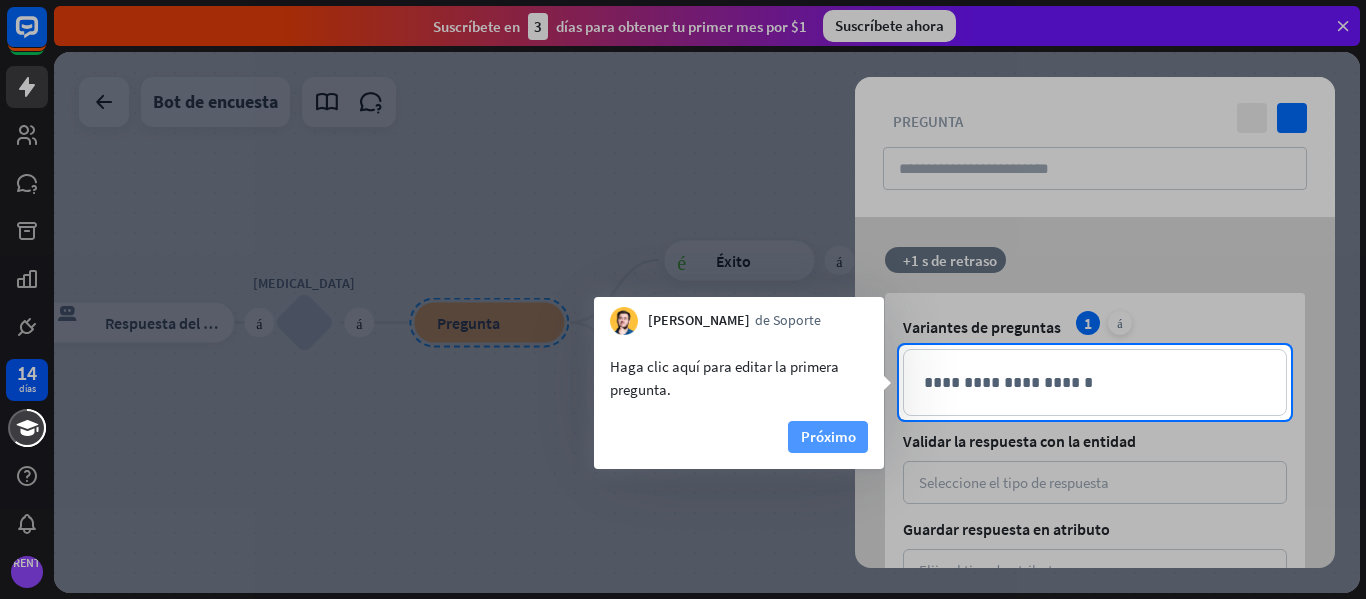 click on "Próximo" at bounding box center (828, 436) 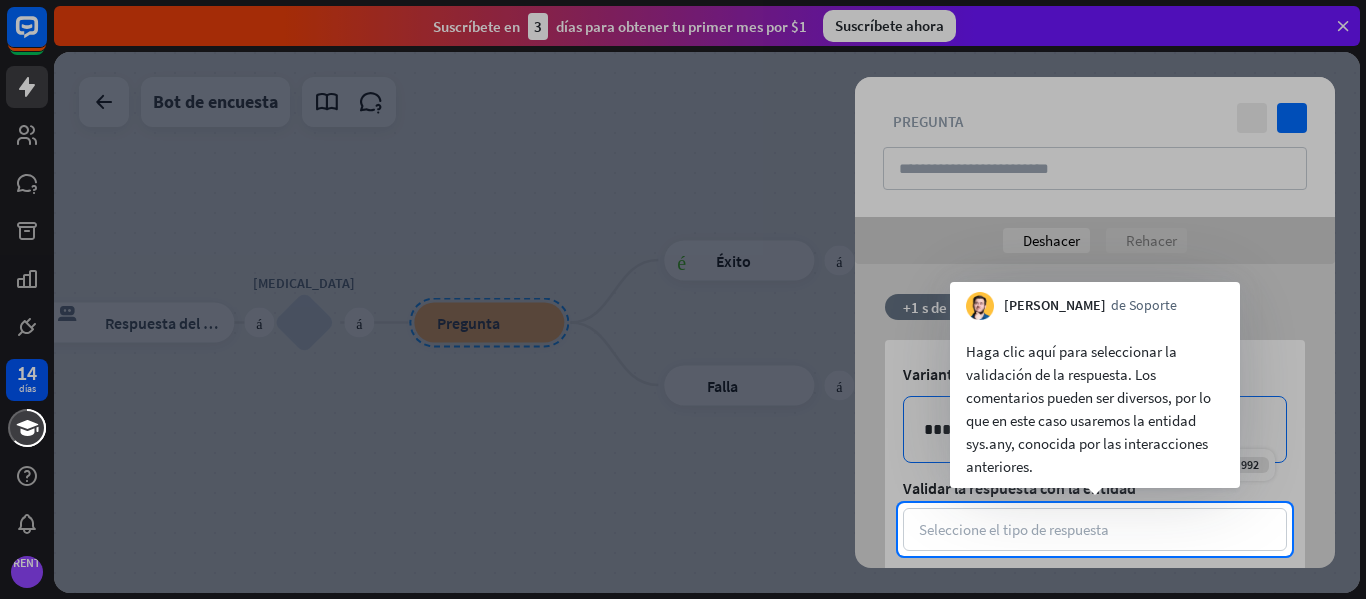 click on "Haga clic aquí para seleccionar la validación de la respuesta. Los comentarios pueden ser diversos, por lo que en este caso usaremos la entidad sys.any, conocida por las interacciones anteriores." at bounding box center [1088, 409] 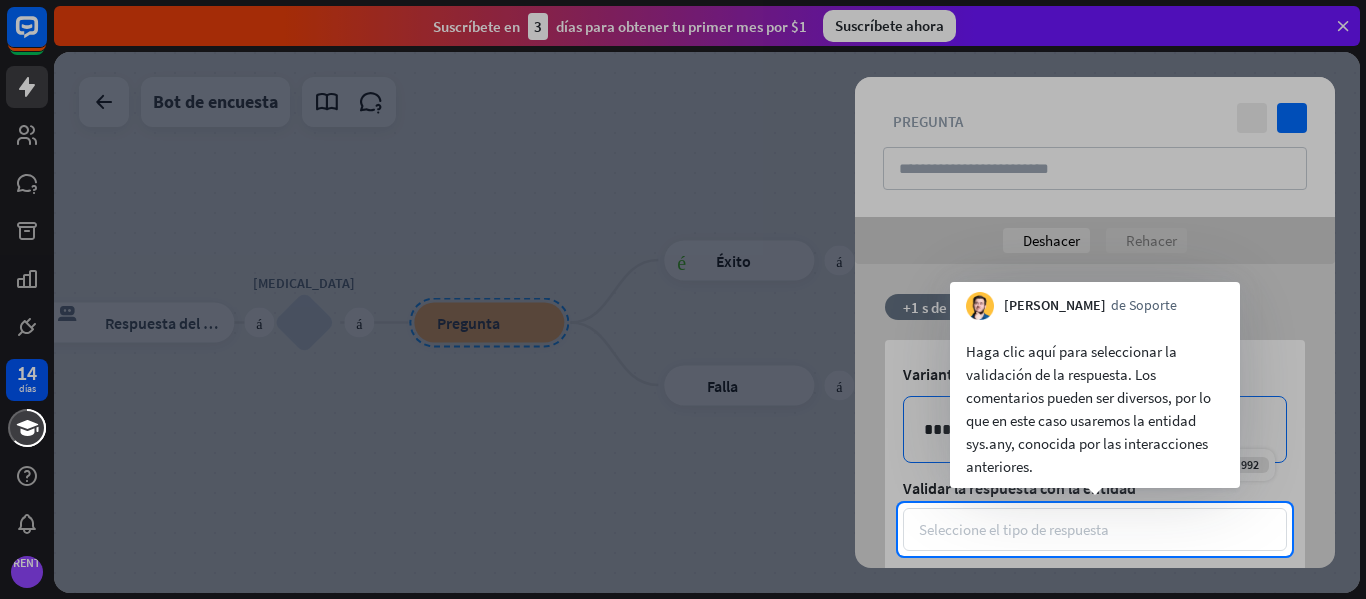 click on "Seleccione el tipo de respuesta" at bounding box center (1014, 529) 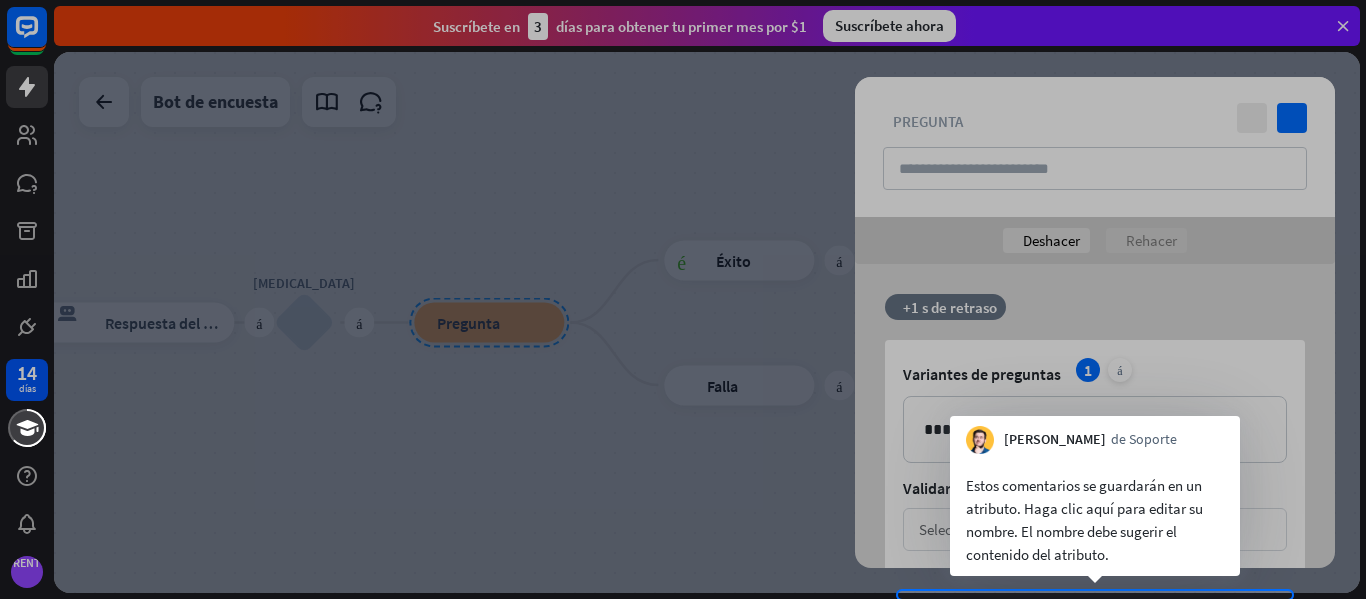 click on "Estos comentarios se guardarán en un atributo. Haga clic aquí para editar su nombre. El nombre debe sugerir el contenido del atributo." at bounding box center [1084, 520] 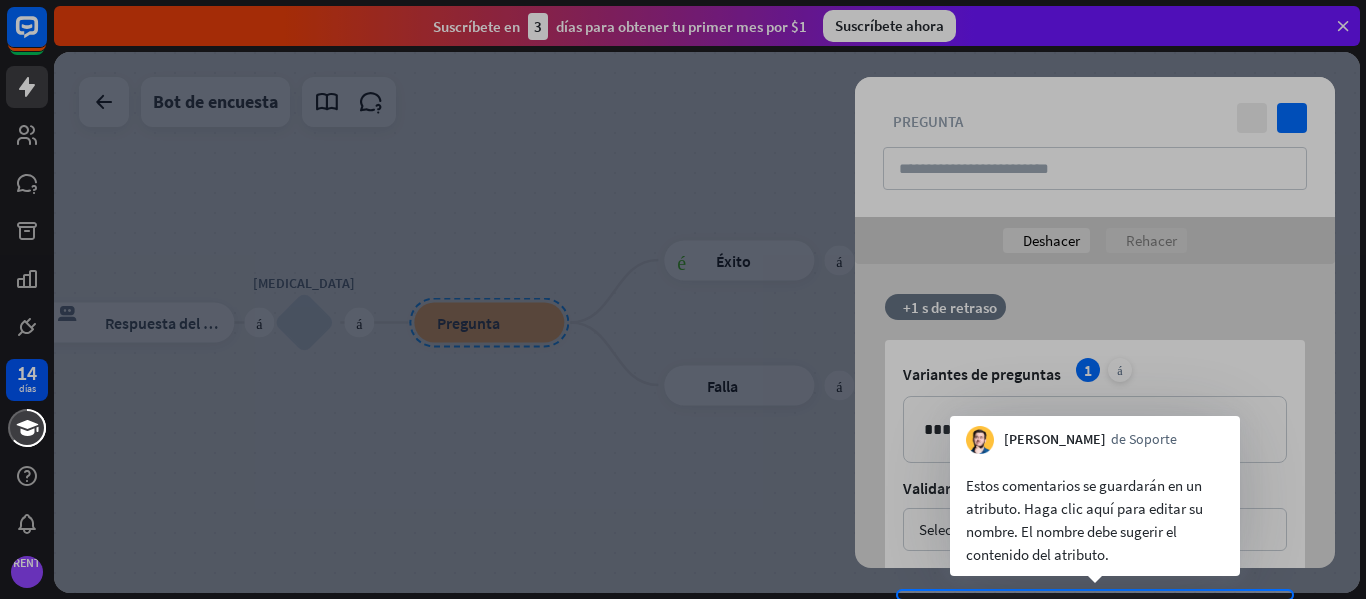 click on "Estos comentarios se guardarán en un atributo. Haga clic aquí para editar su nombre. El nombre debe sugerir el contenido del atributo." at bounding box center (1084, 520) 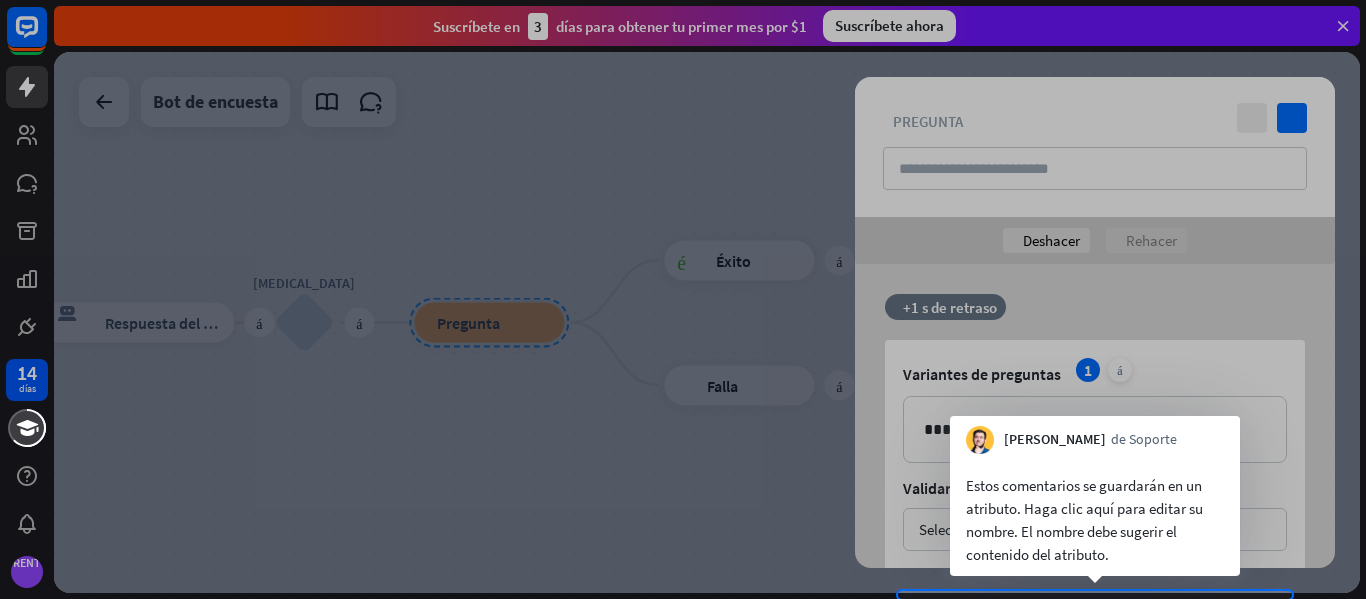 click on "[PERSON_NAME]" at bounding box center [1055, 439] 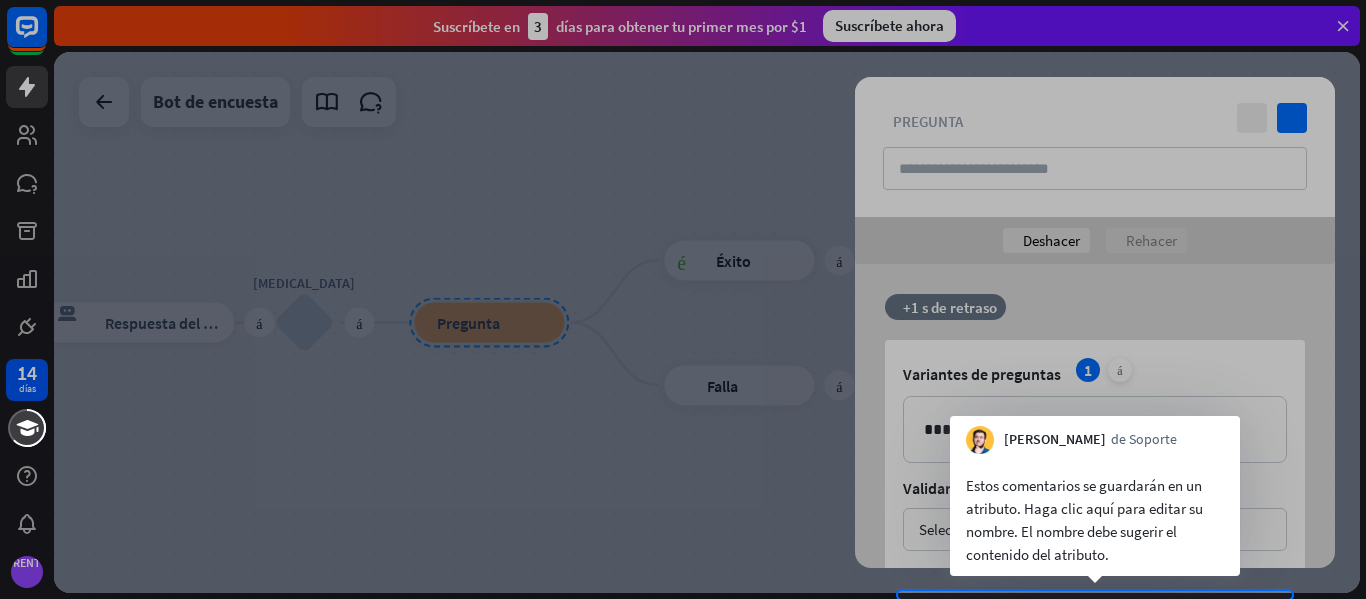 click at bounding box center [683, 295] 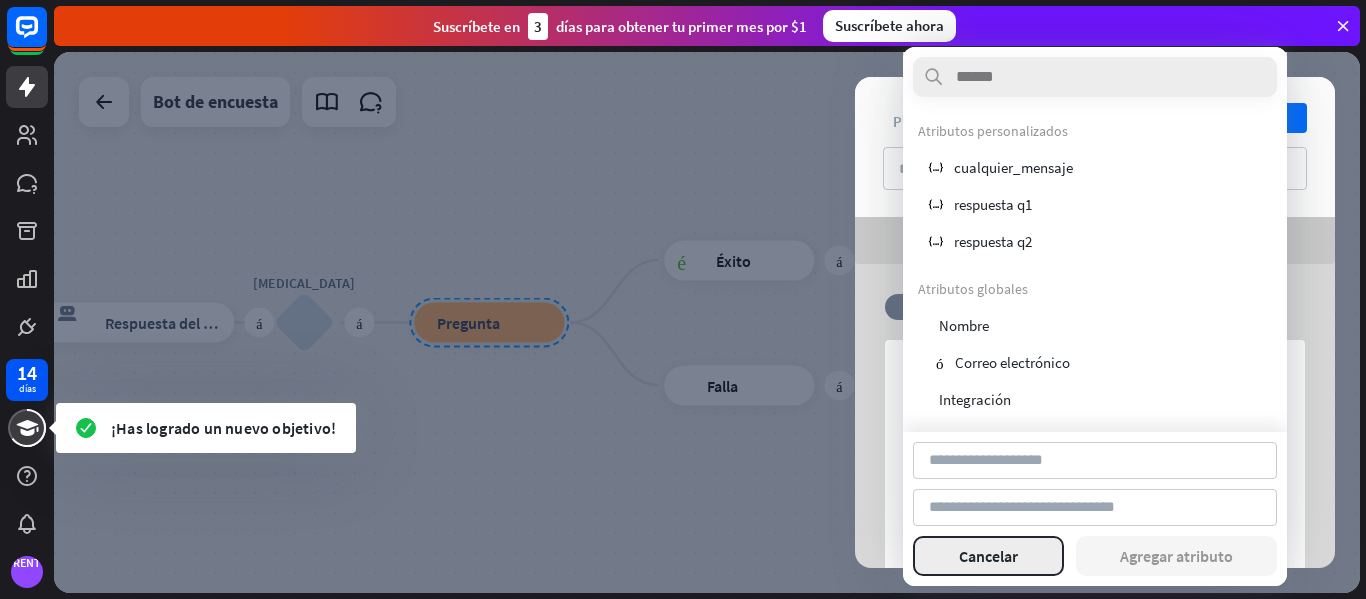 type on "********" 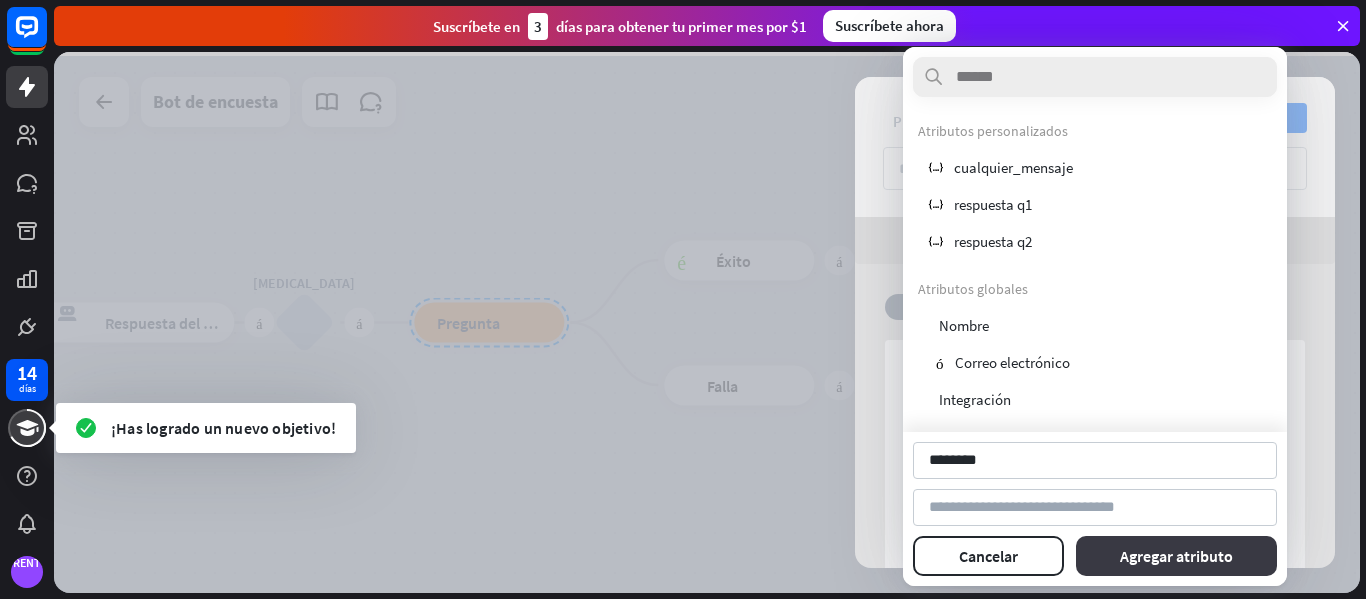 click on "Agregar atributo" at bounding box center [1176, 556] 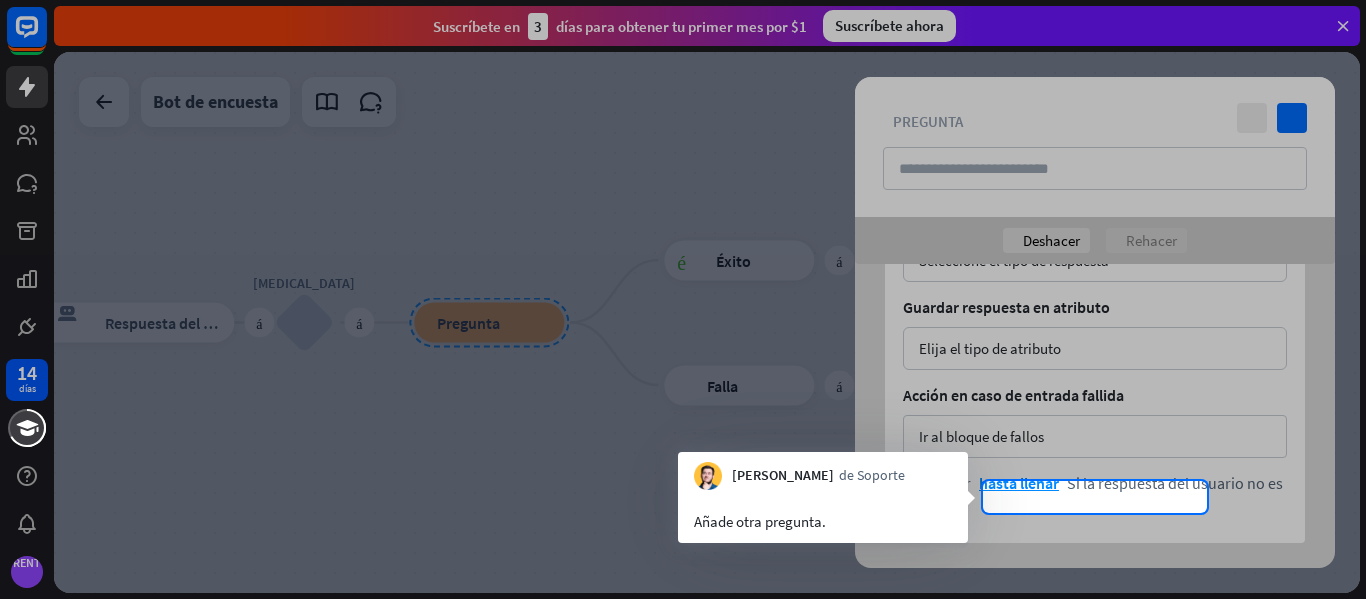 scroll, scrollTop: 364, scrollLeft: 0, axis: vertical 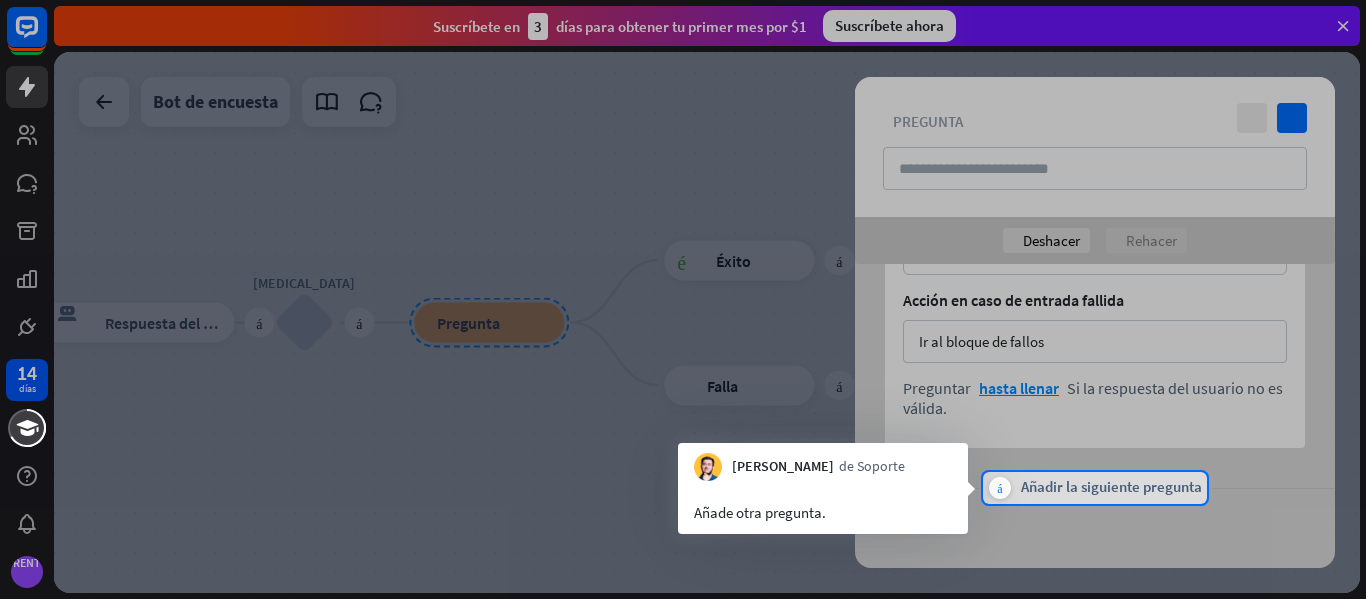 click on "Añadir la siguiente pregunta" at bounding box center [1111, 488] 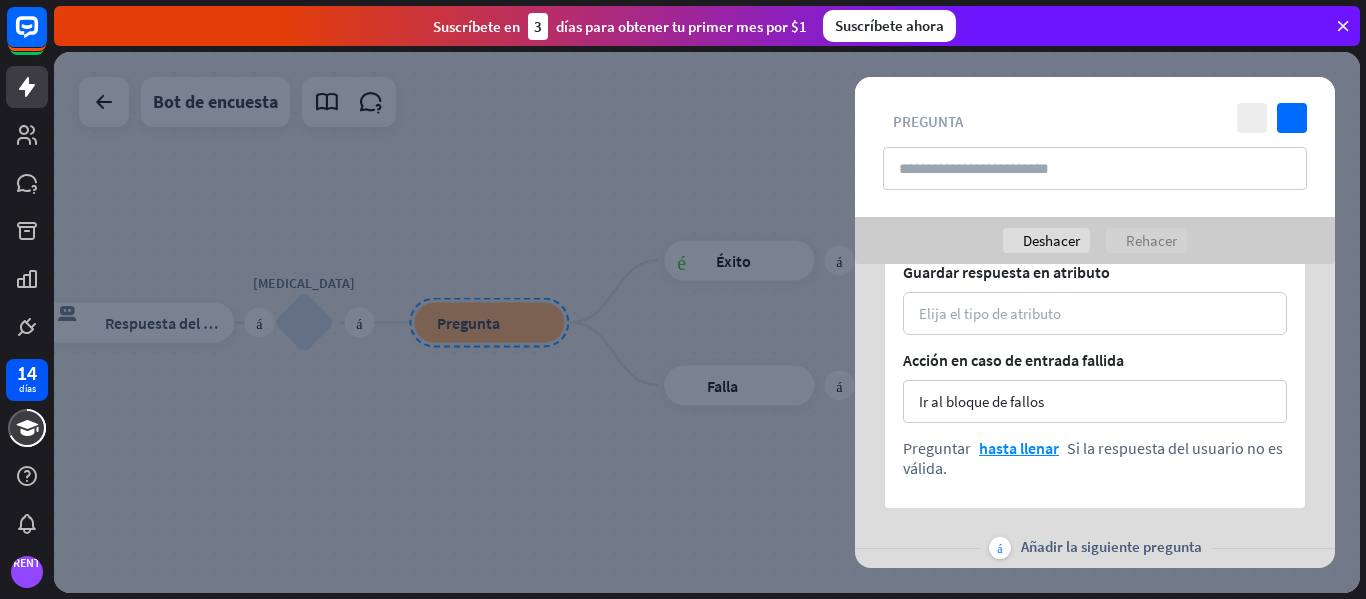 scroll, scrollTop: 902, scrollLeft: 0, axis: vertical 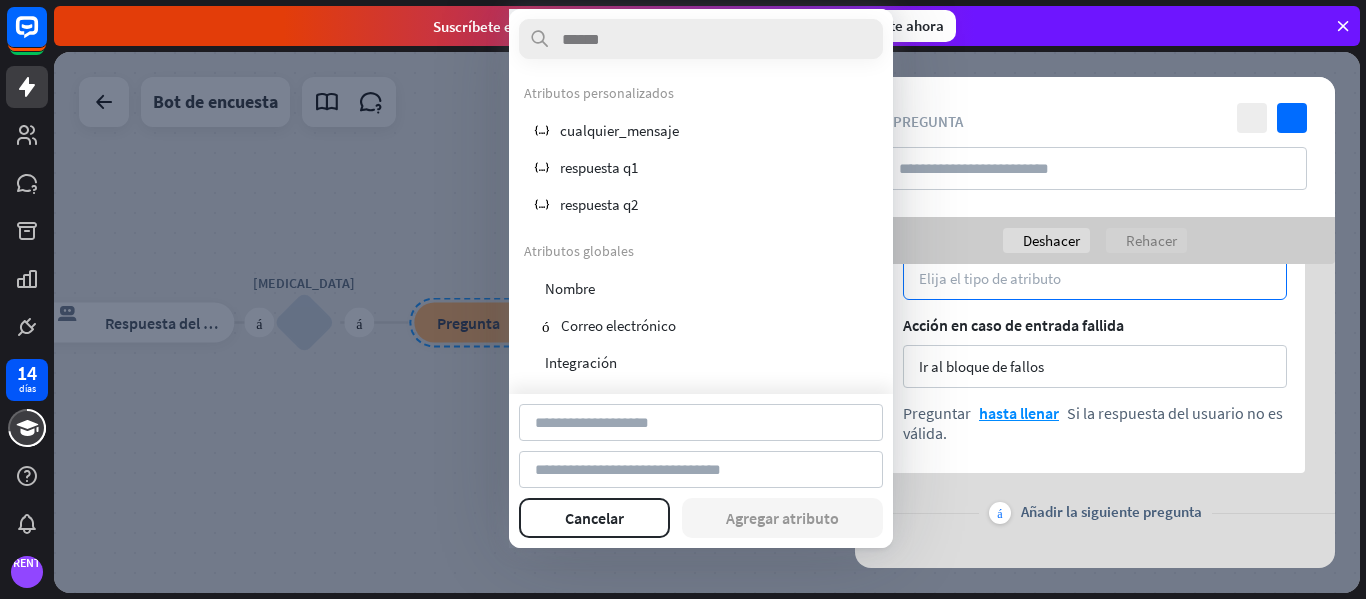 type on "*****" 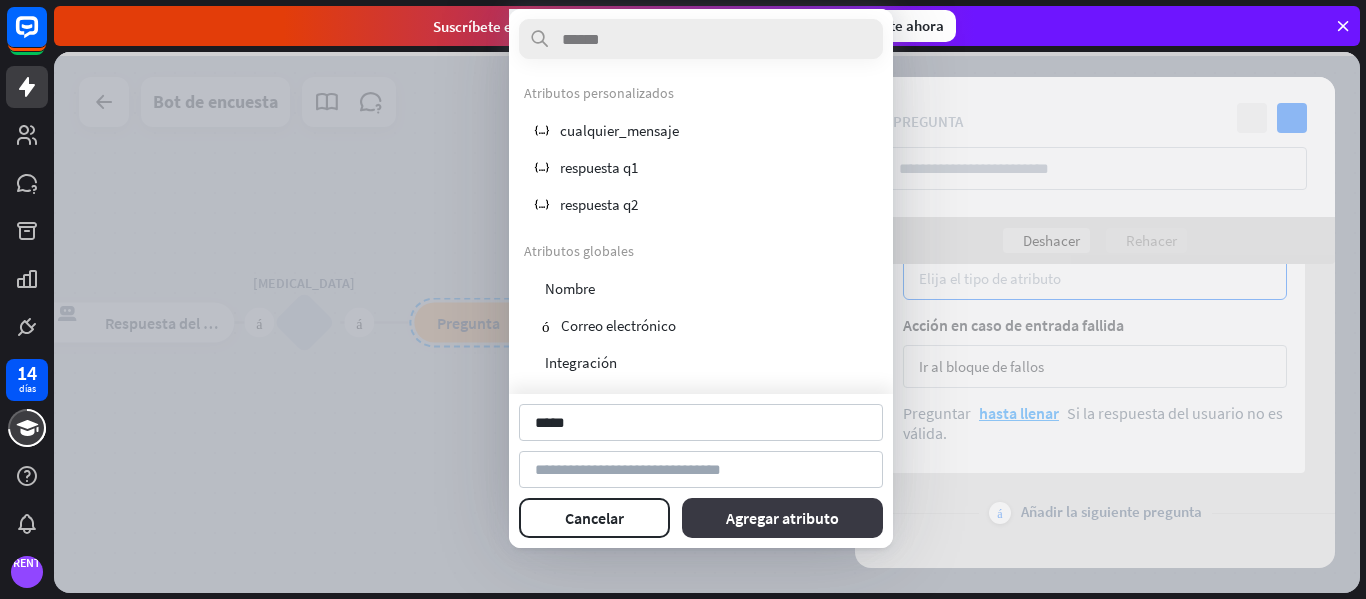 click on "Agregar atributo" at bounding box center (782, 518) 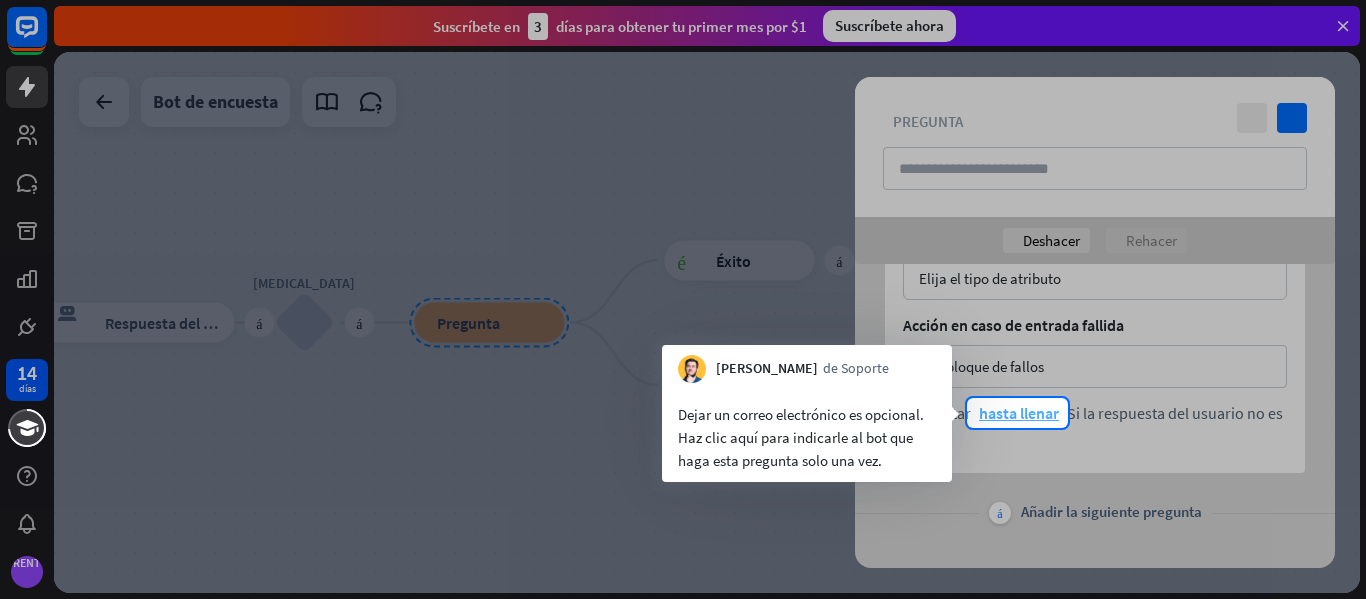 click on "hasta llenar" at bounding box center (1019, 413) 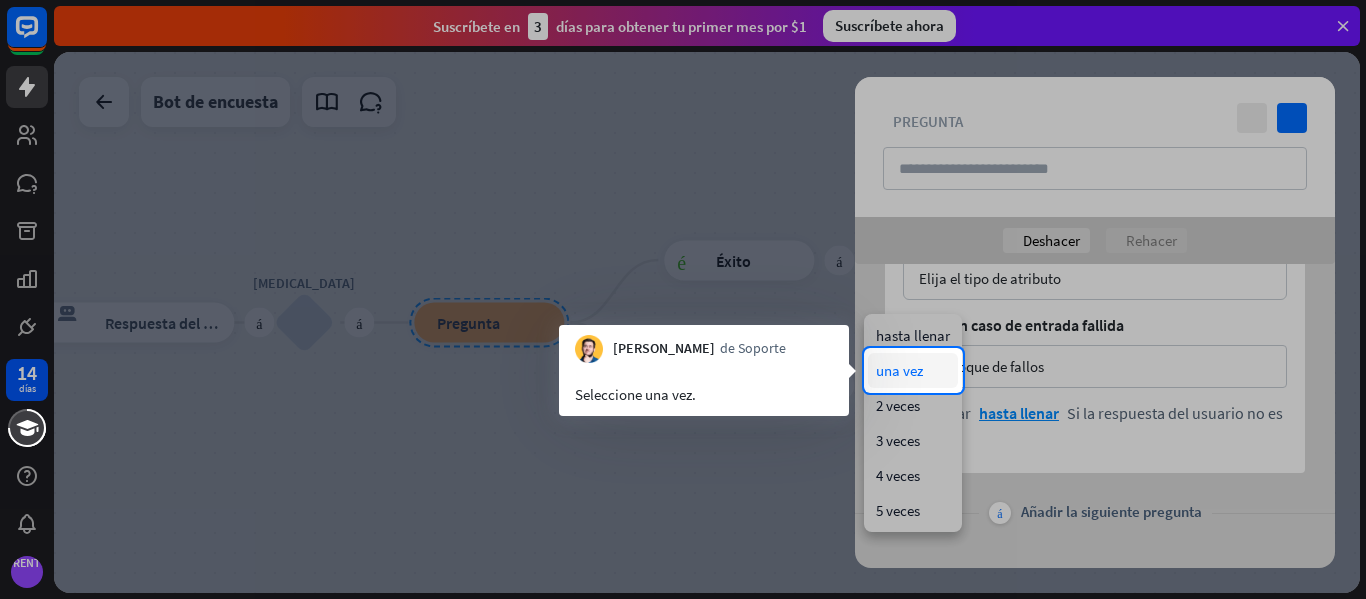 click on "una vez" at bounding box center (899, 370) 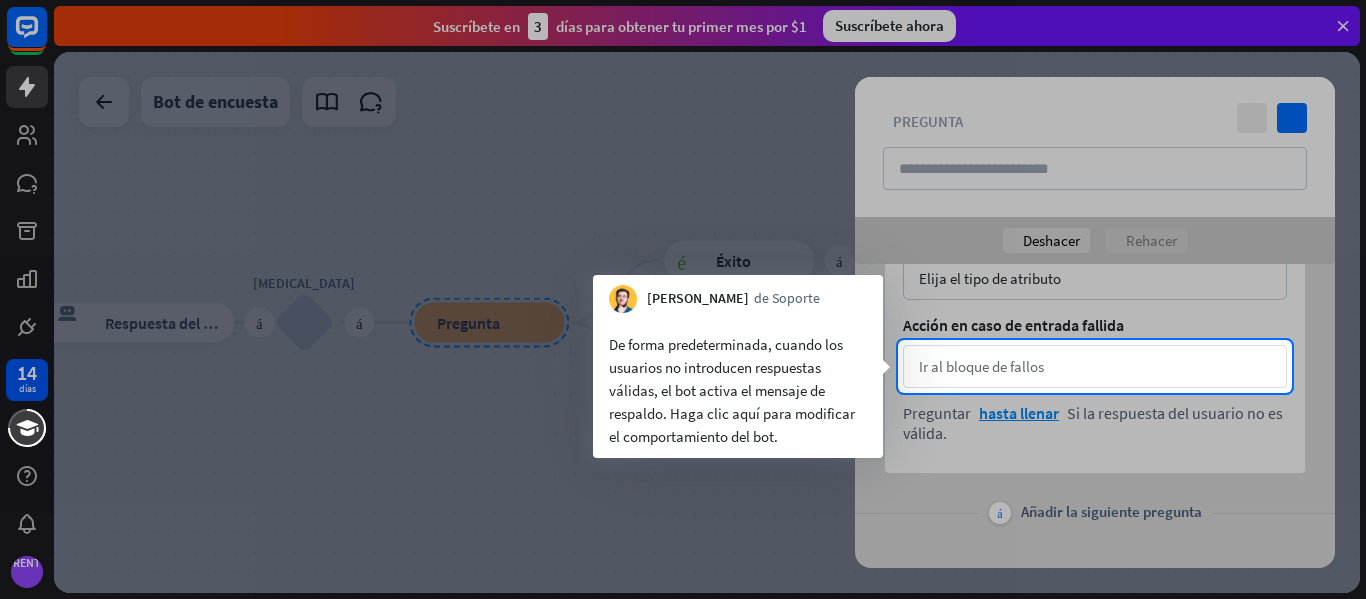 click on "Ir al bloque de fallos" at bounding box center (981, 366) 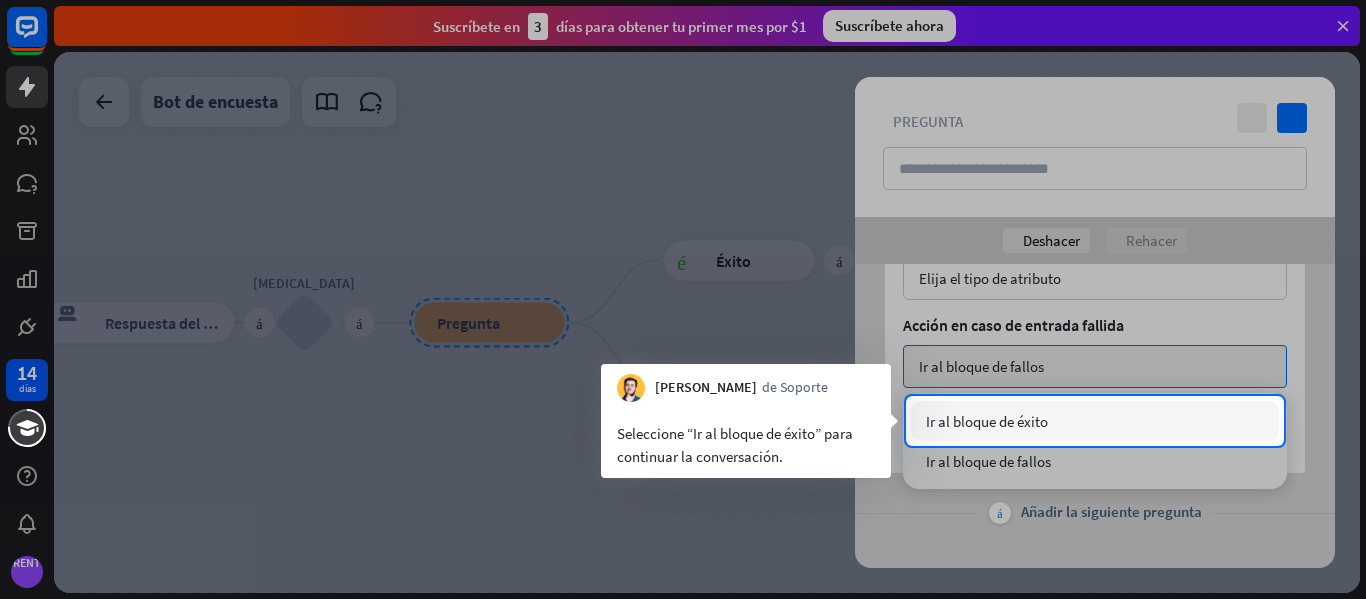 click on "Ir al bloque de éxito" at bounding box center (987, 421) 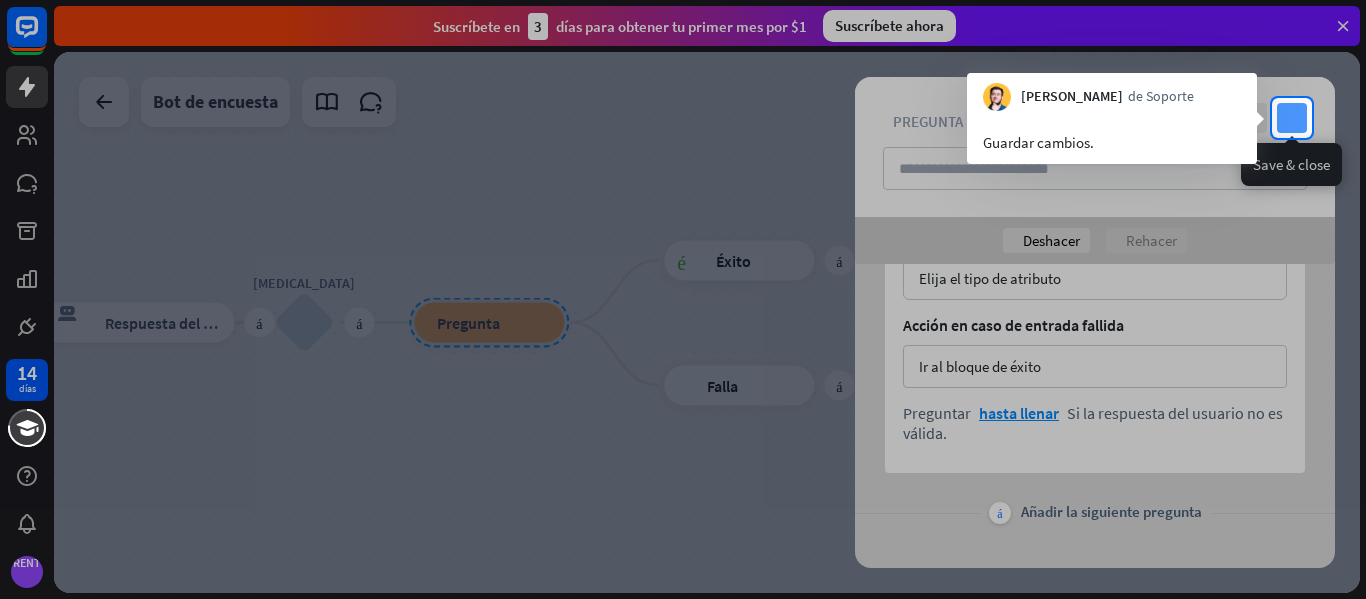 click on "controlar" at bounding box center (1292, 118) 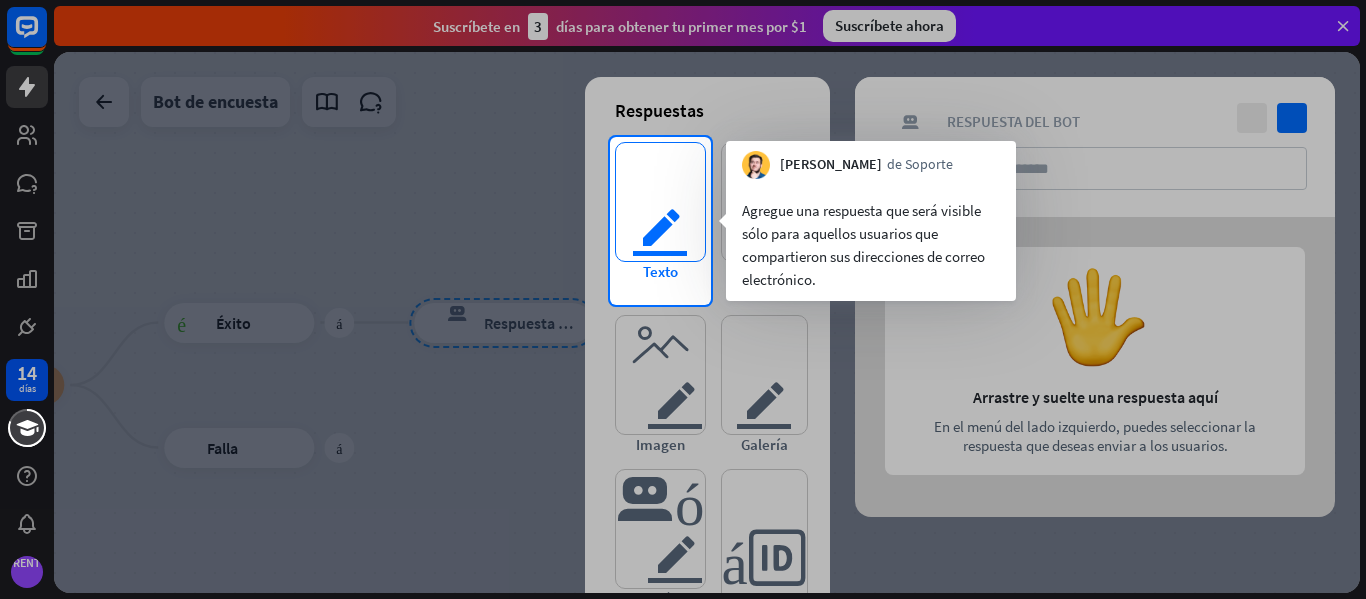 click on "texto del editor" at bounding box center (660, 202) 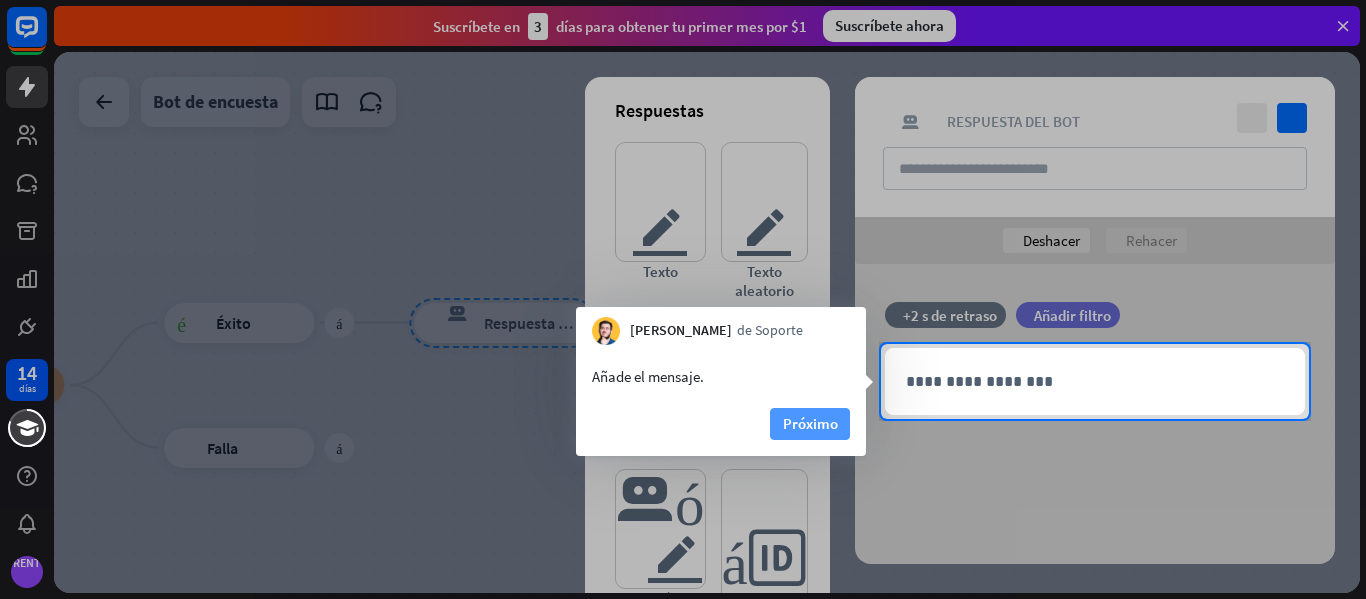 click on "Próximo" at bounding box center [810, 423] 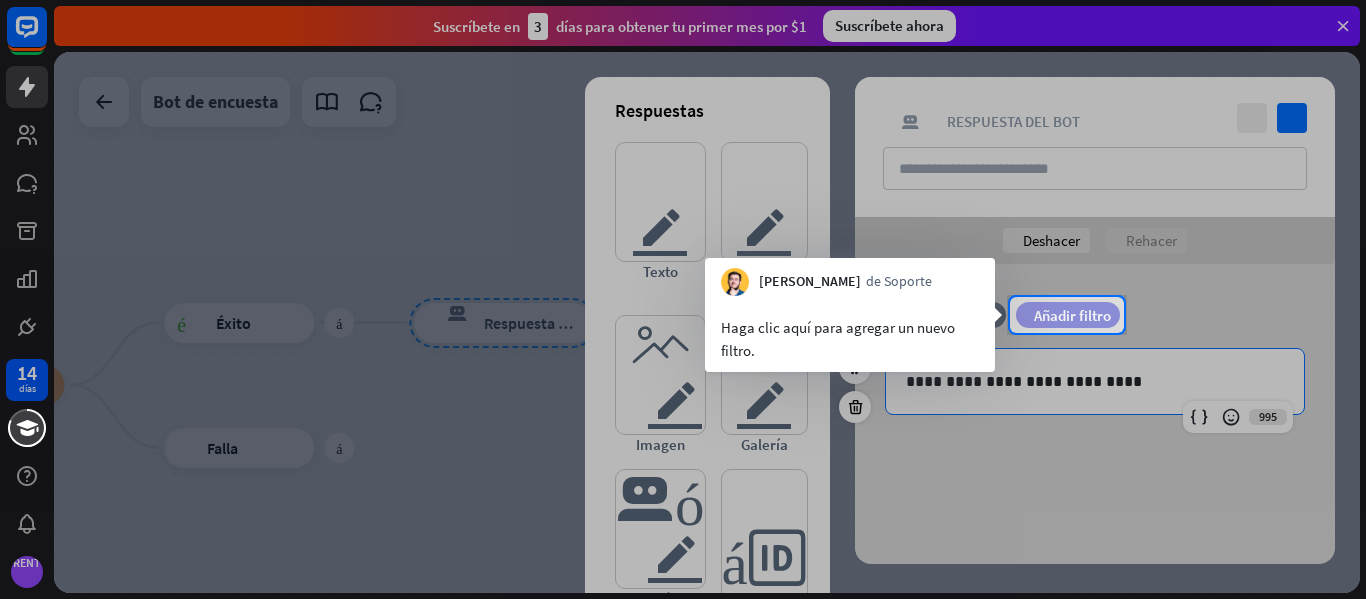 click on "Añadir filtro" at bounding box center (1072, 315) 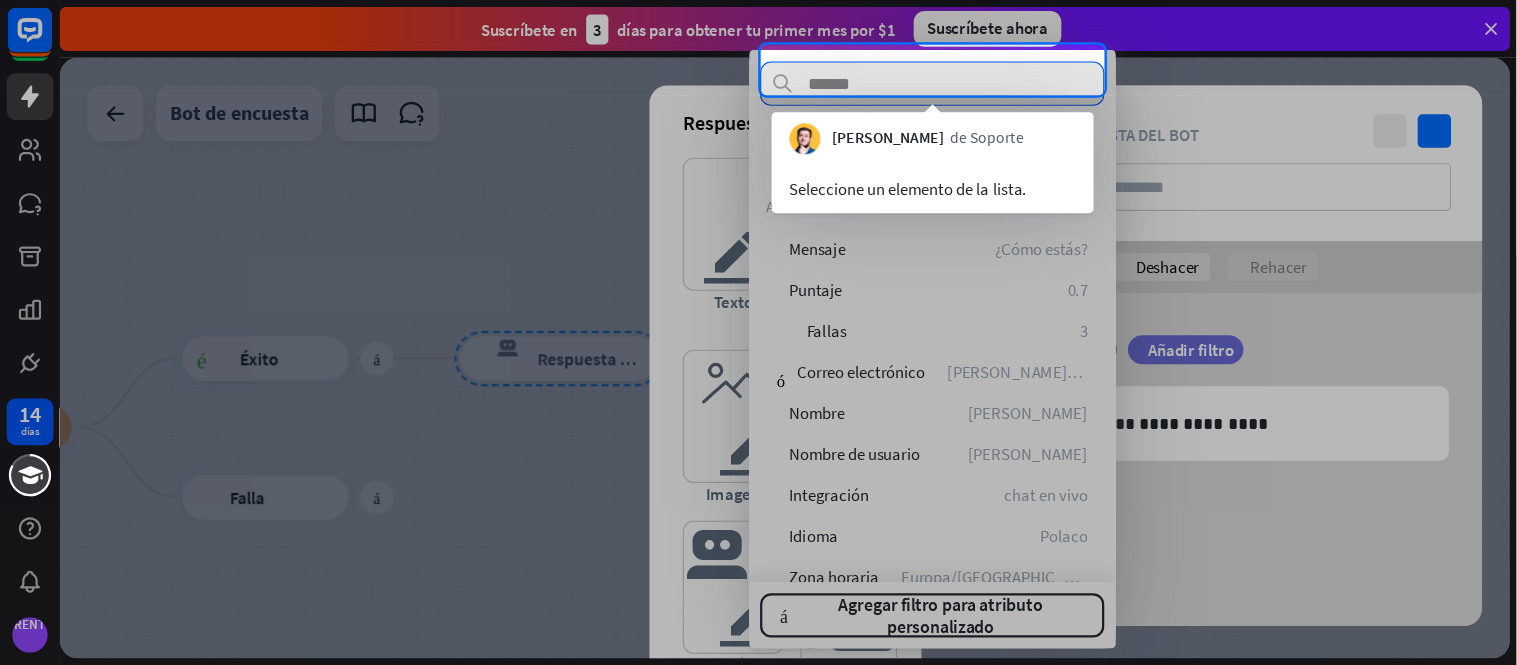 scroll, scrollTop: 177, scrollLeft: 0, axis: vertical 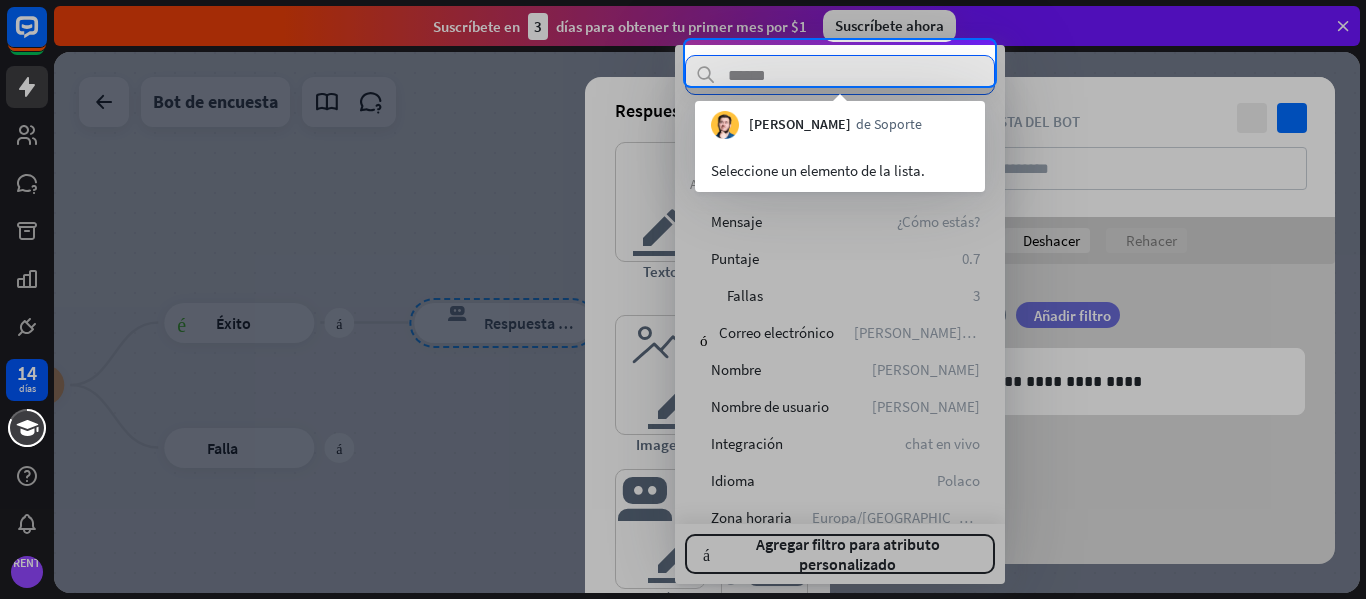 click on "Seleccione un elemento de la lista." at bounding box center (818, 170) 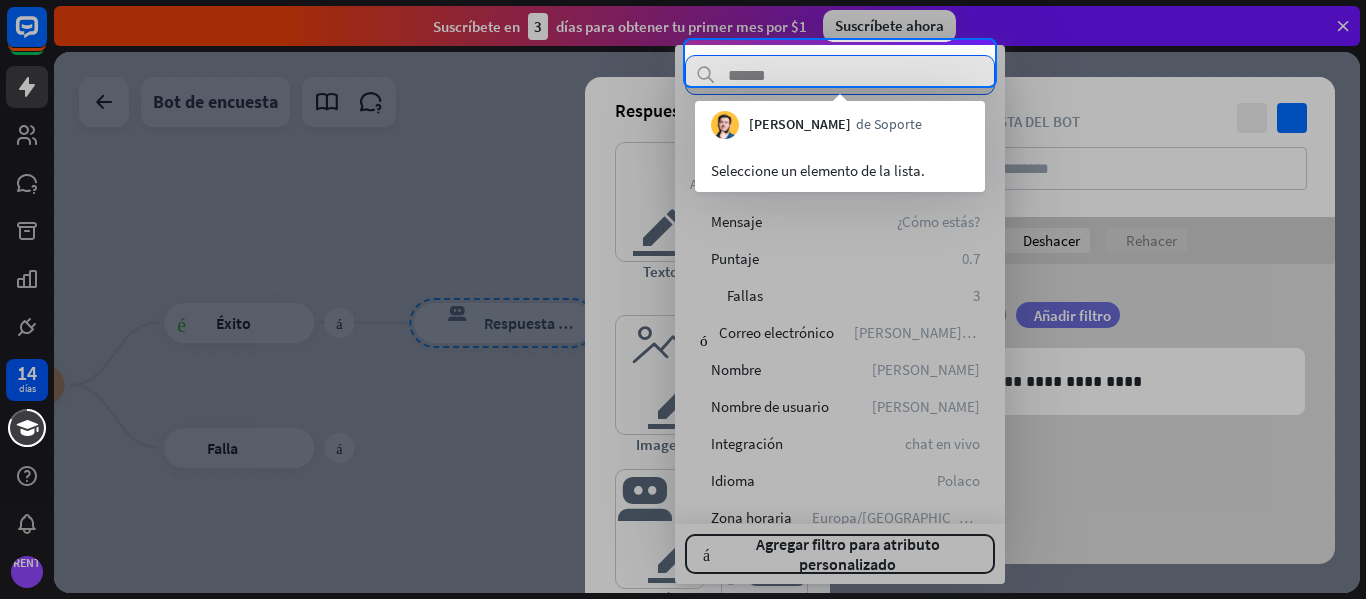 click at bounding box center [840, 75] 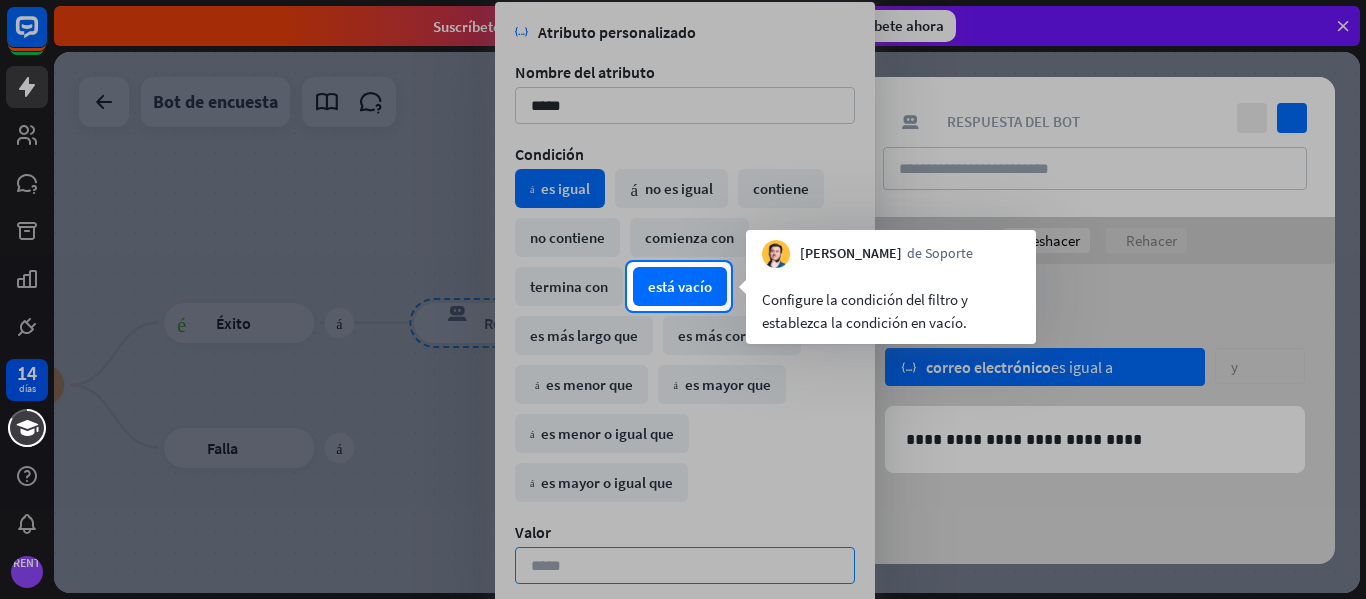 click on "está vacío" at bounding box center [680, 286] 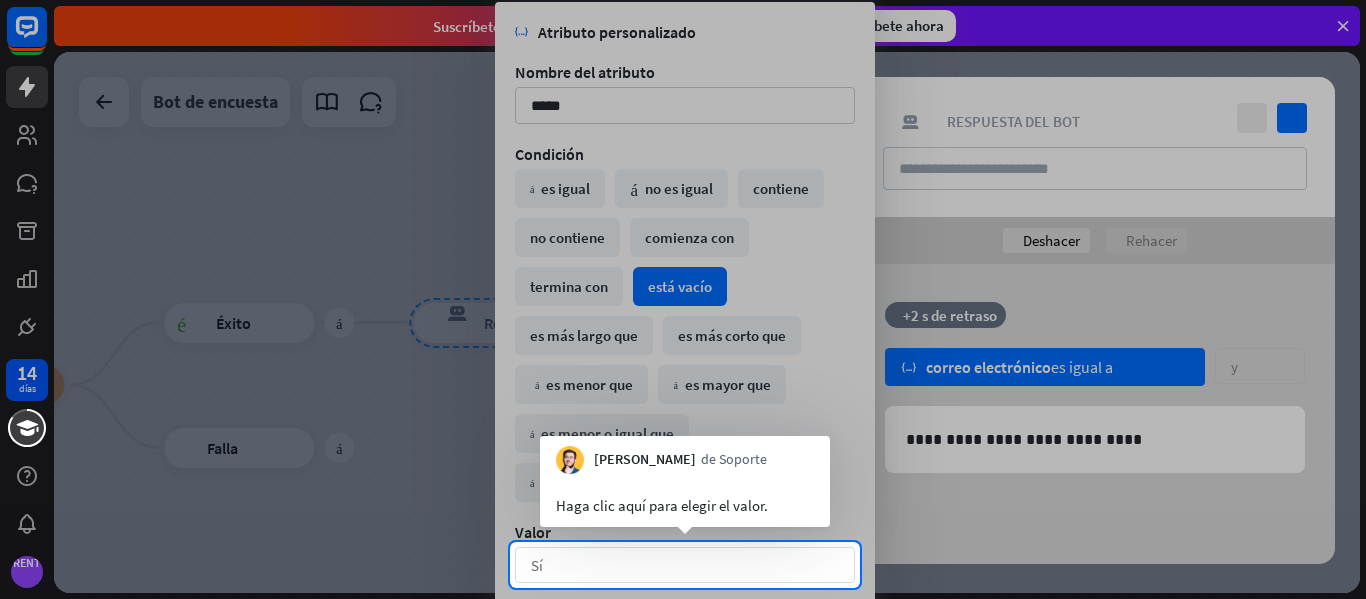 click on "Sí
flecha_abajo" at bounding box center (685, 565) 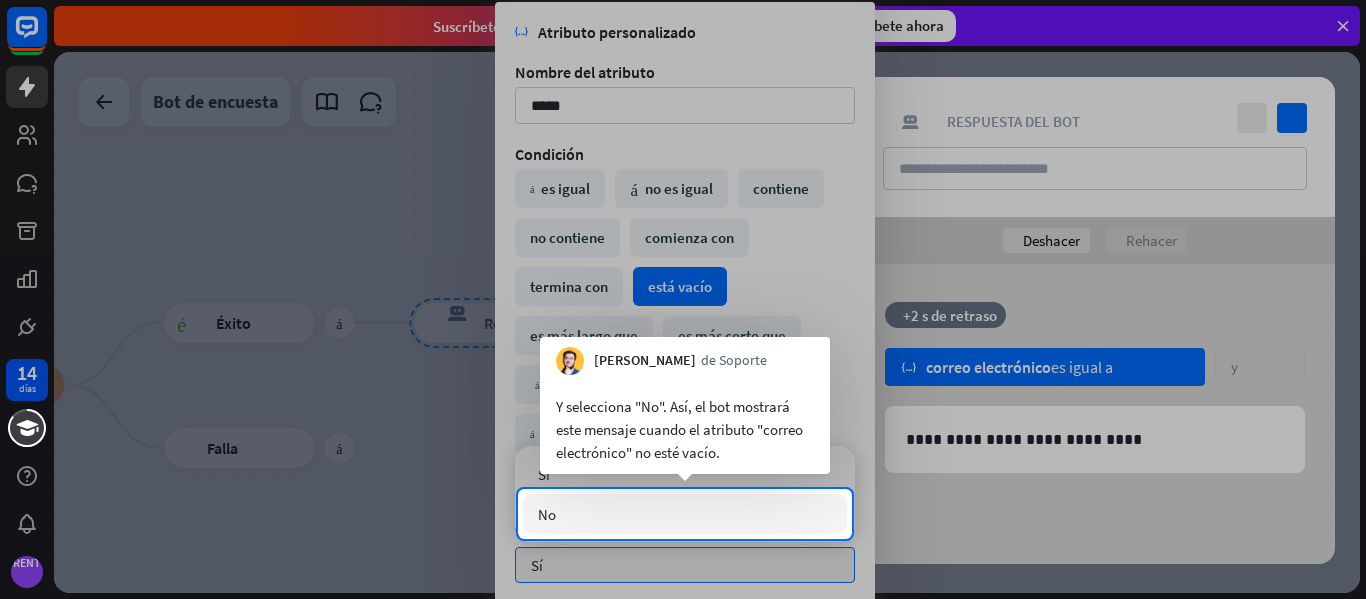 click on "No" at bounding box center (685, 514) 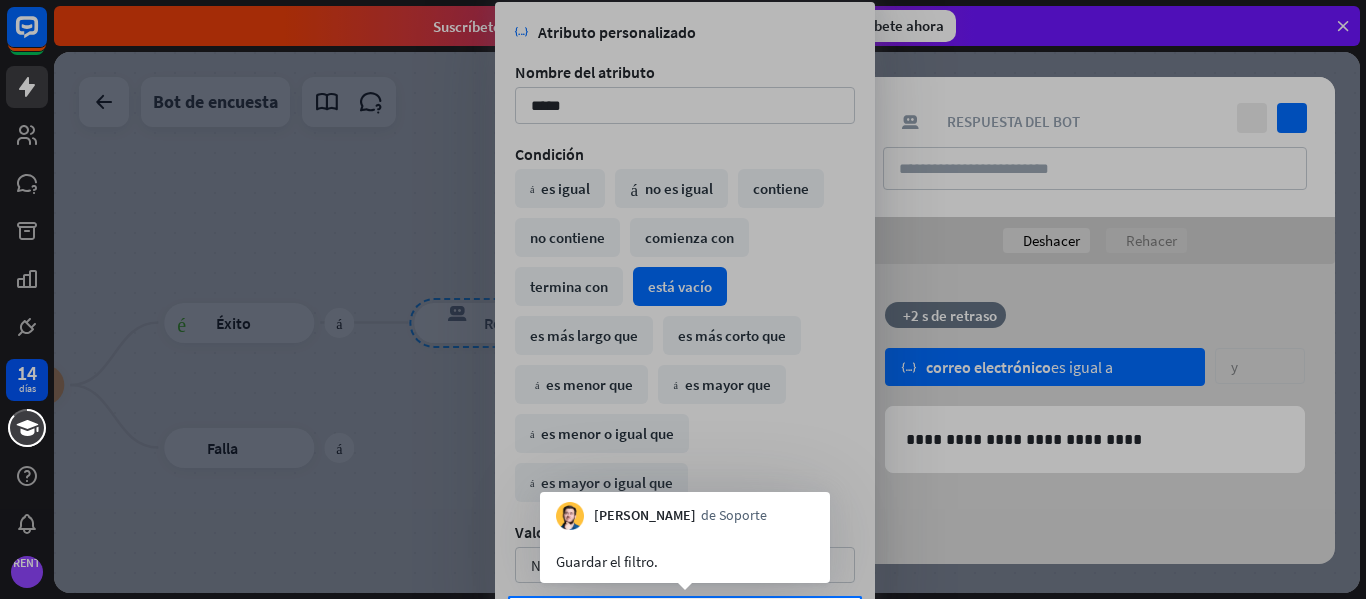 click on "Guardar el filtro." at bounding box center [607, 561] 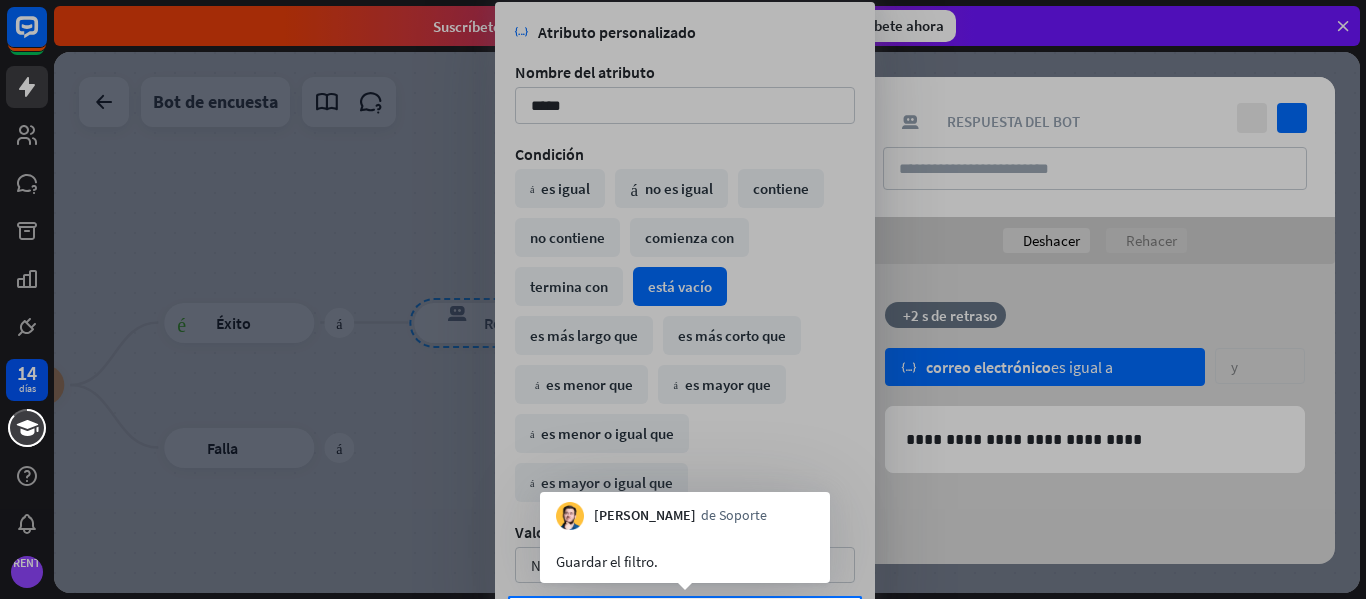 click at bounding box center [683, 299] 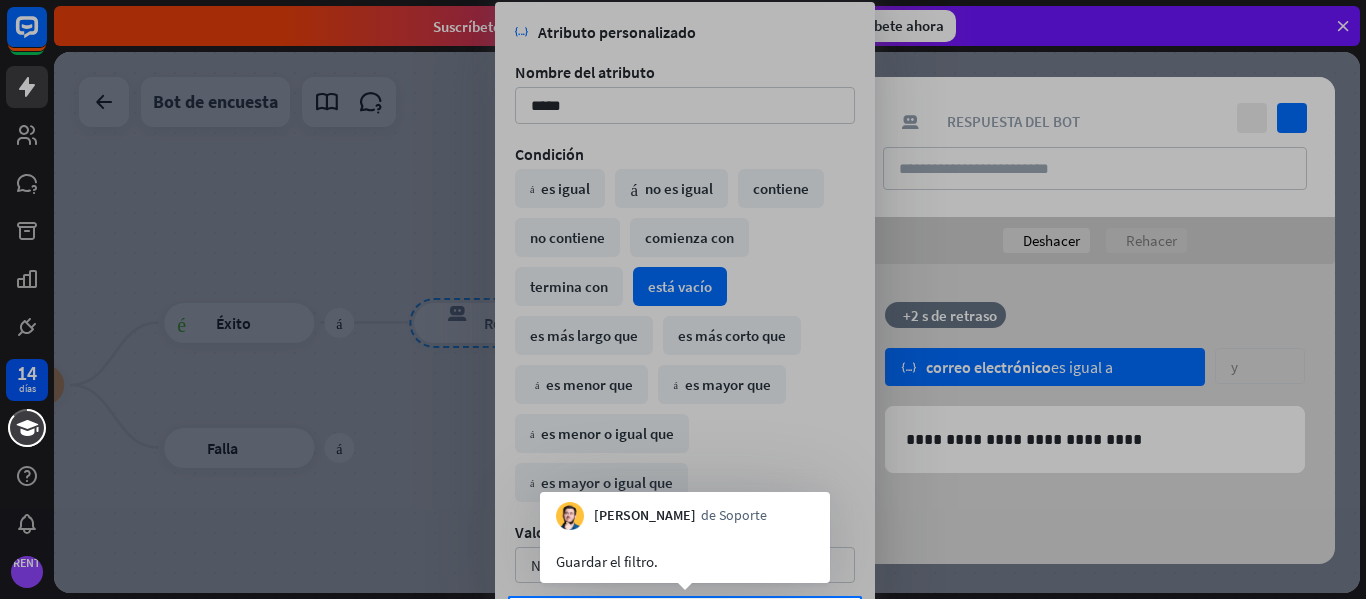 click at bounding box center [683, 299] 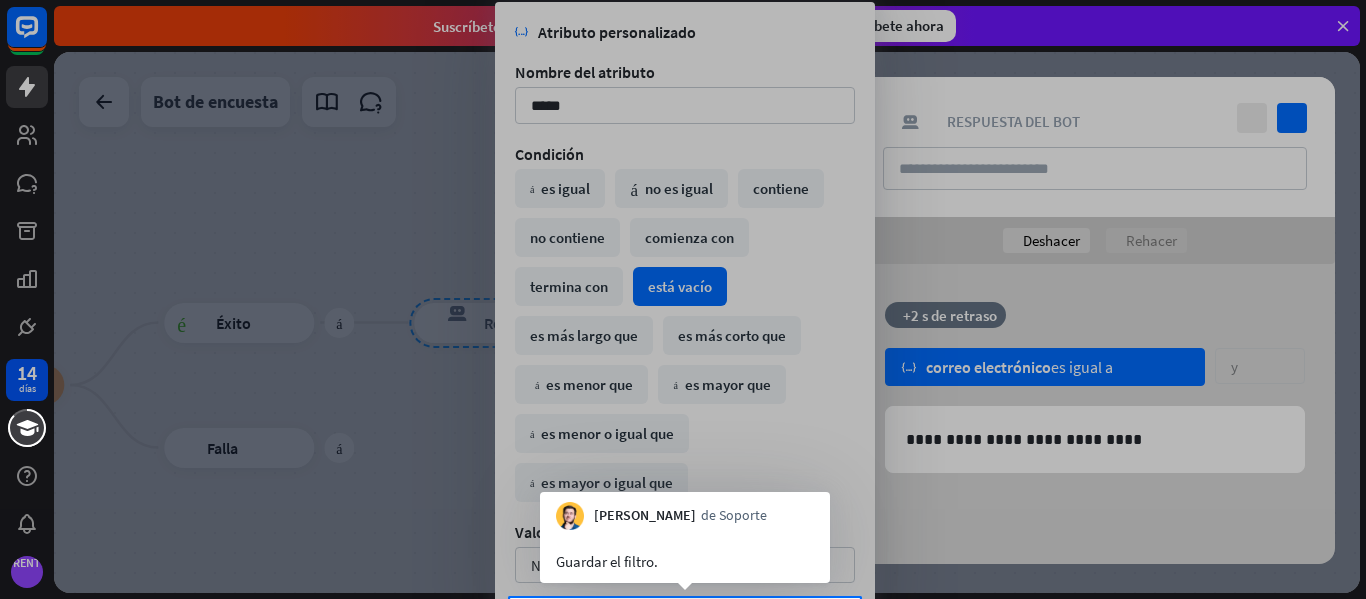click at bounding box center (683, 299) 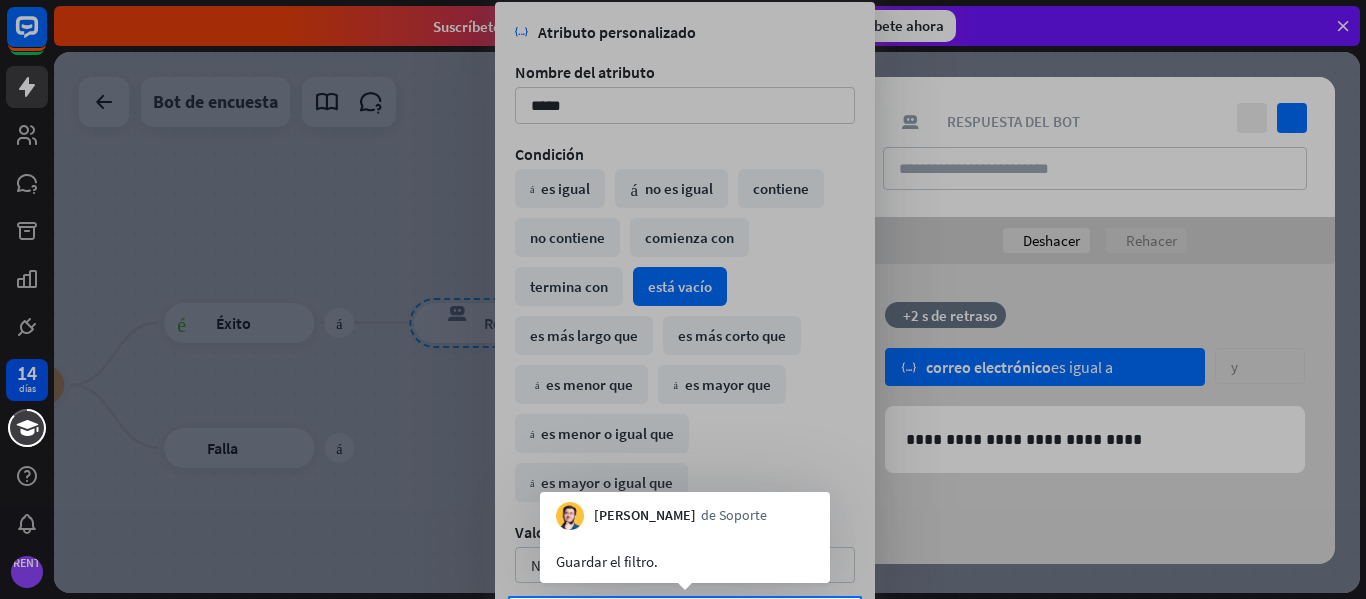 click at bounding box center [683, 299] 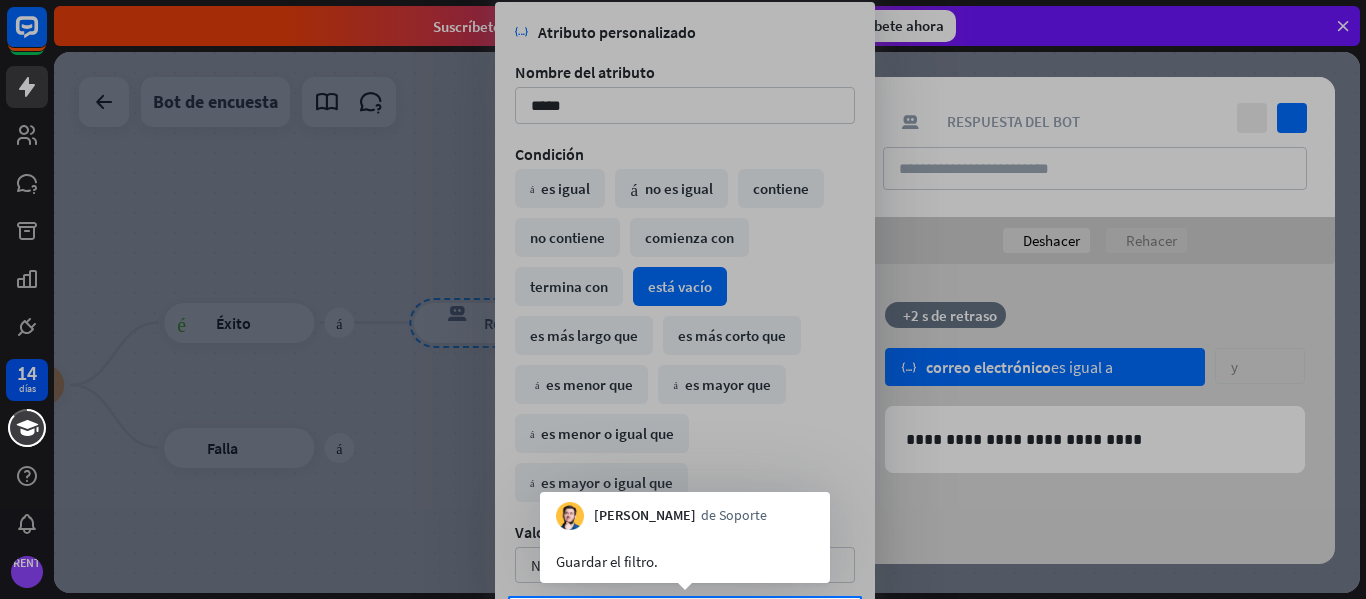 click at bounding box center [683, 299] 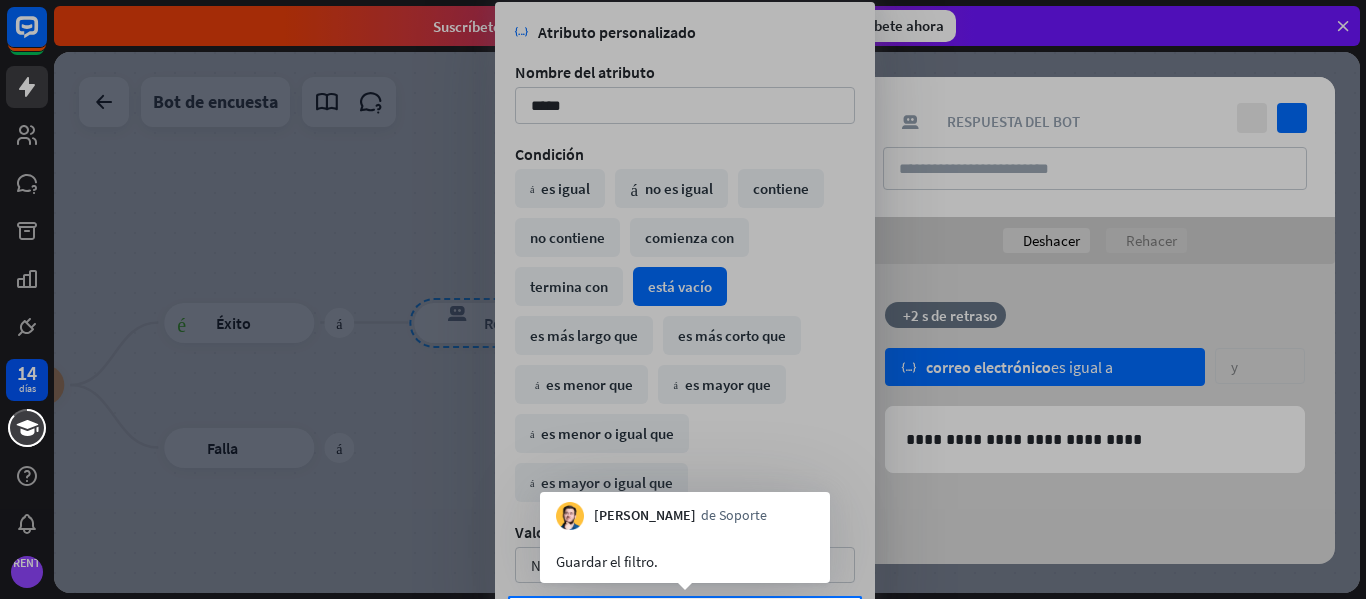 click at bounding box center [683, 299] 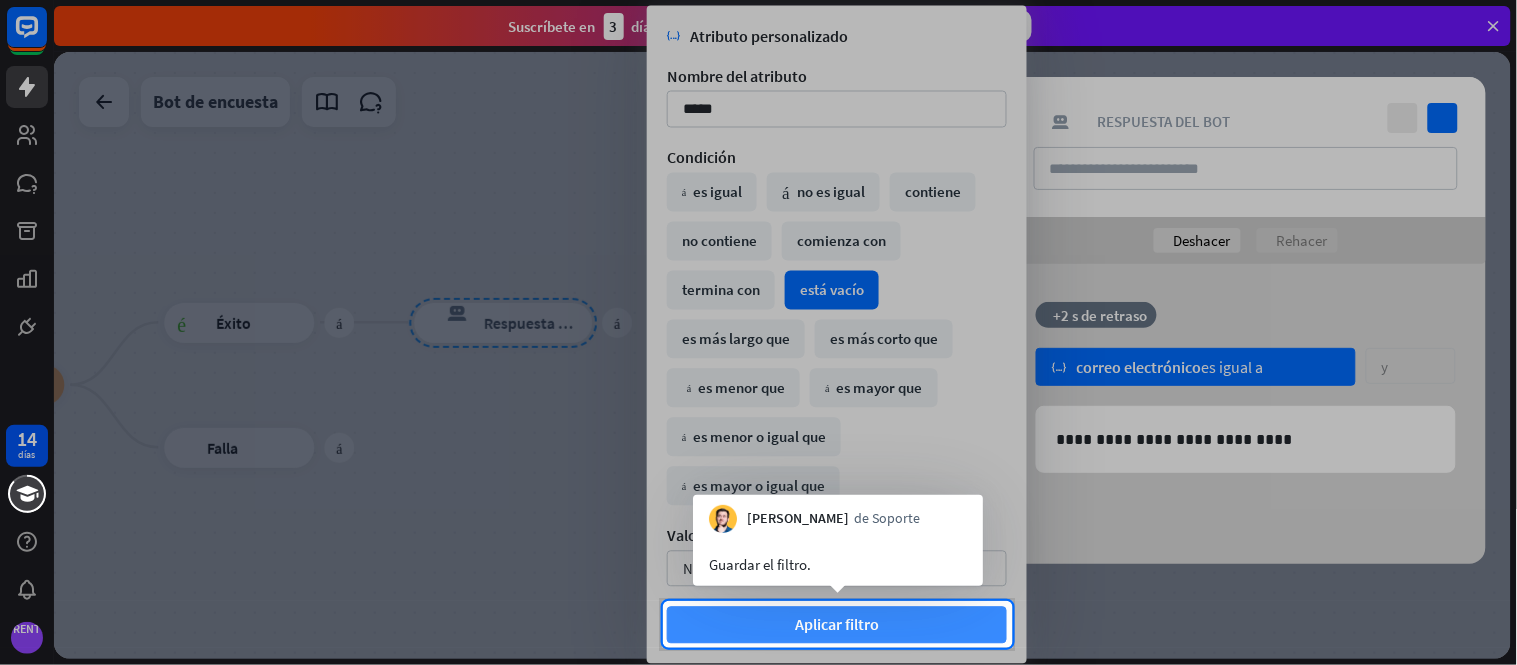 click on "Aplicar filtro" at bounding box center [837, 625] 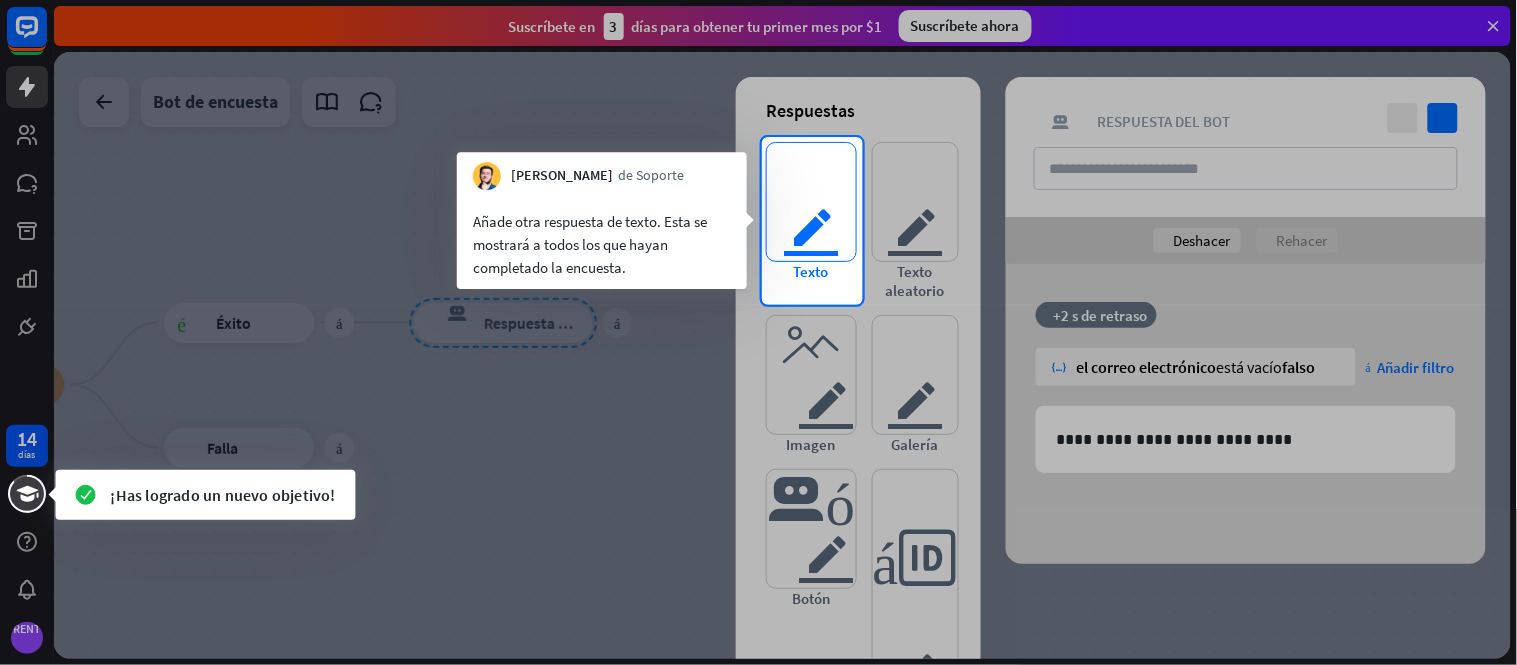 click on "texto del editor" at bounding box center [811, 202] 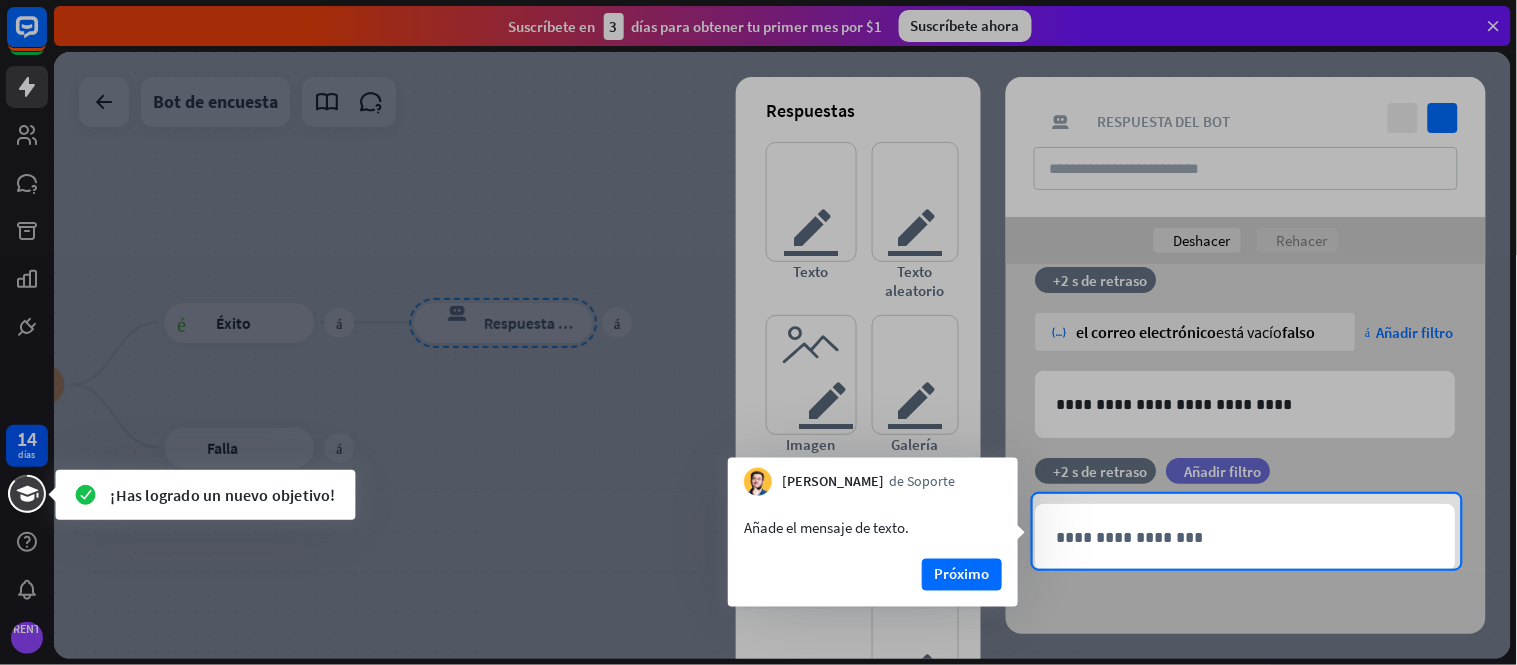 scroll, scrollTop: 41, scrollLeft: 0, axis: vertical 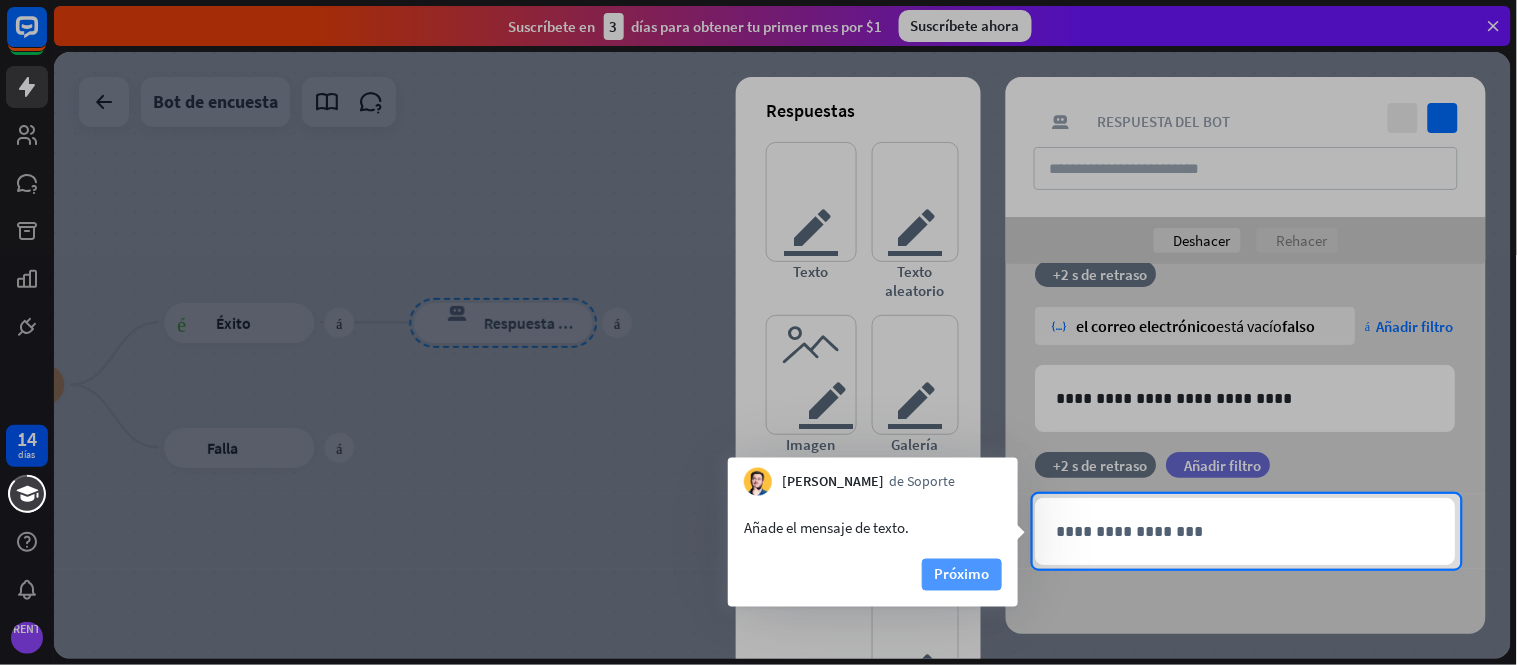 click on "Próximo" at bounding box center [962, 575] 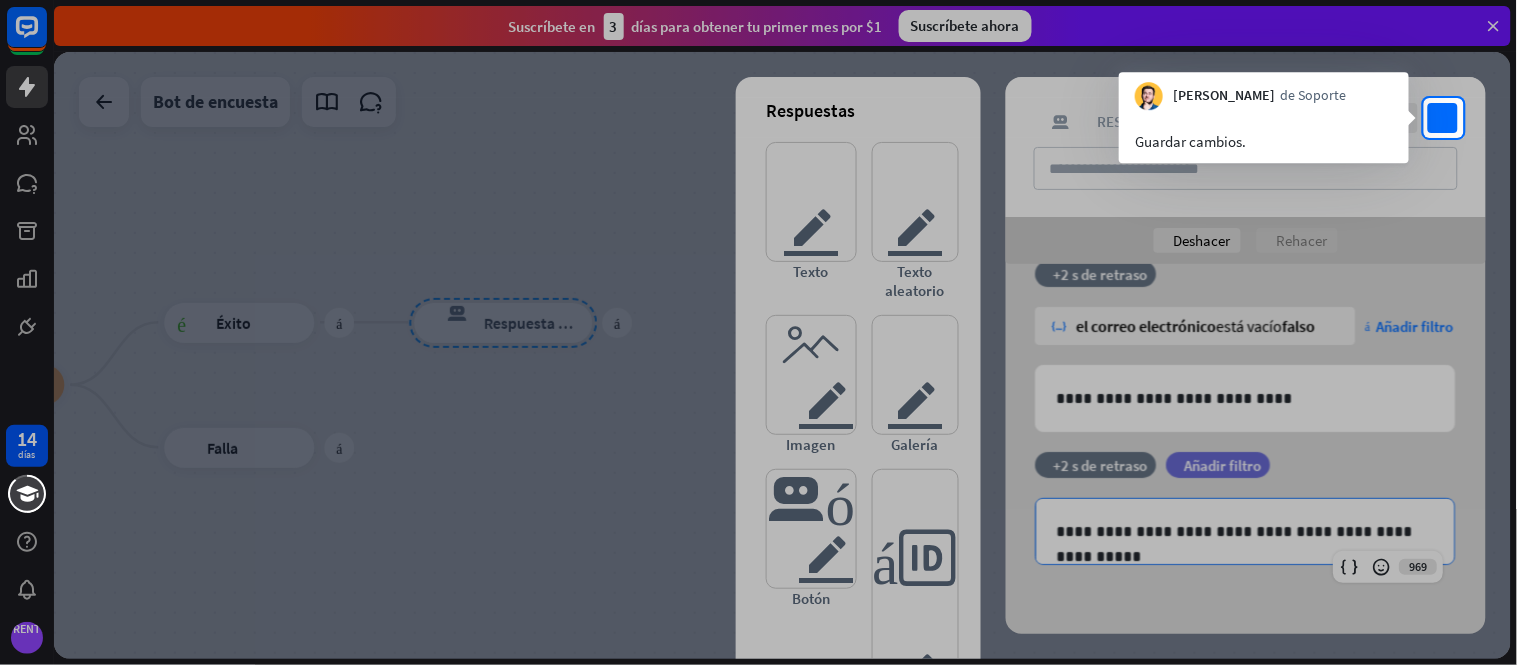 click on "Guardar cambios." at bounding box center (1190, 141) 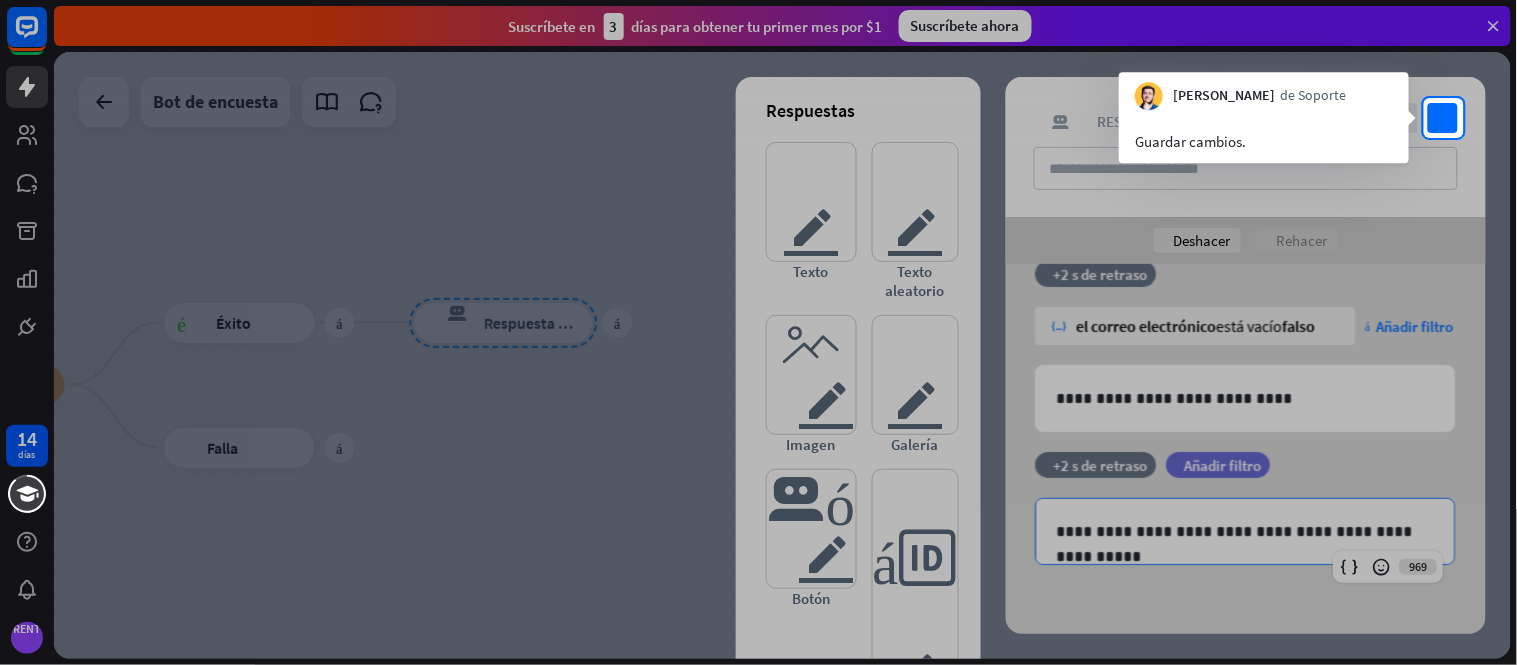 click on "Guardar cambios." at bounding box center (1264, 136) 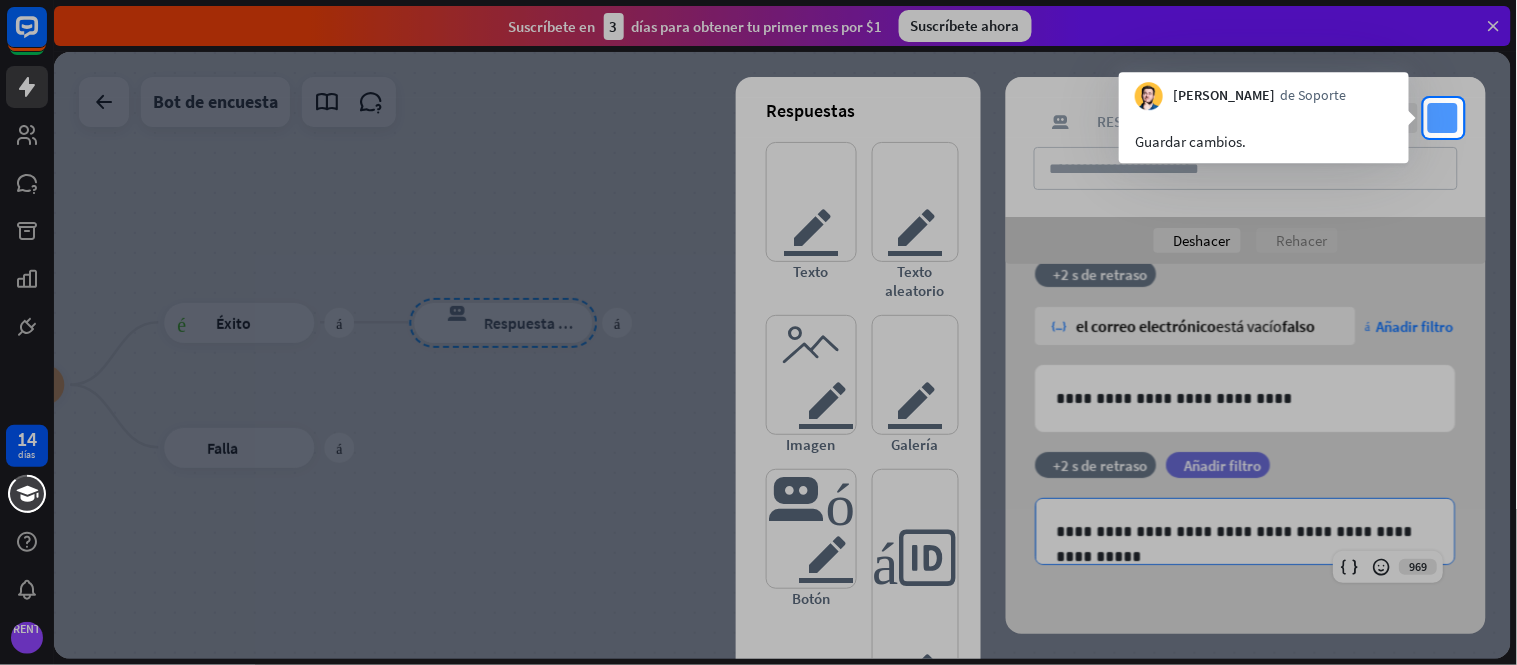 drag, startPoint x: 1421, startPoint y: 114, endPoint x: 1438, endPoint y: 114, distance: 17 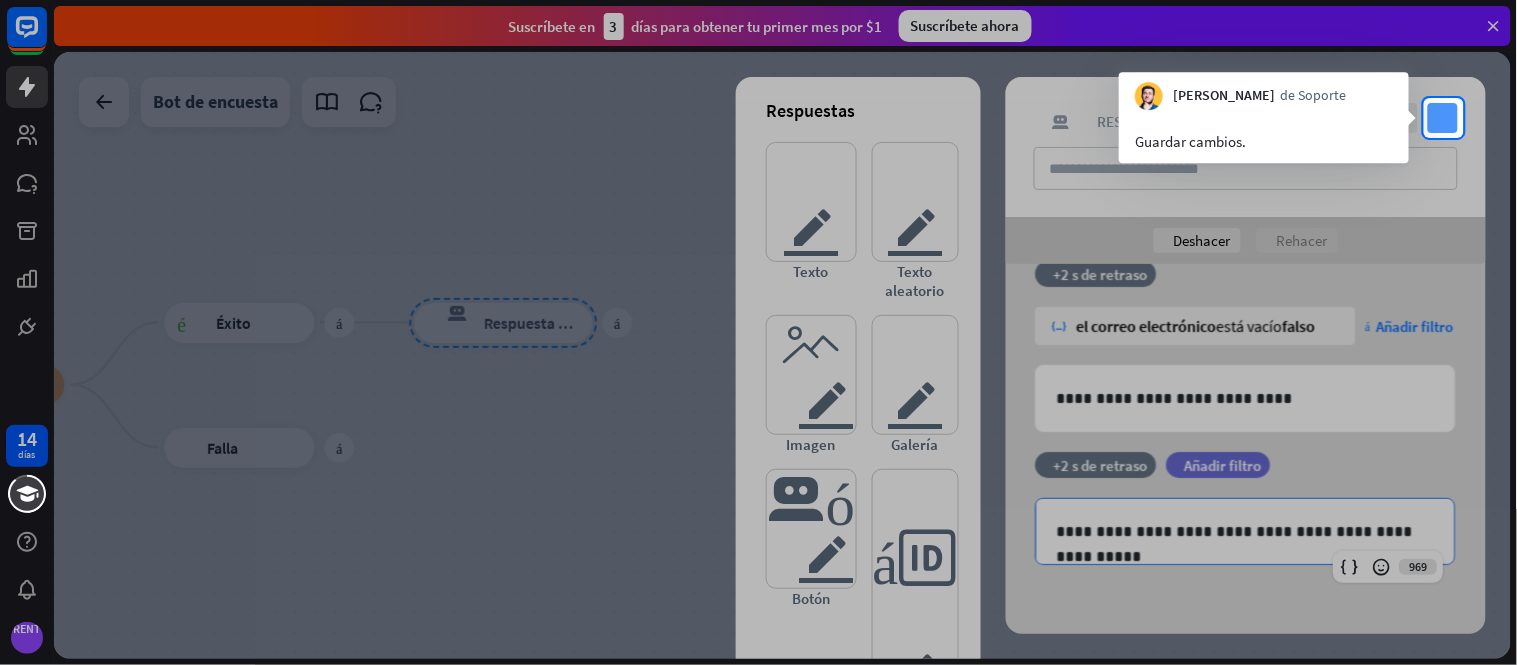 click on "14   días
FRENTE A
cerca
Ayuda del producto
Pinitos   Comience a usar ChatBot       Centro de ayuda   Sigue los tutoriales paso a paso       Academia   Mejora tus habilidades       Contáctanos   Conéctese con nuestros expertos en productos
Suscríbete en
3
días para obtener tu primer mes por $1
Suscríbete ahora                     más     inicio_2   Punto de inicio               más   Mensaje de bienvenida   respuesta del bot de bloqueo   Respuesta del bot               más   Q1   bloquear_entrada_de_usuario               más     respuesta del bot de bloqueo   Respuesta del bot               más   Q2" at bounding box center (758, 332) 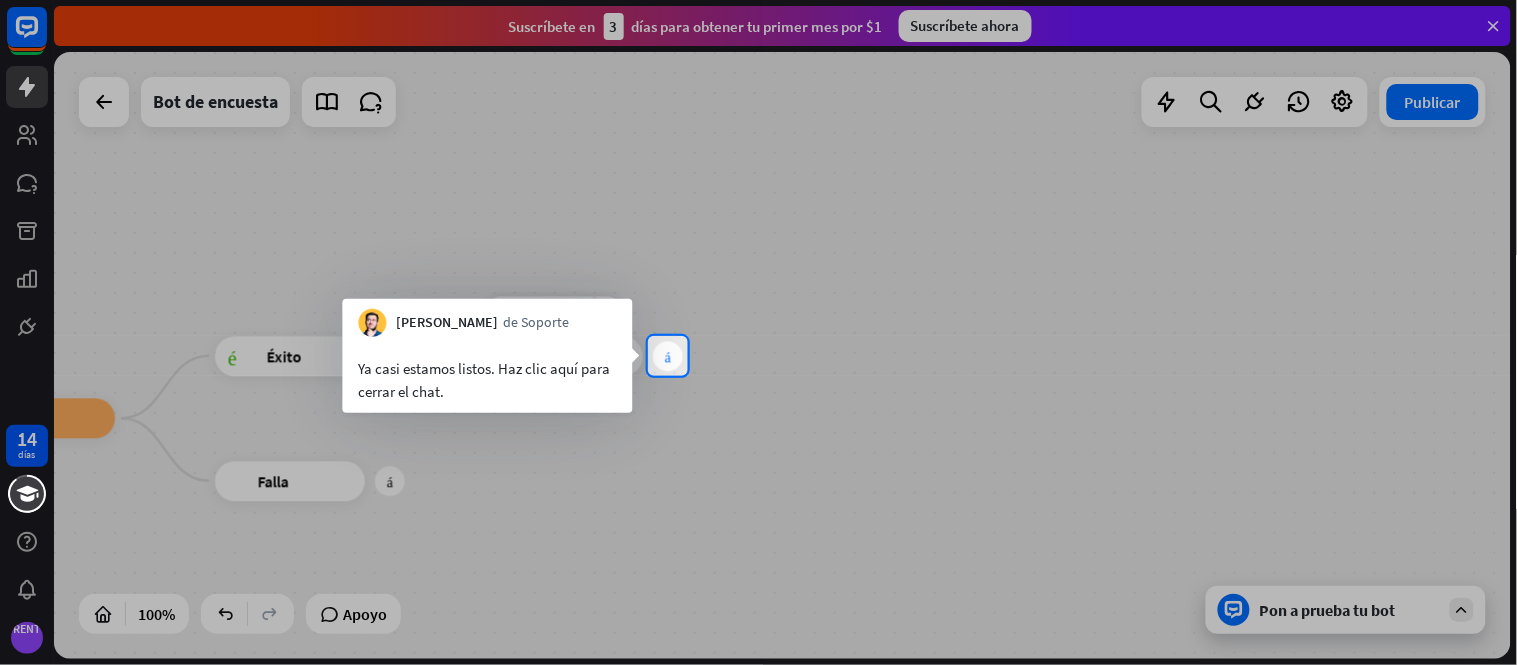 click on "más" at bounding box center (668, 356) 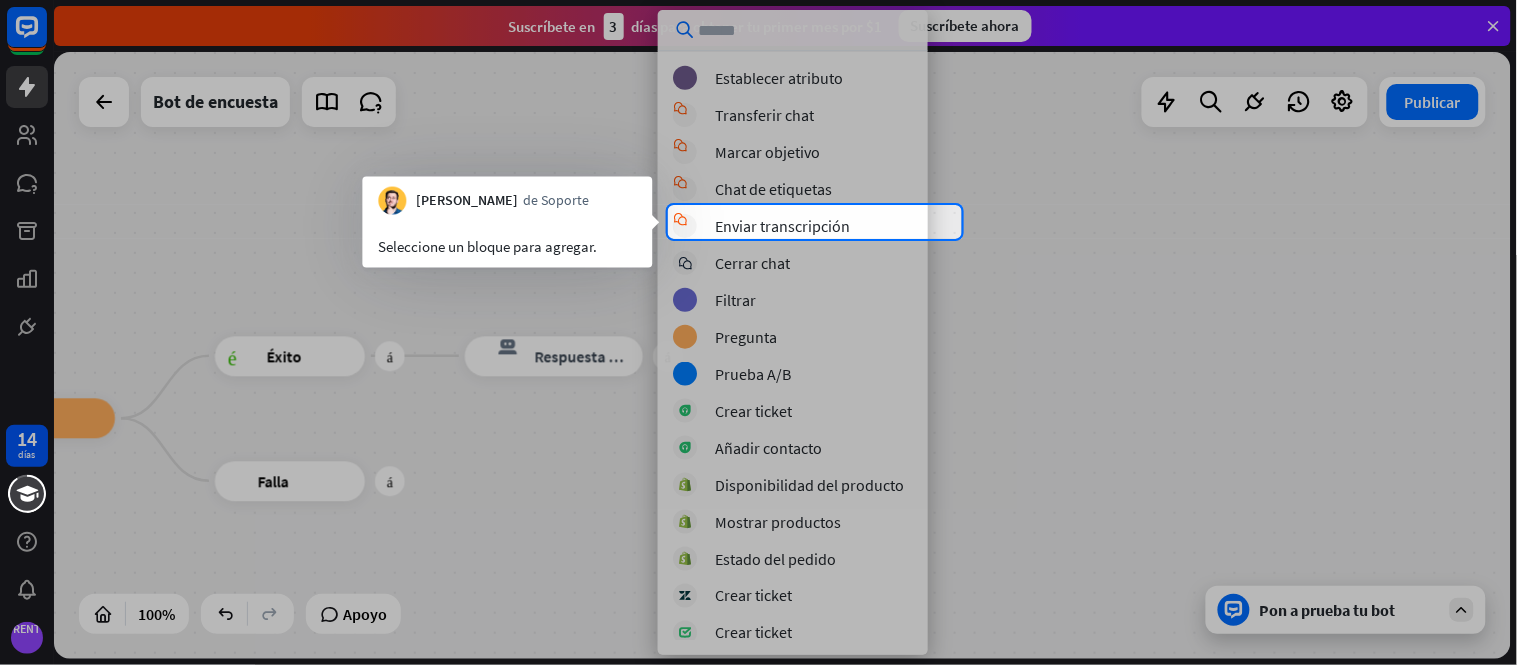 scroll, scrollTop: 522, scrollLeft: 0, axis: vertical 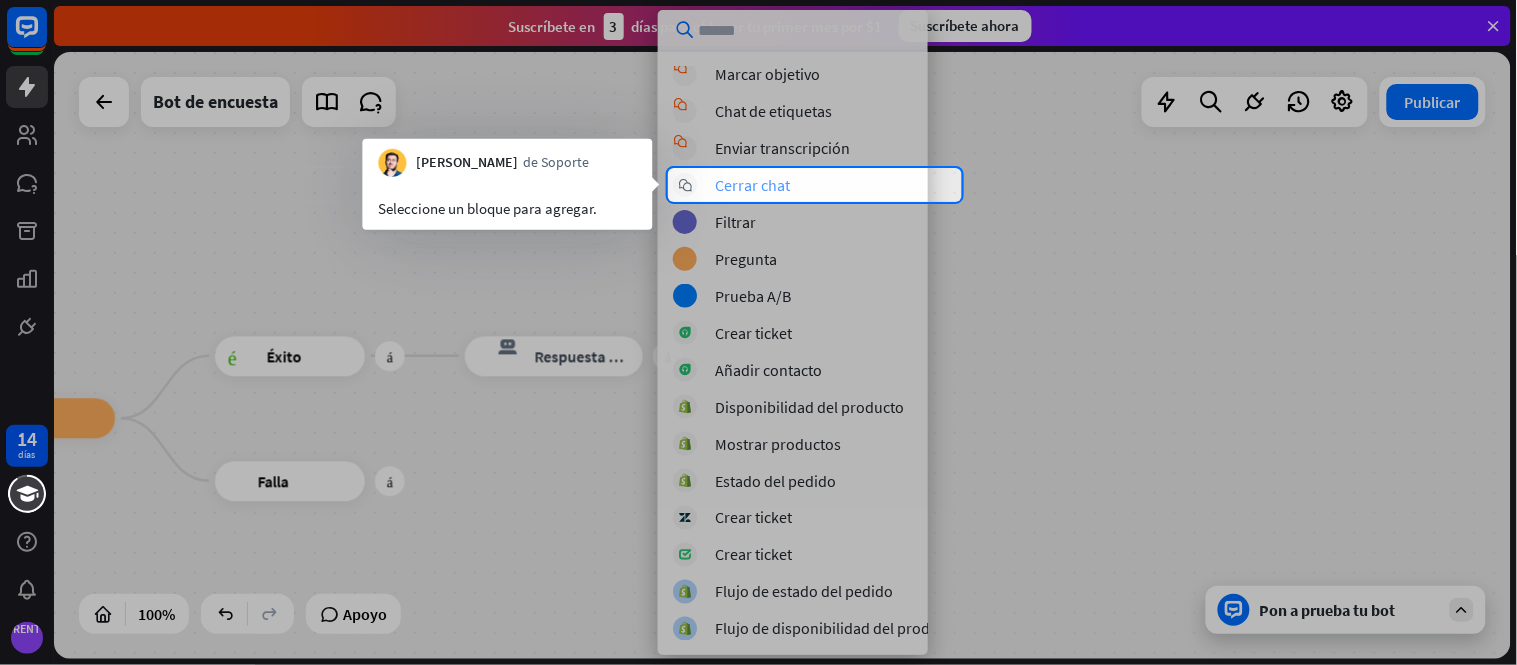 click on "Cerrar chat" at bounding box center [752, 185] 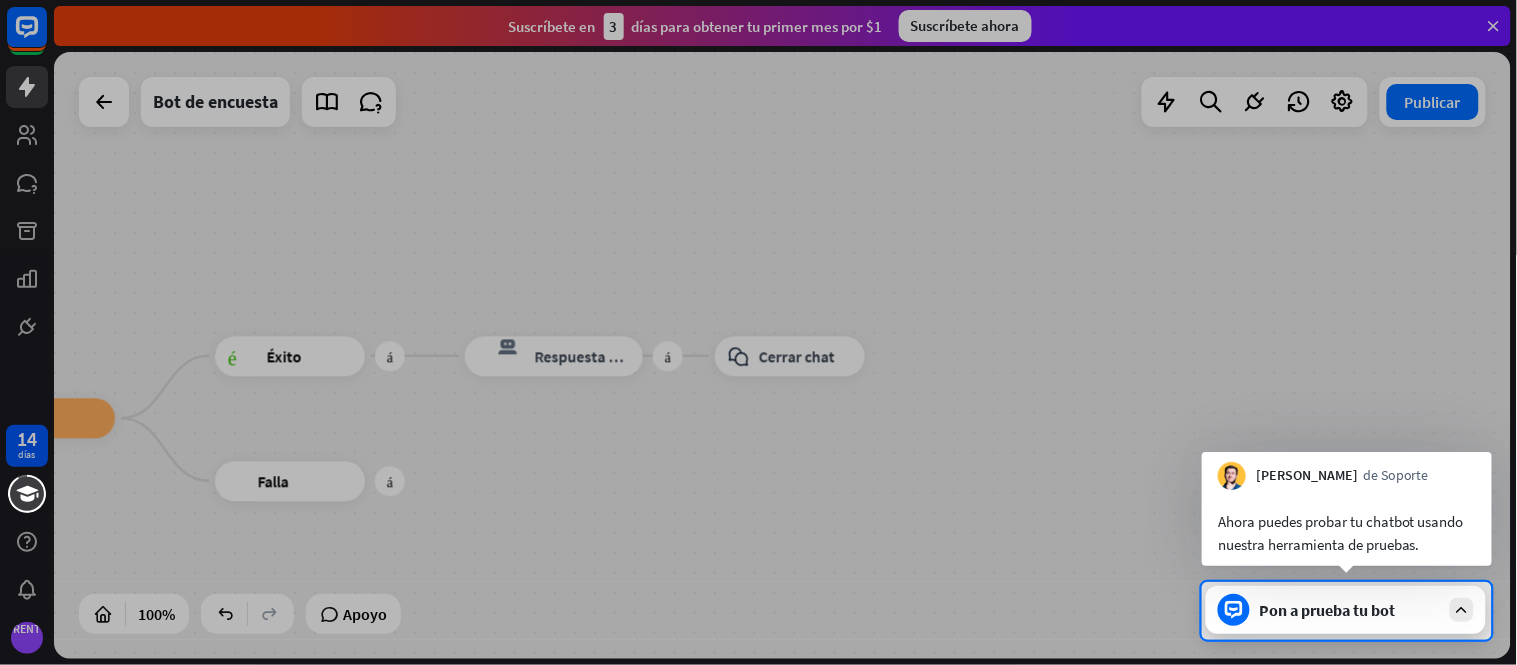 click at bounding box center (758, 291) 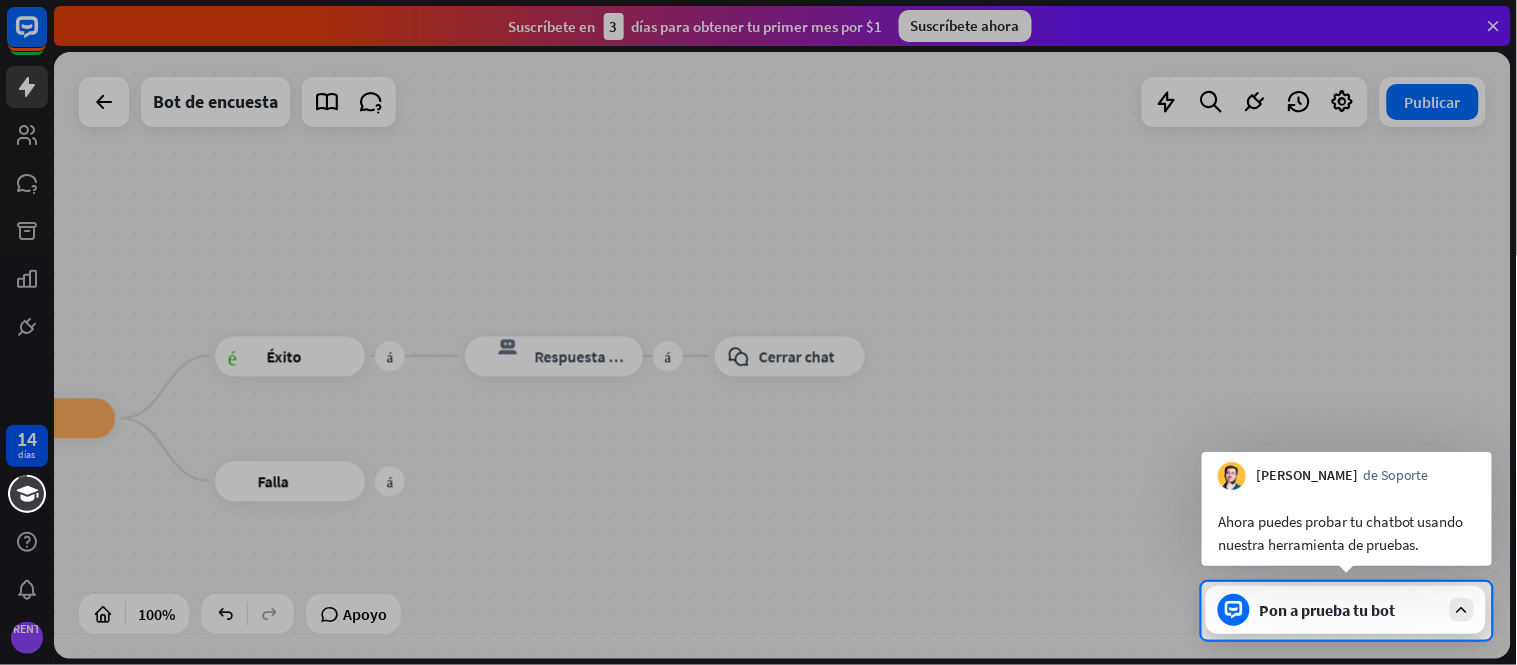 click on "[PERSON_NAME]
de Soporte
cerca" at bounding box center (1347, 471) 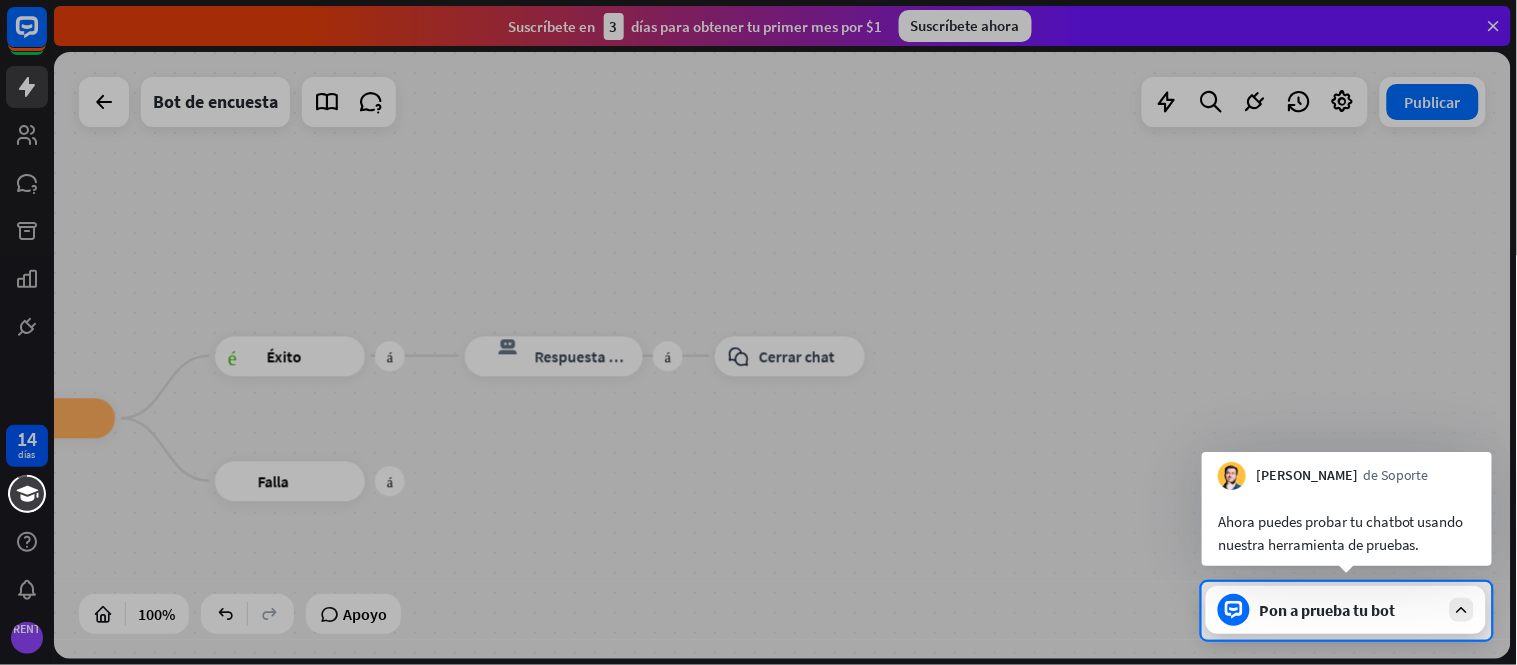 click on "Pon a prueba tu bot" at bounding box center [1346, 610] 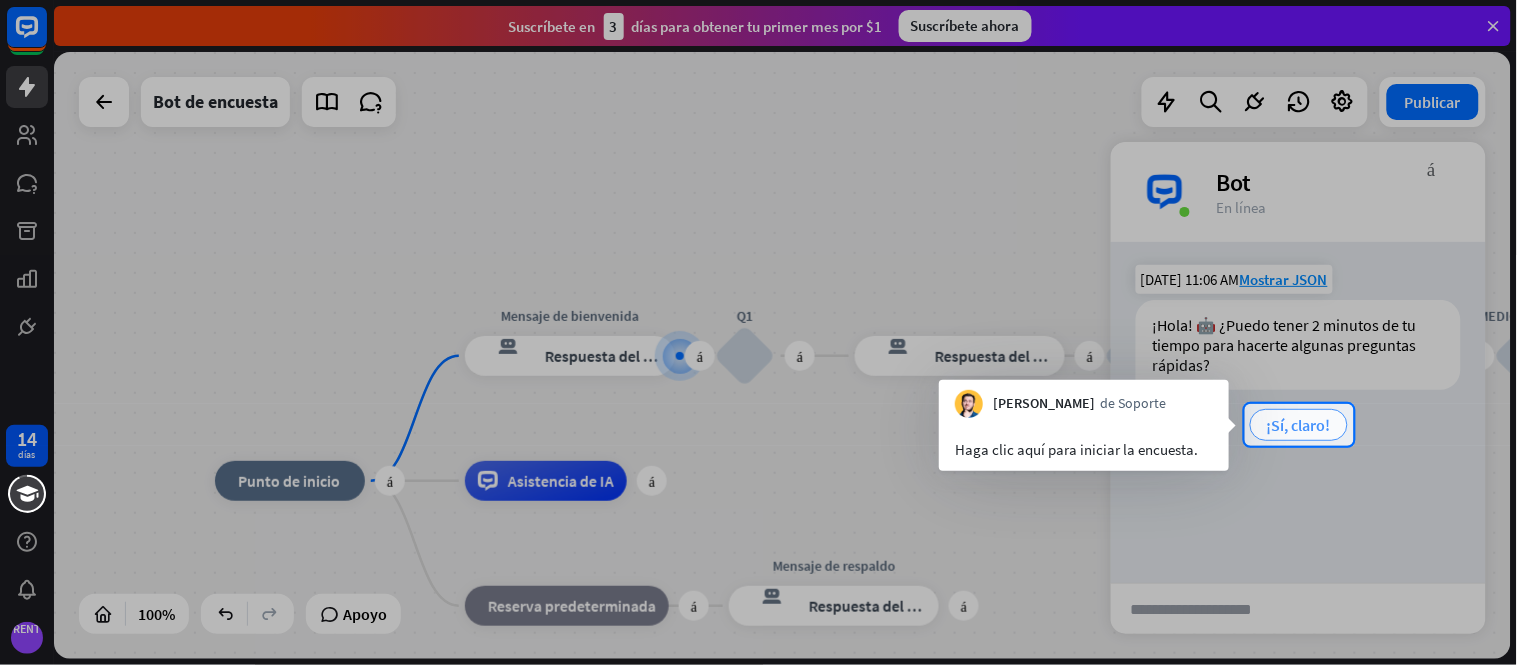 click on "¡Sí, claro!" at bounding box center (1299, 425) 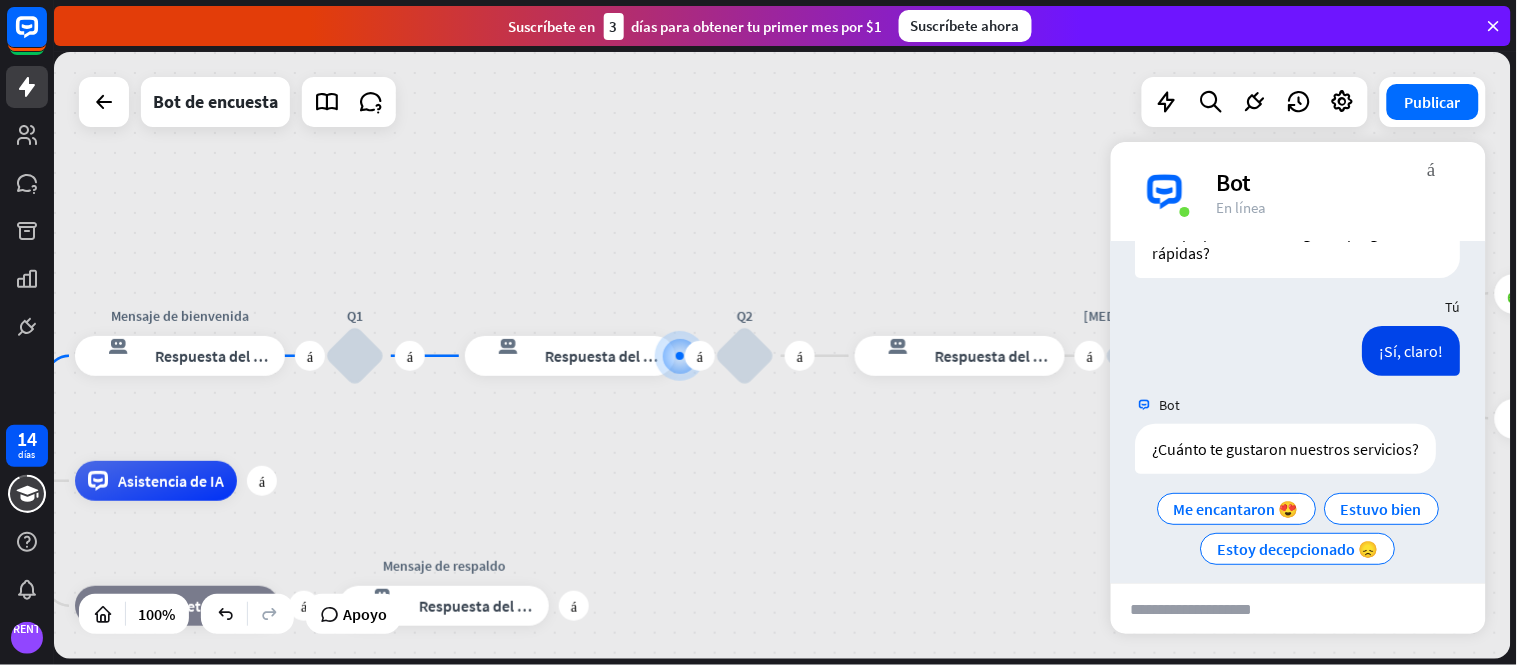 scroll, scrollTop: 127, scrollLeft: 0, axis: vertical 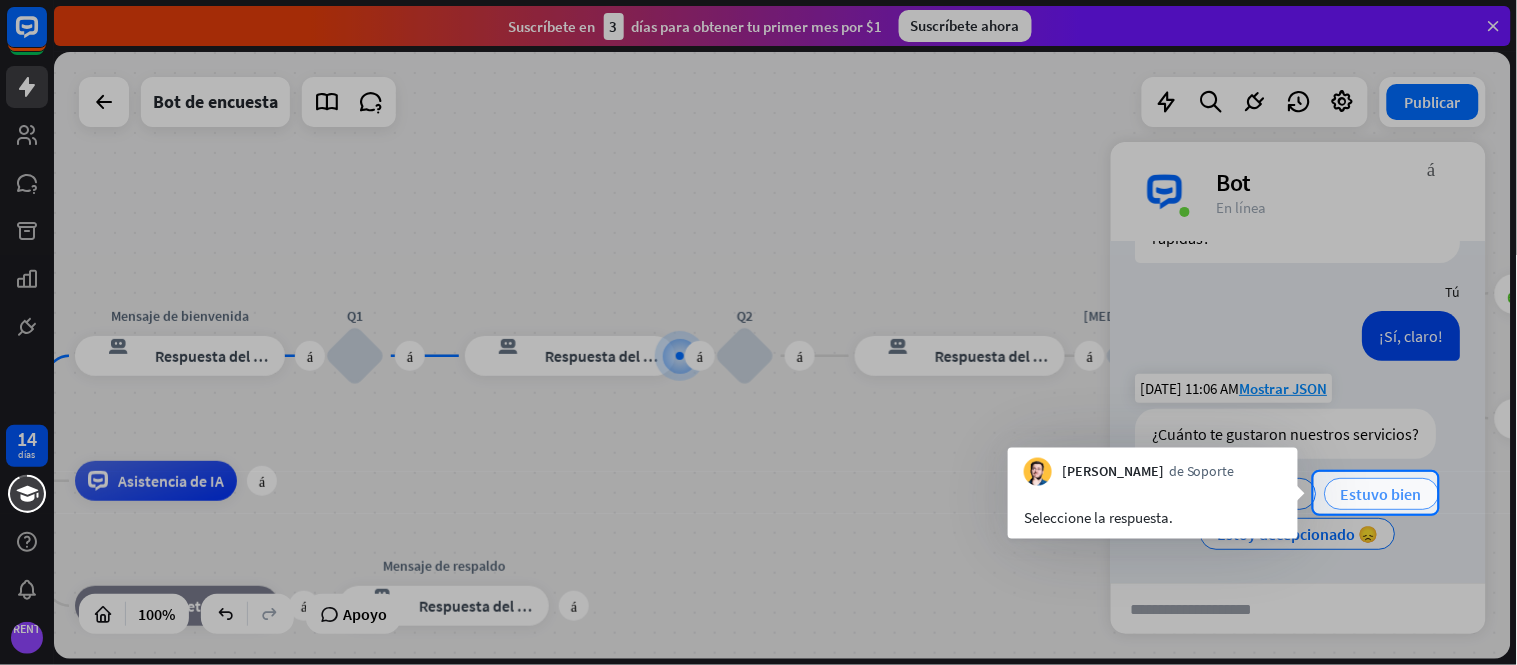 click on "Estuvo bien" at bounding box center (1382, 494) 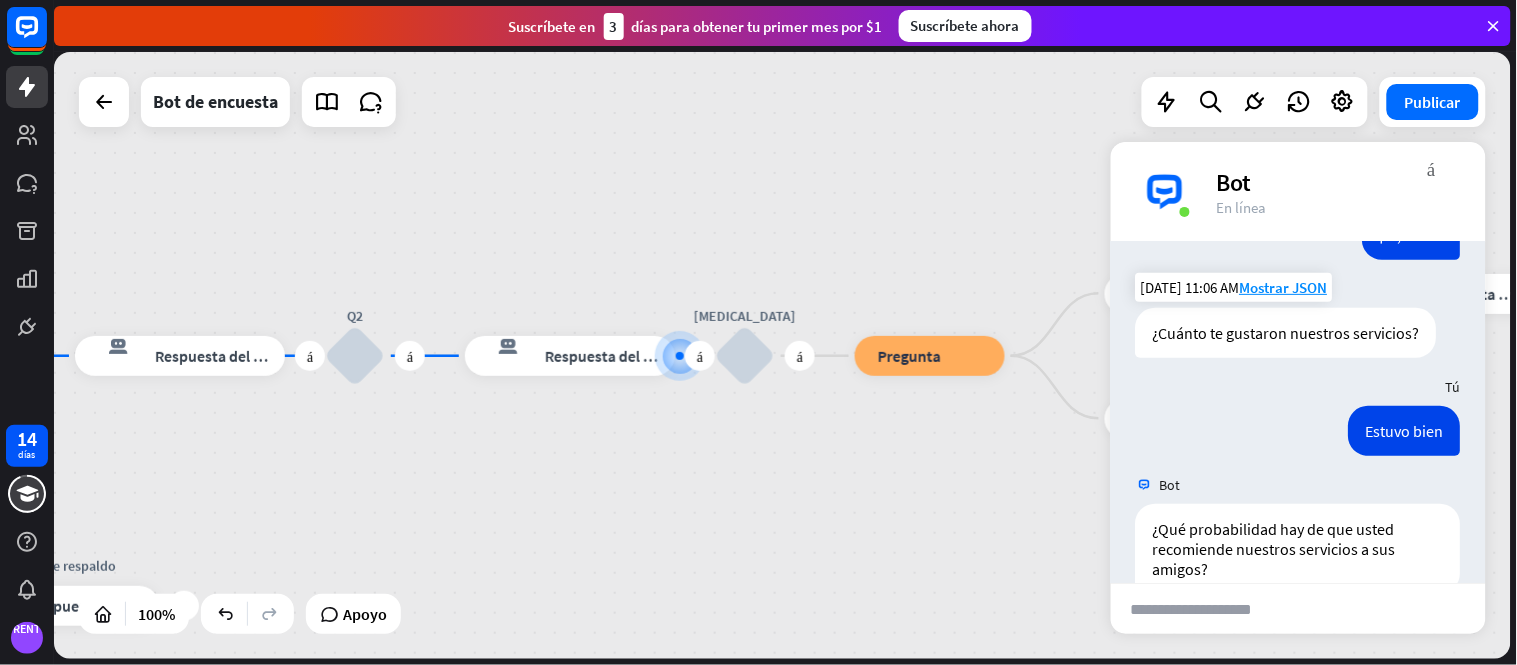 scroll, scrollTop: 344, scrollLeft: 0, axis: vertical 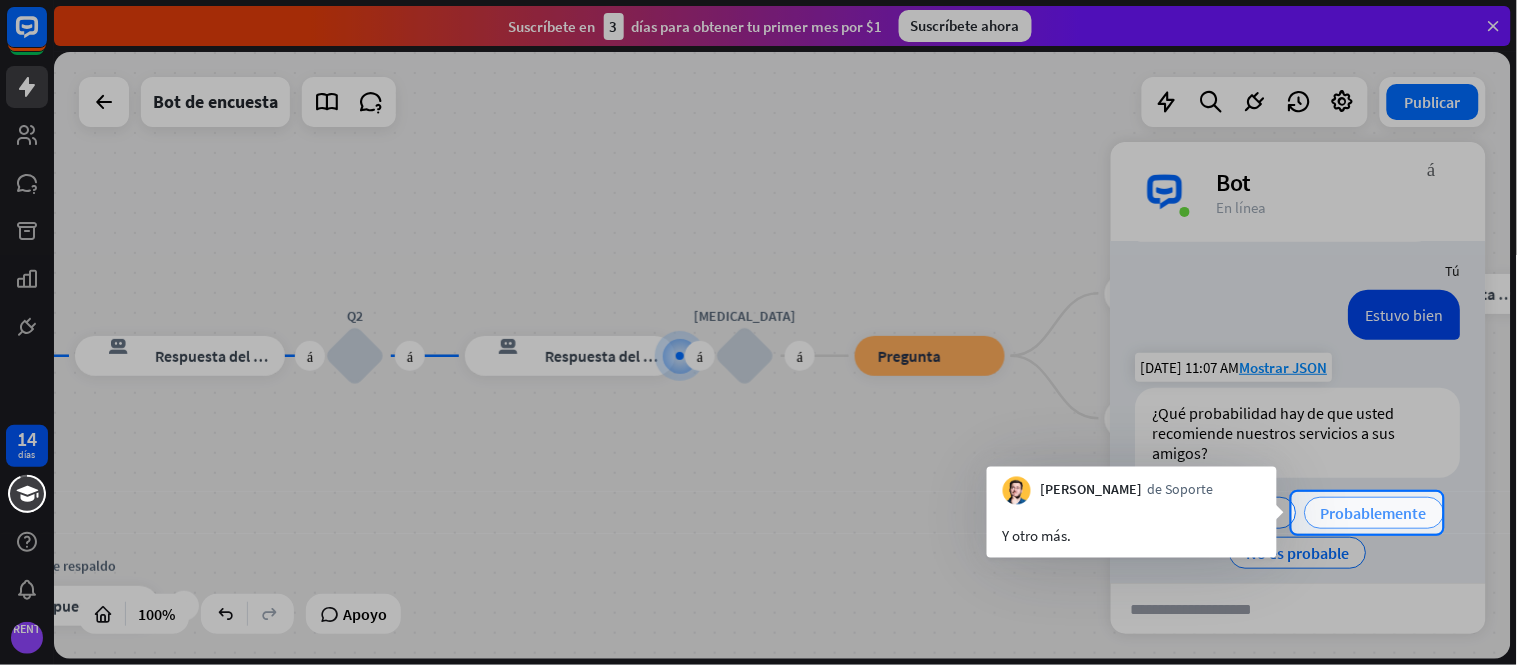 click on "Probablemente" at bounding box center [1375, 513] 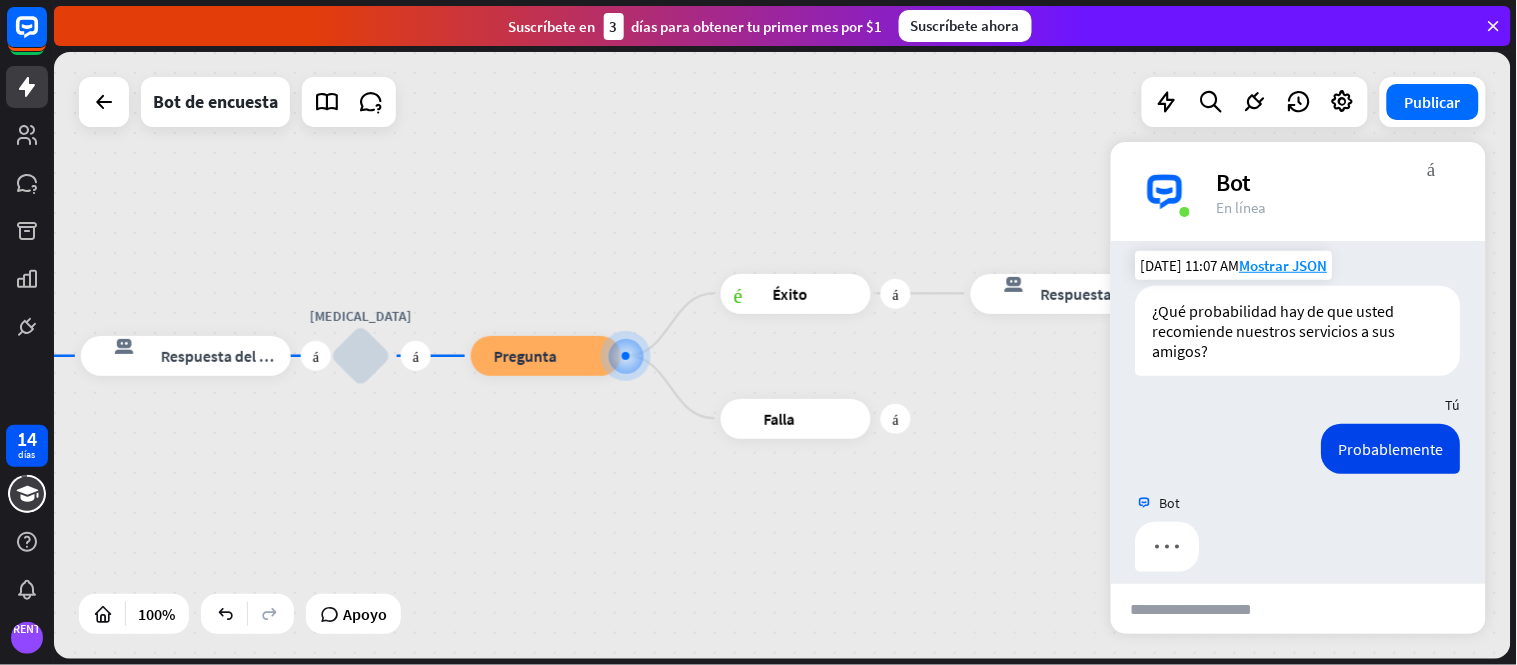 scroll, scrollTop: 464, scrollLeft: 0, axis: vertical 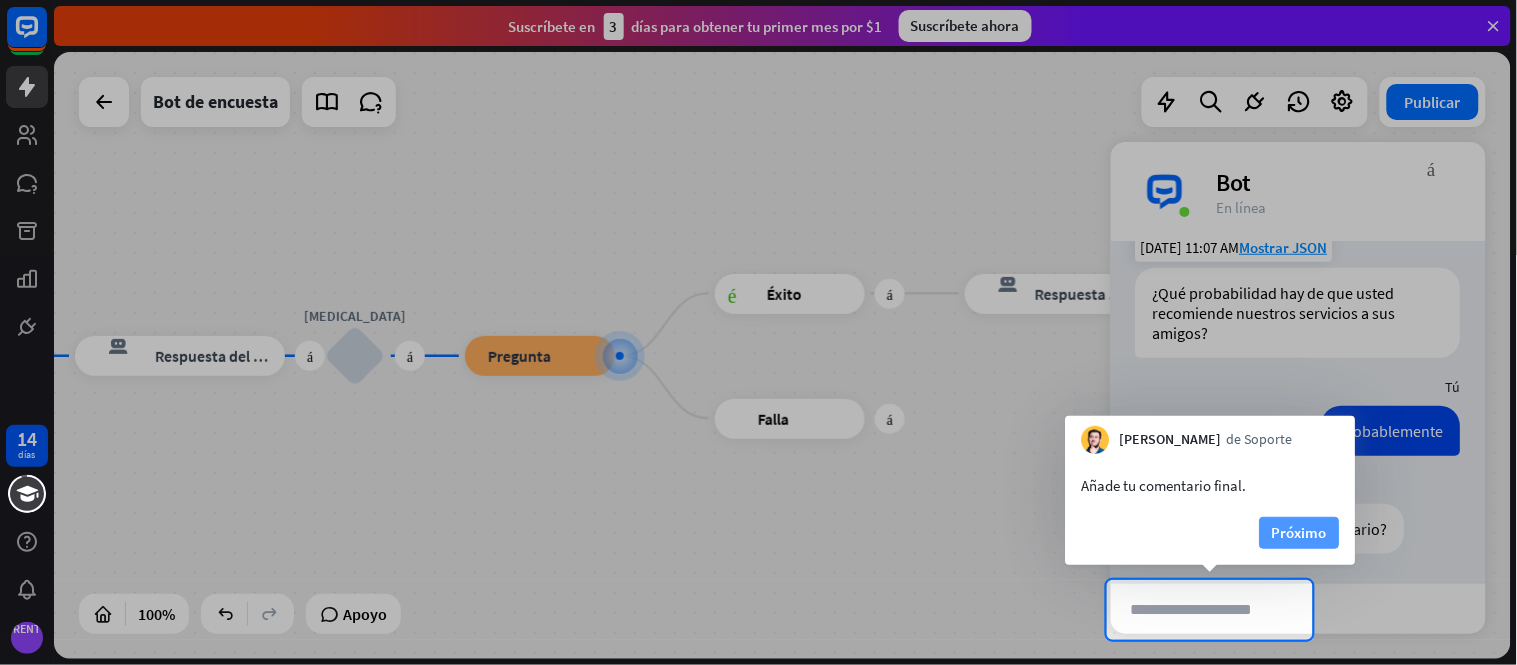 click on "Próximo" at bounding box center (1299, 532) 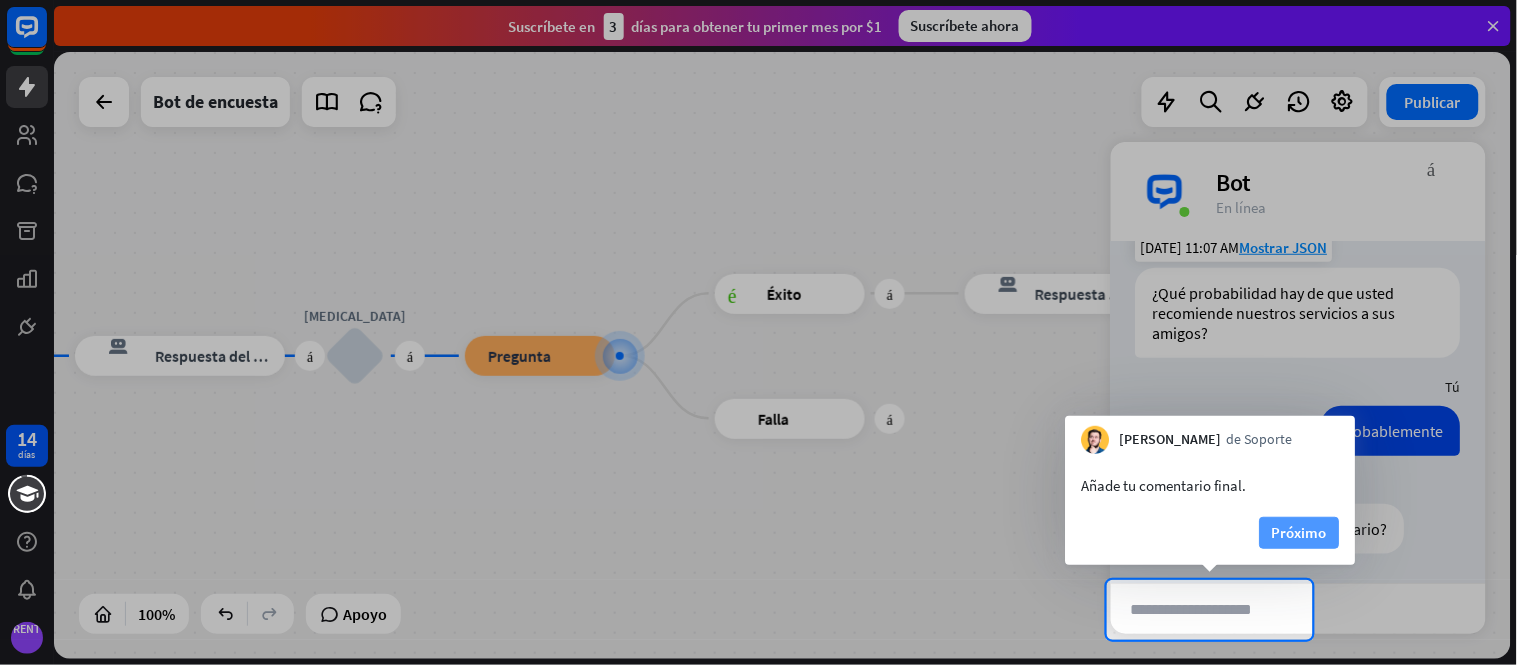type on "**********" 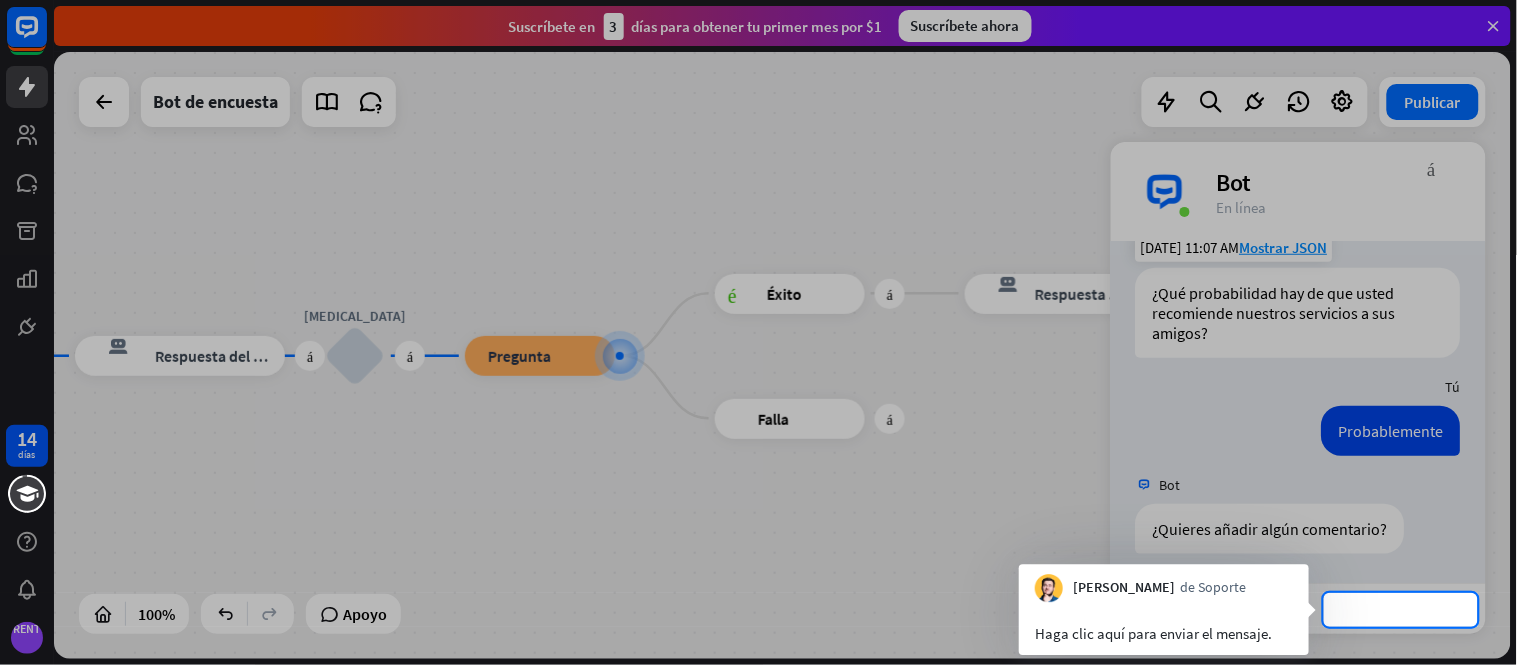 click on "enviar" at bounding box center (1400, 609) 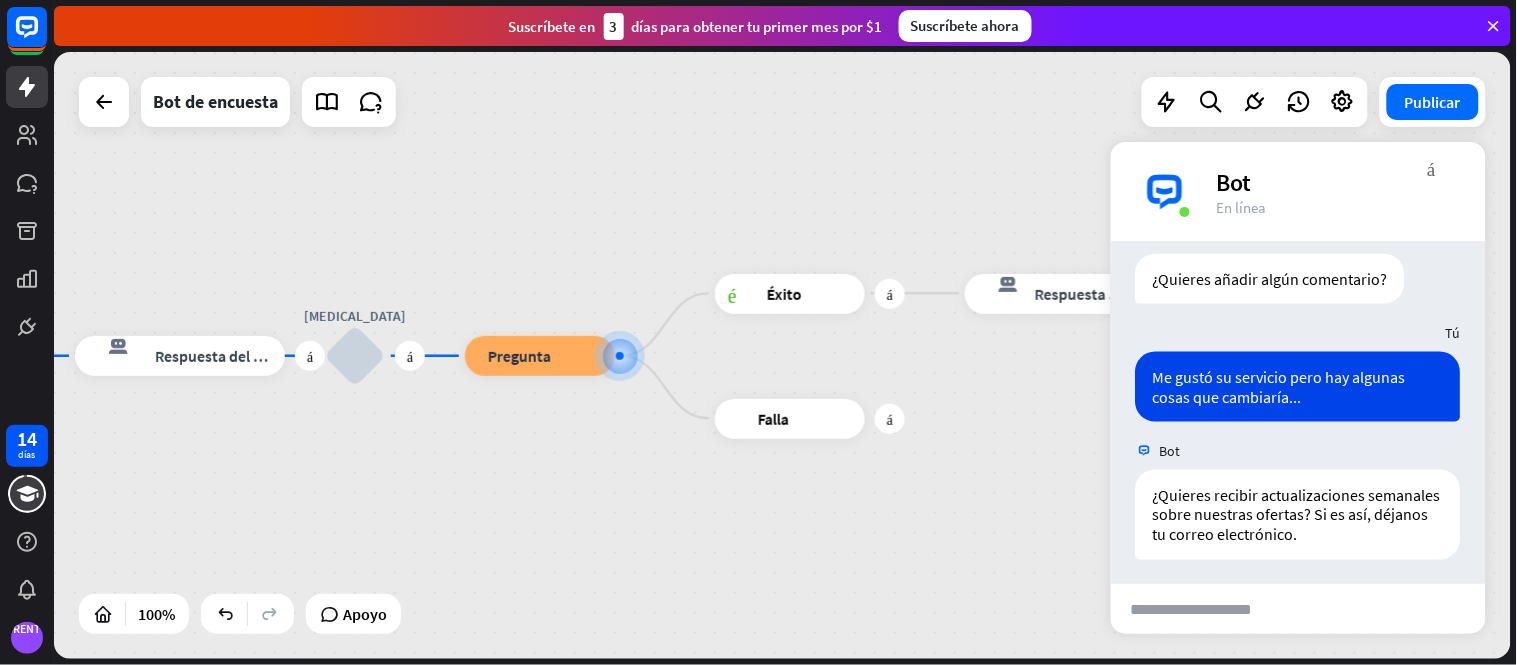 scroll, scrollTop: 721, scrollLeft: 0, axis: vertical 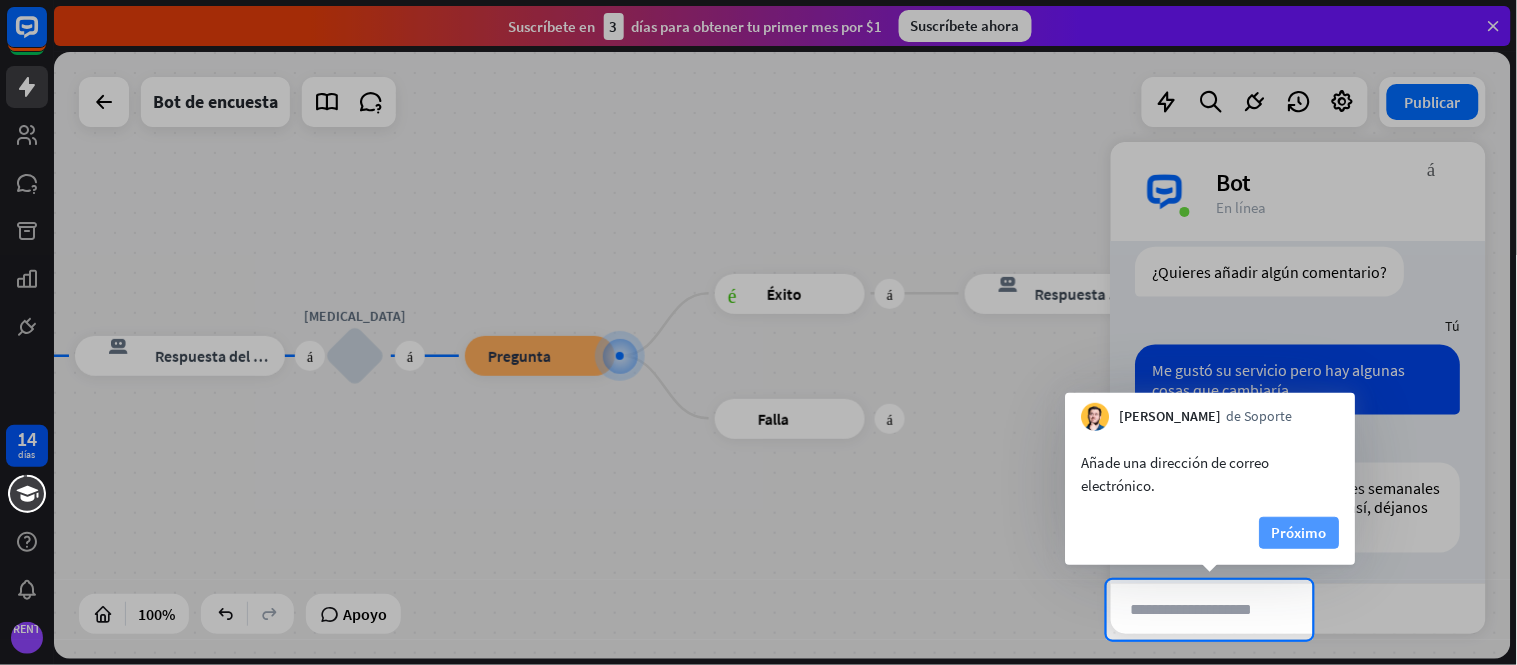 click on "Próximo" at bounding box center [1299, 532] 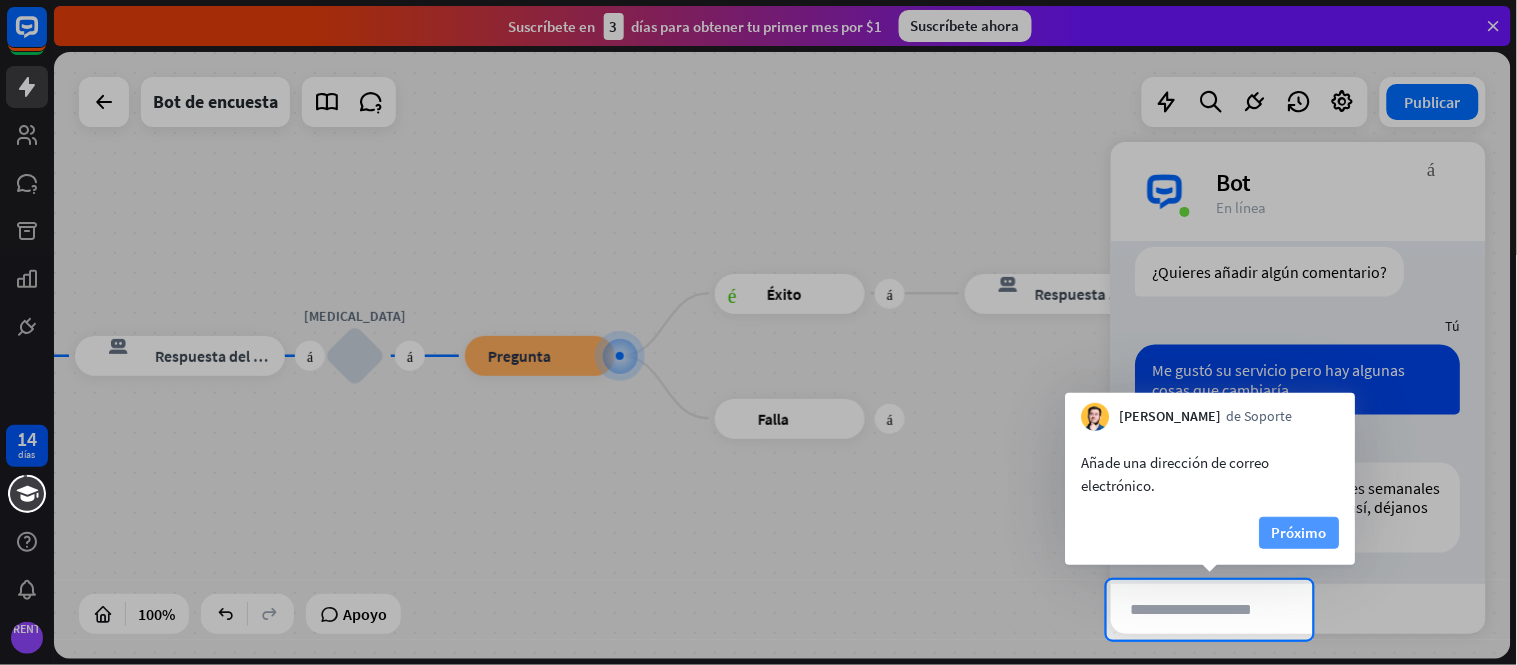 type on "**********" 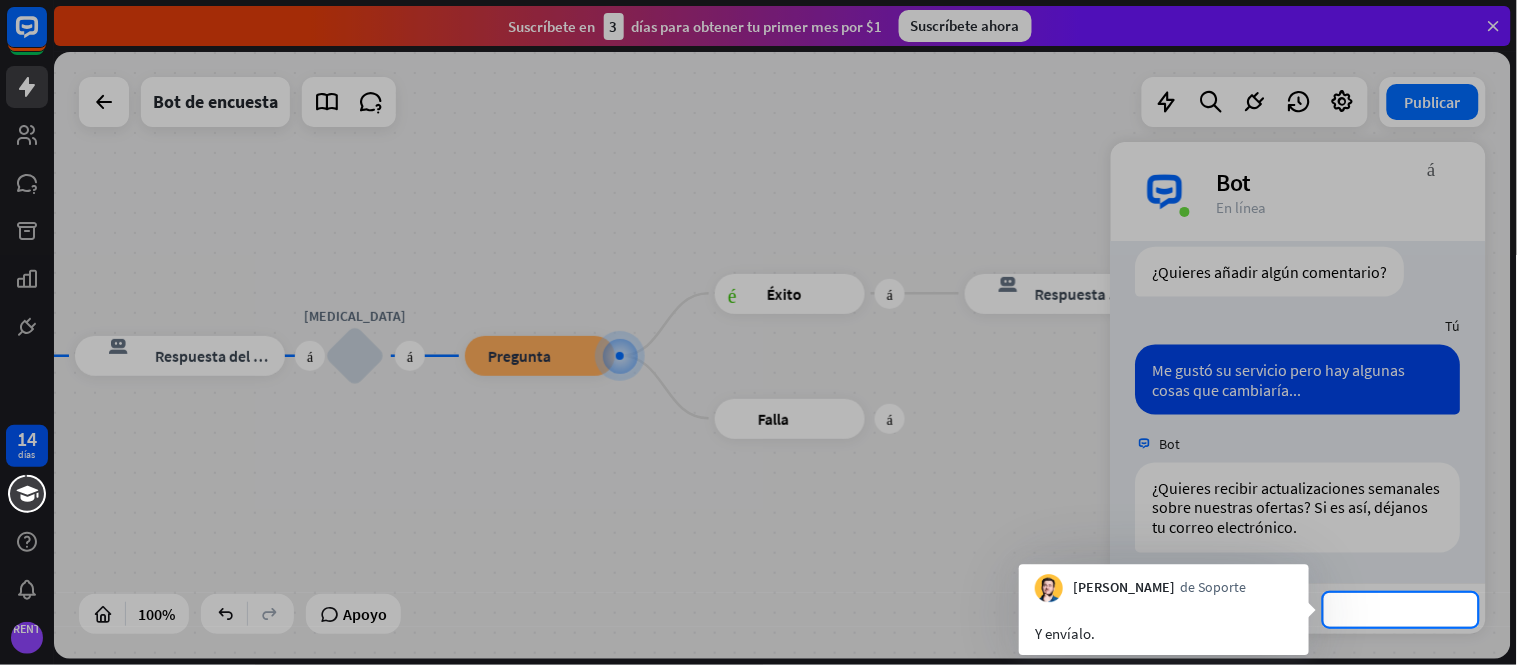 click on "enviar" at bounding box center (1400, 609) 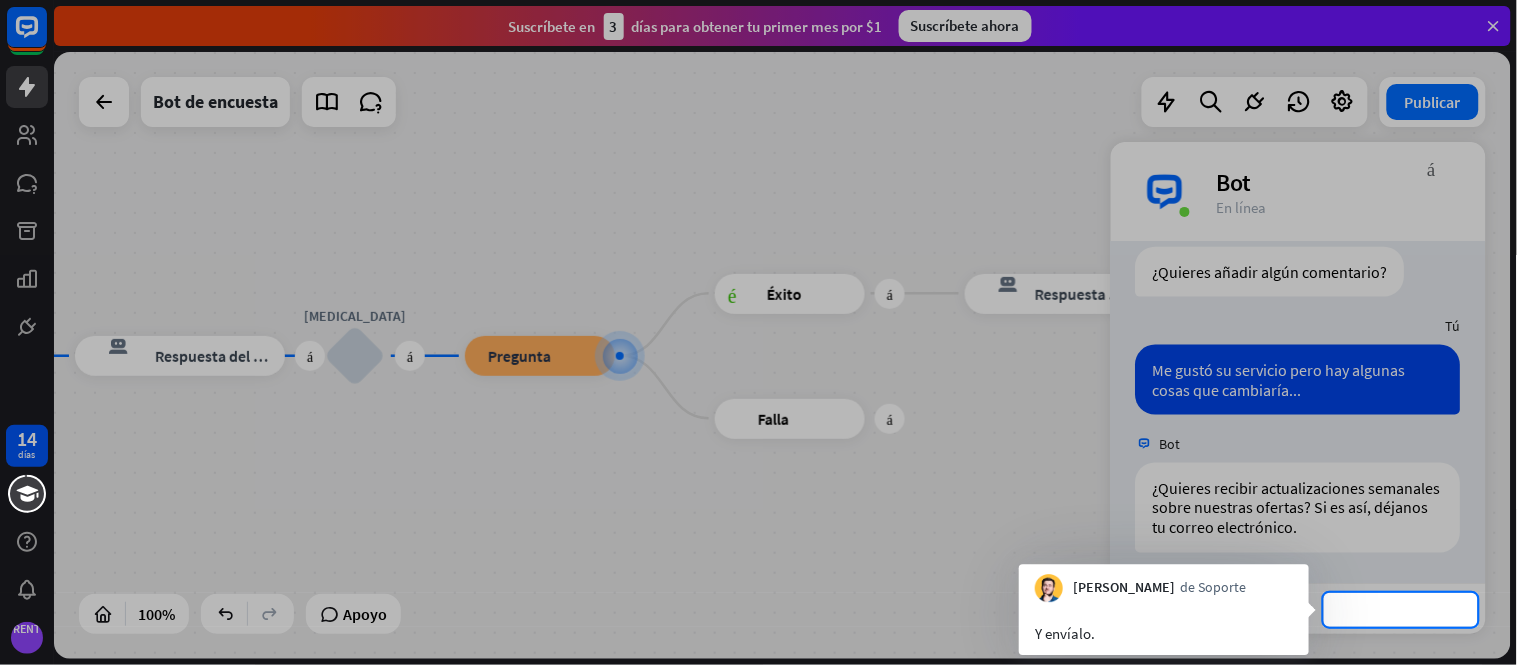 type 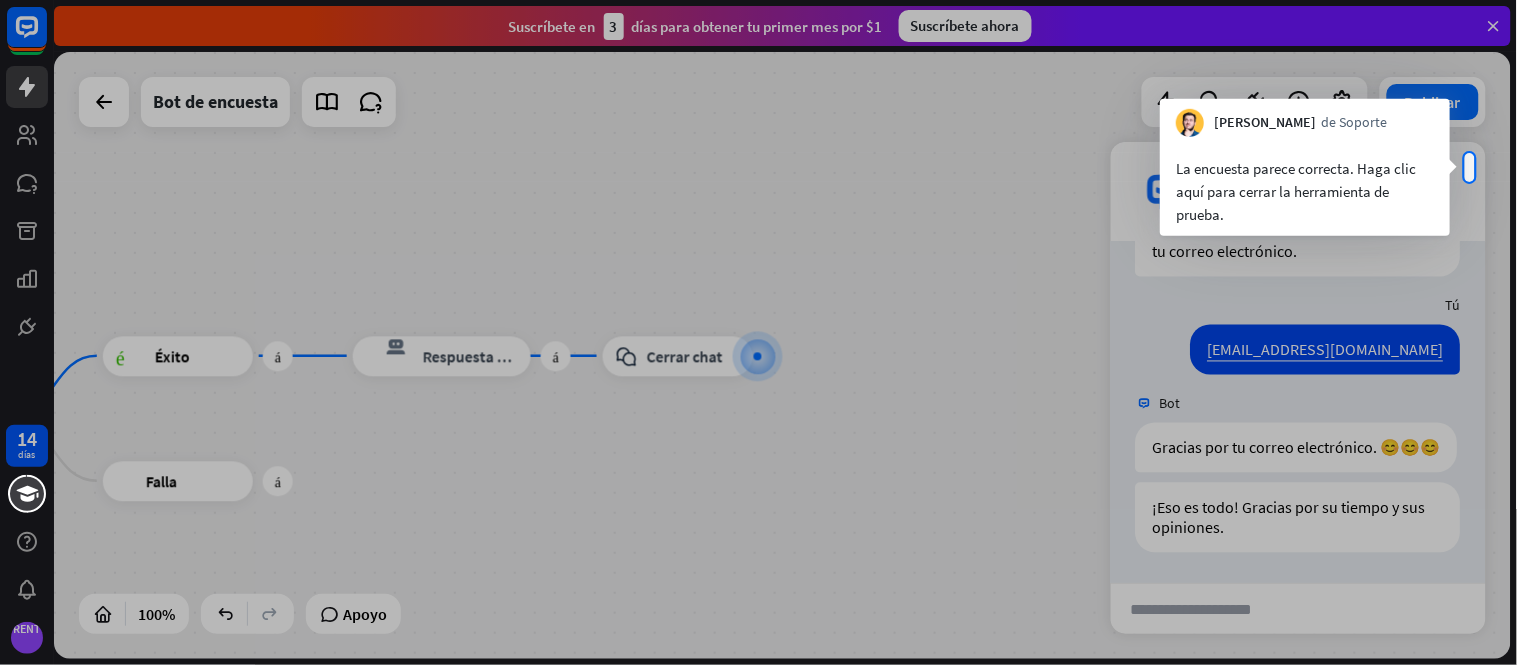 scroll, scrollTop: 1016, scrollLeft: 0, axis: vertical 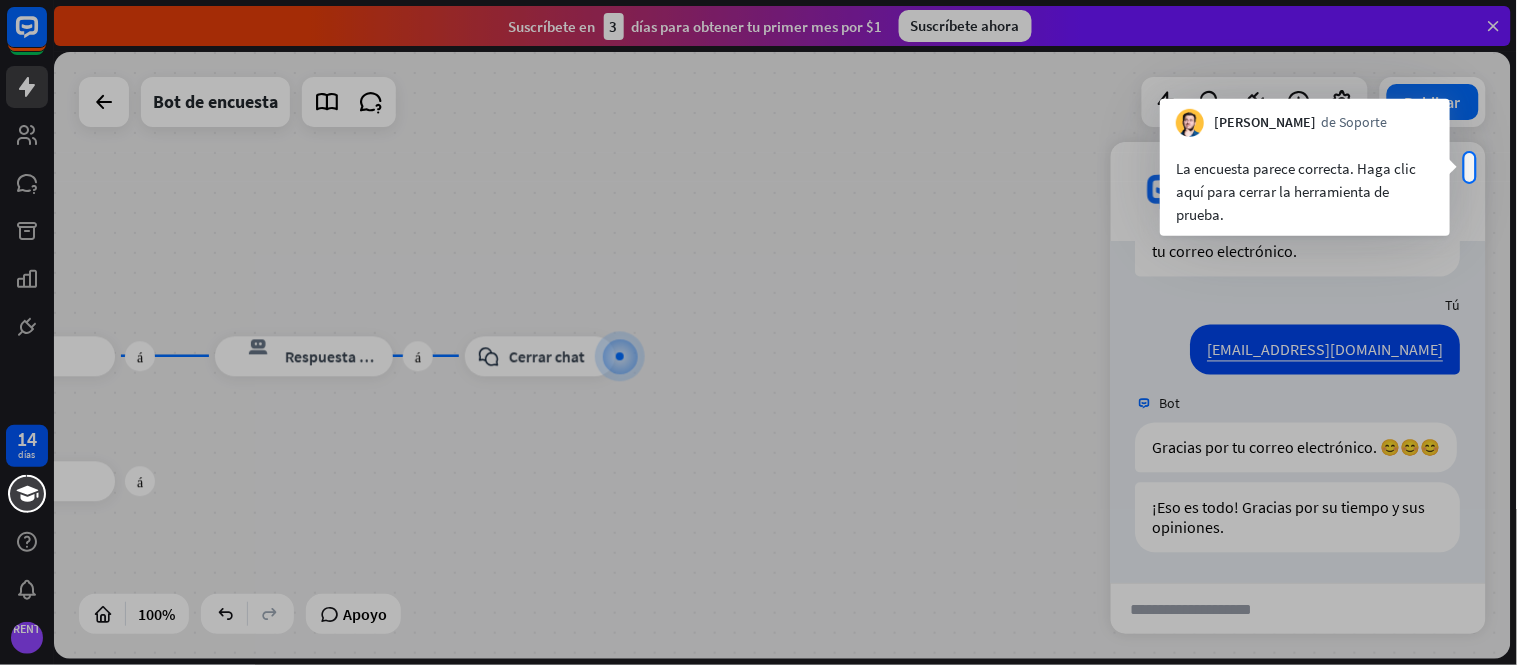 click at bounding box center [758, 423] 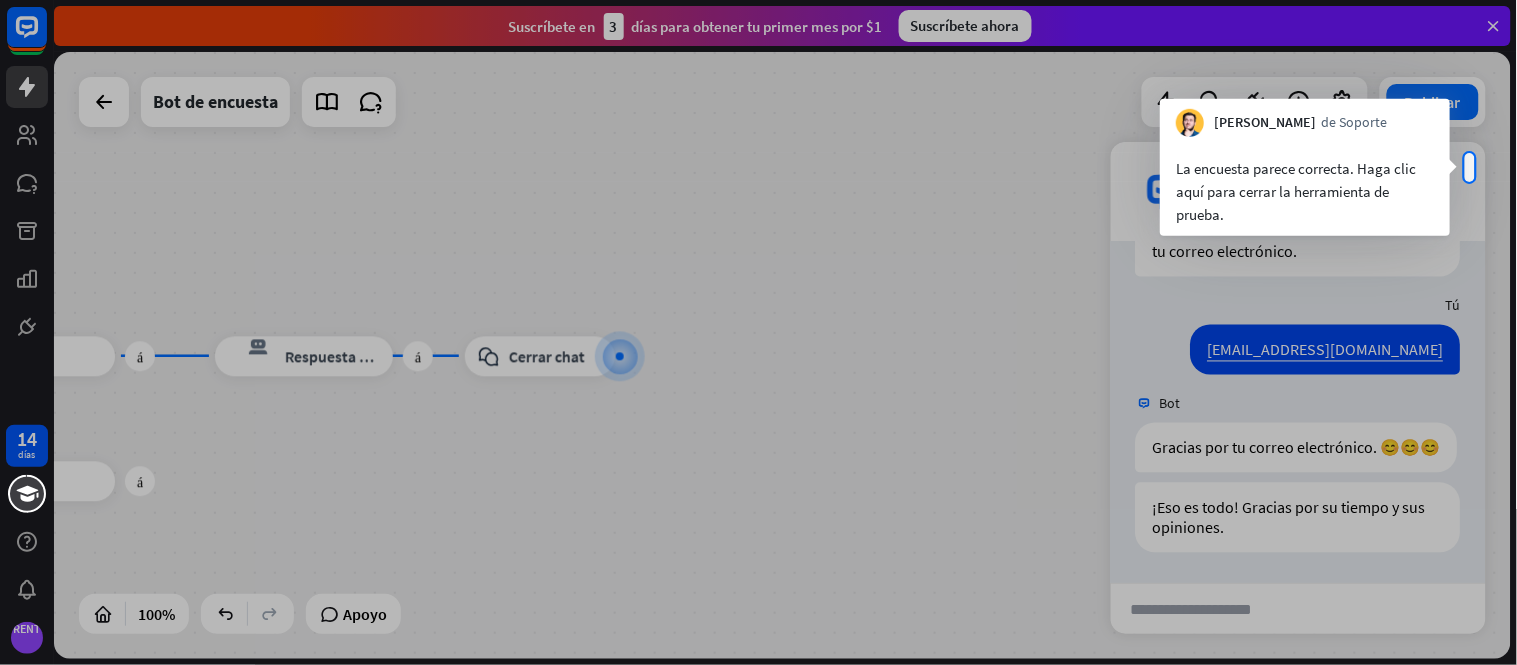 click on "más_vert
cerca
Bot
En línea" at bounding box center [1298, 192] 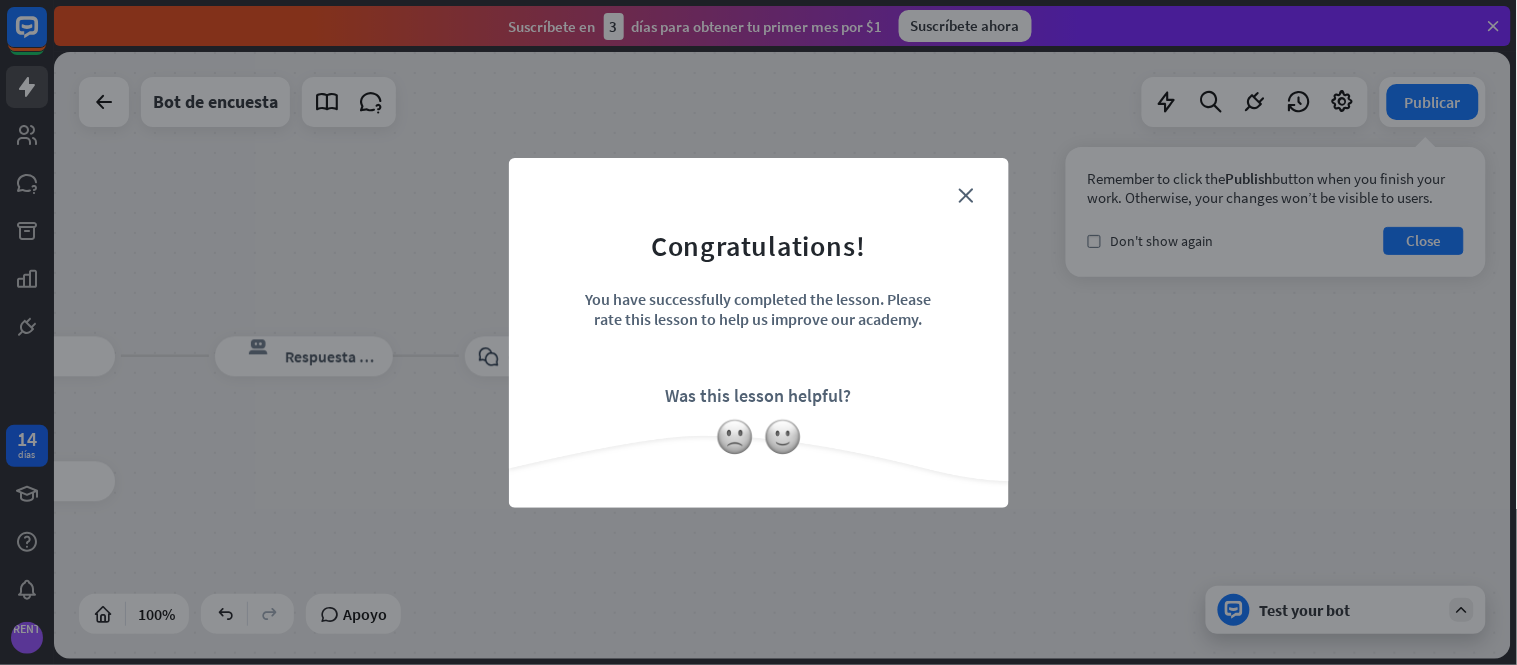 scroll, scrollTop: 0, scrollLeft: 0, axis: both 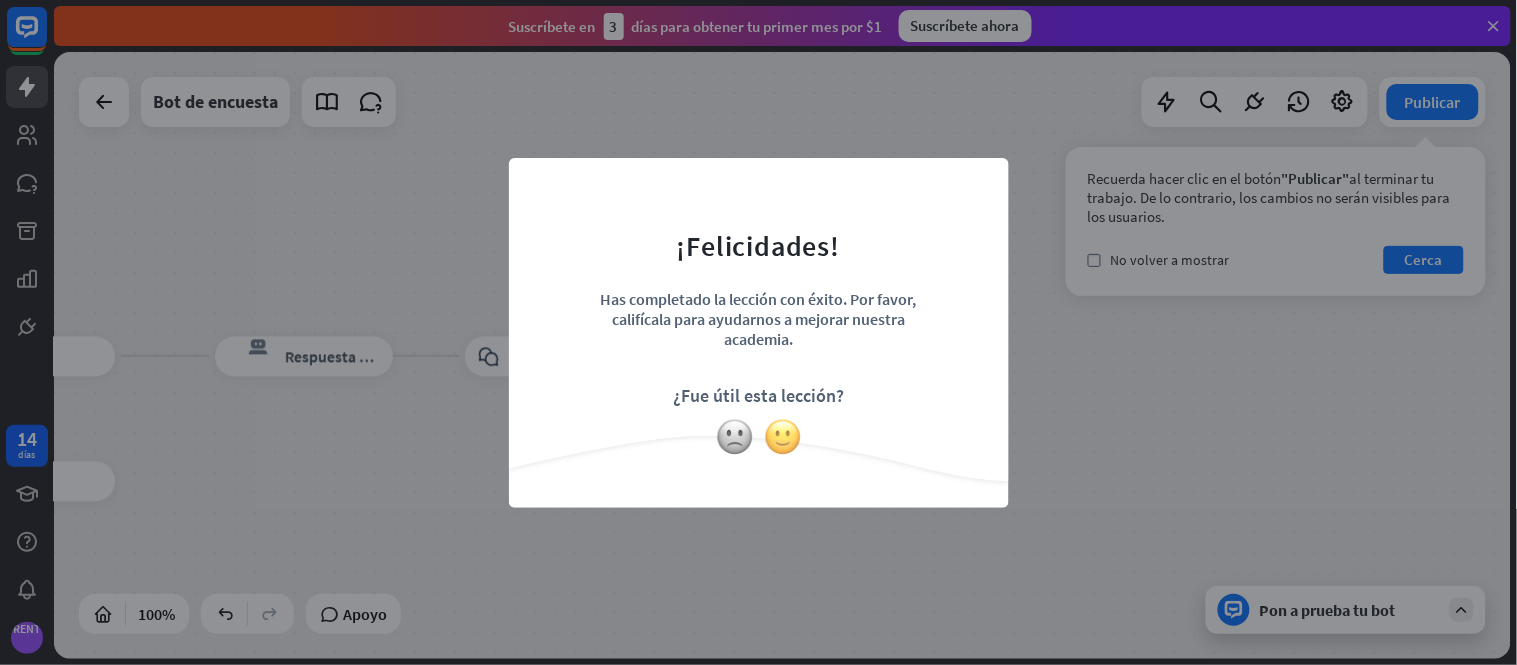 click at bounding box center (783, 437) 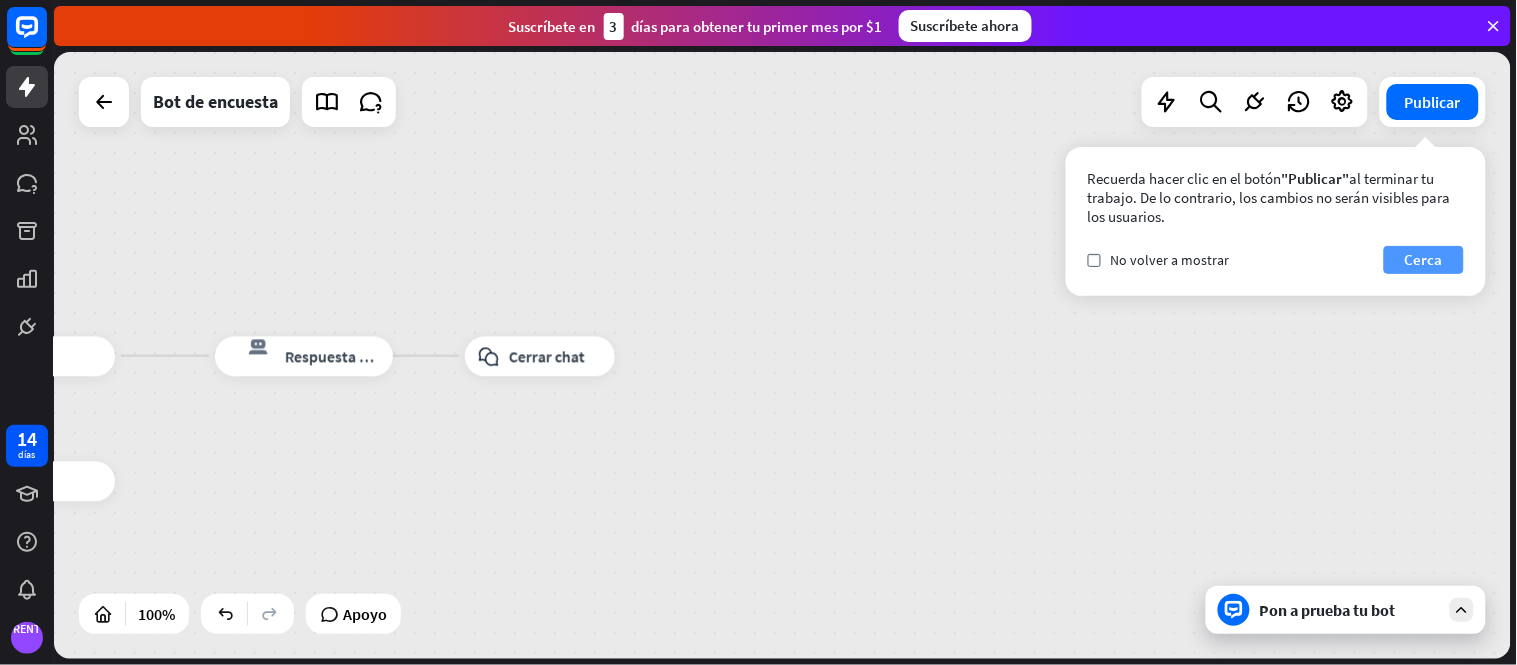 click on "Cerca" at bounding box center [1424, 259] 